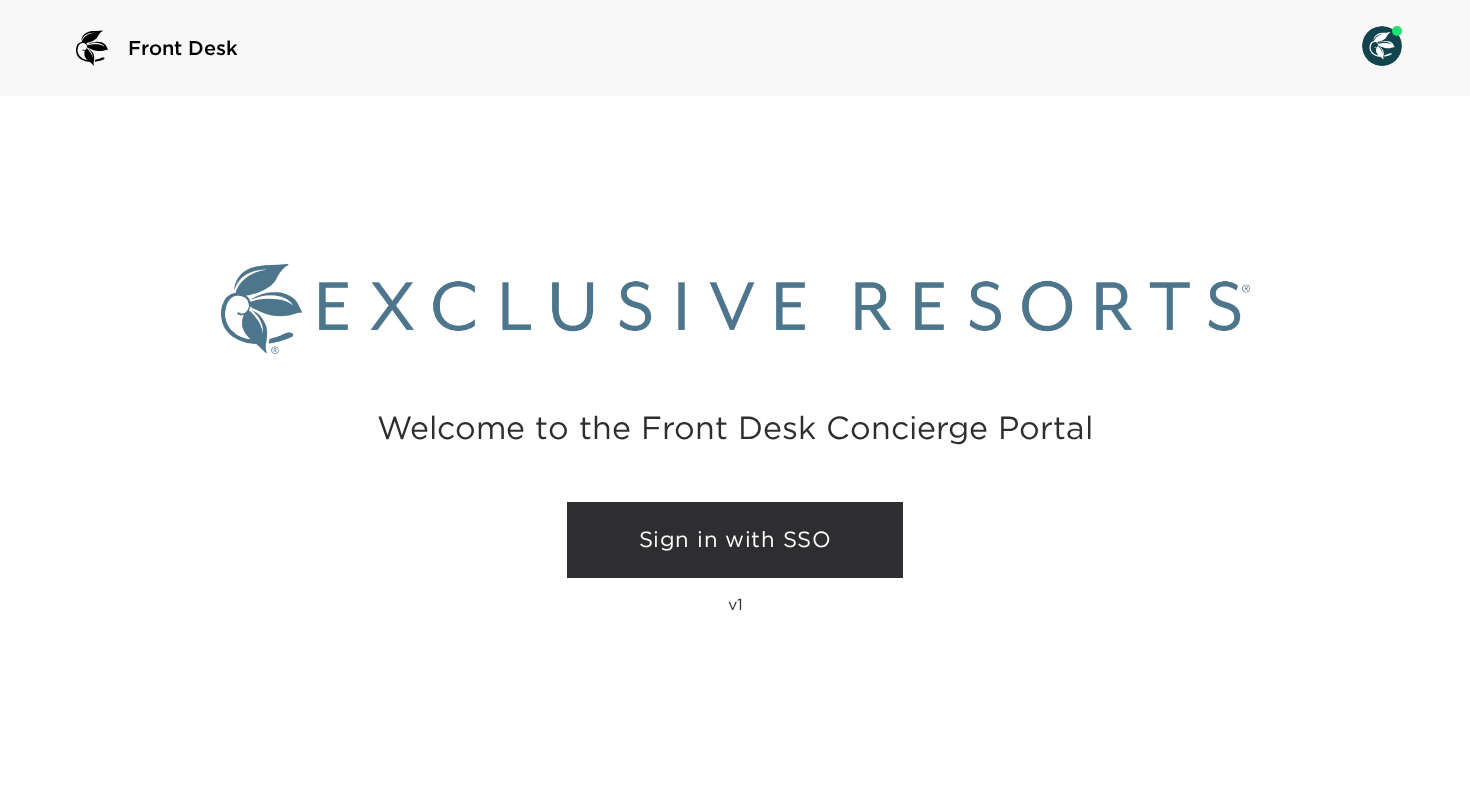 scroll, scrollTop: 0, scrollLeft: 0, axis: both 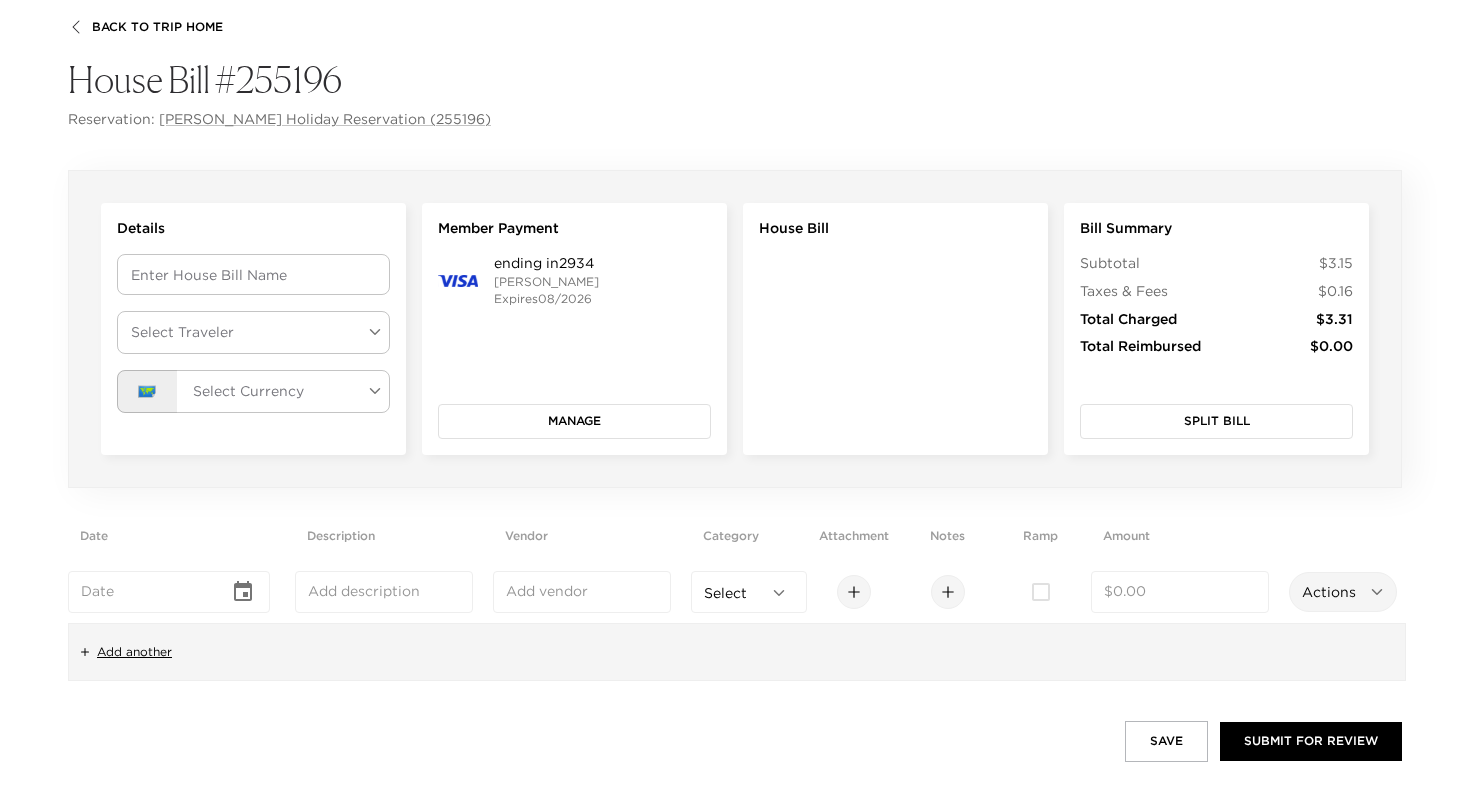 click on "Add another" at bounding box center [134, 652] 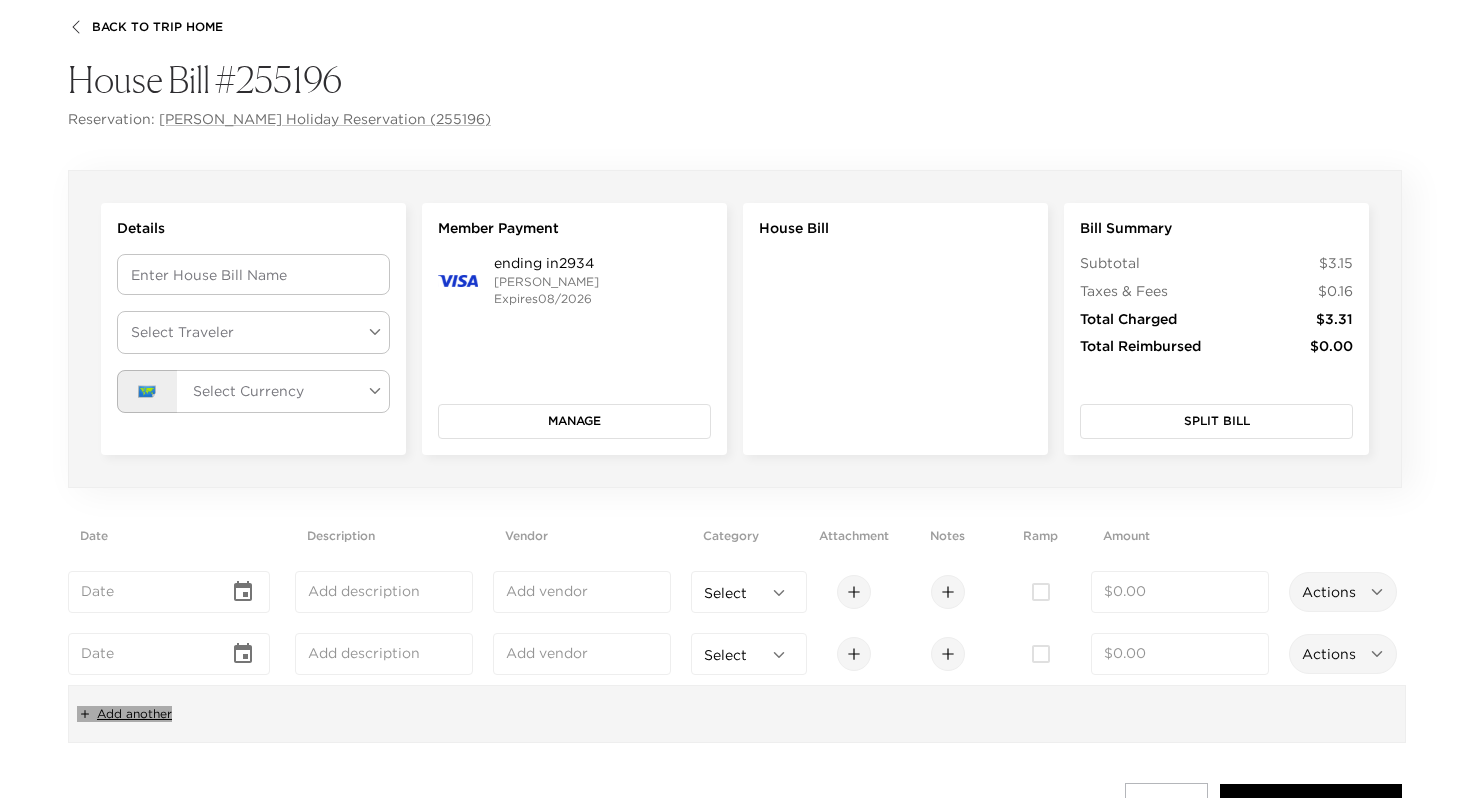 click on "Add another" at bounding box center [134, 714] 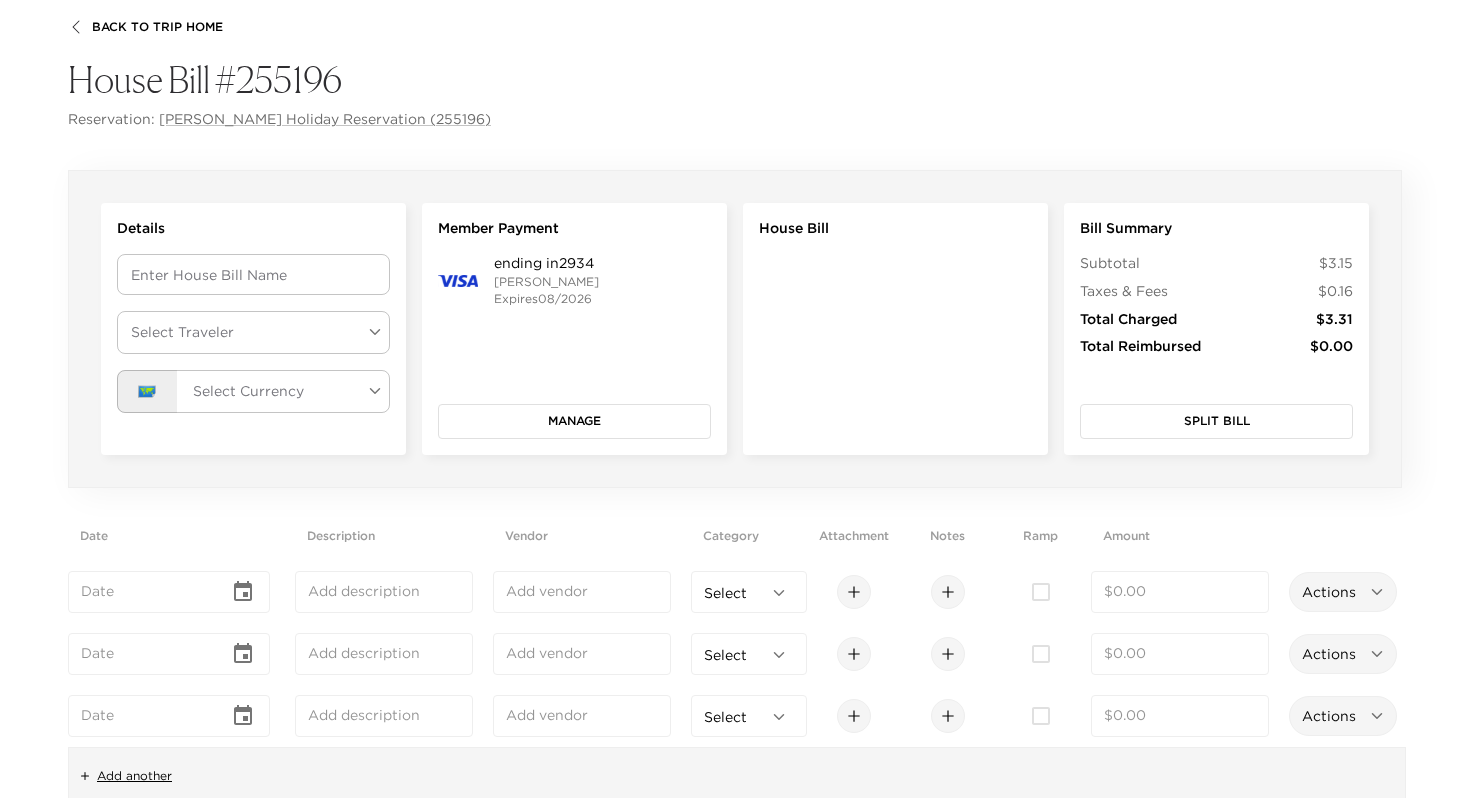 scroll, scrollTop: 249, scrollLeft: 0, axis: vertical 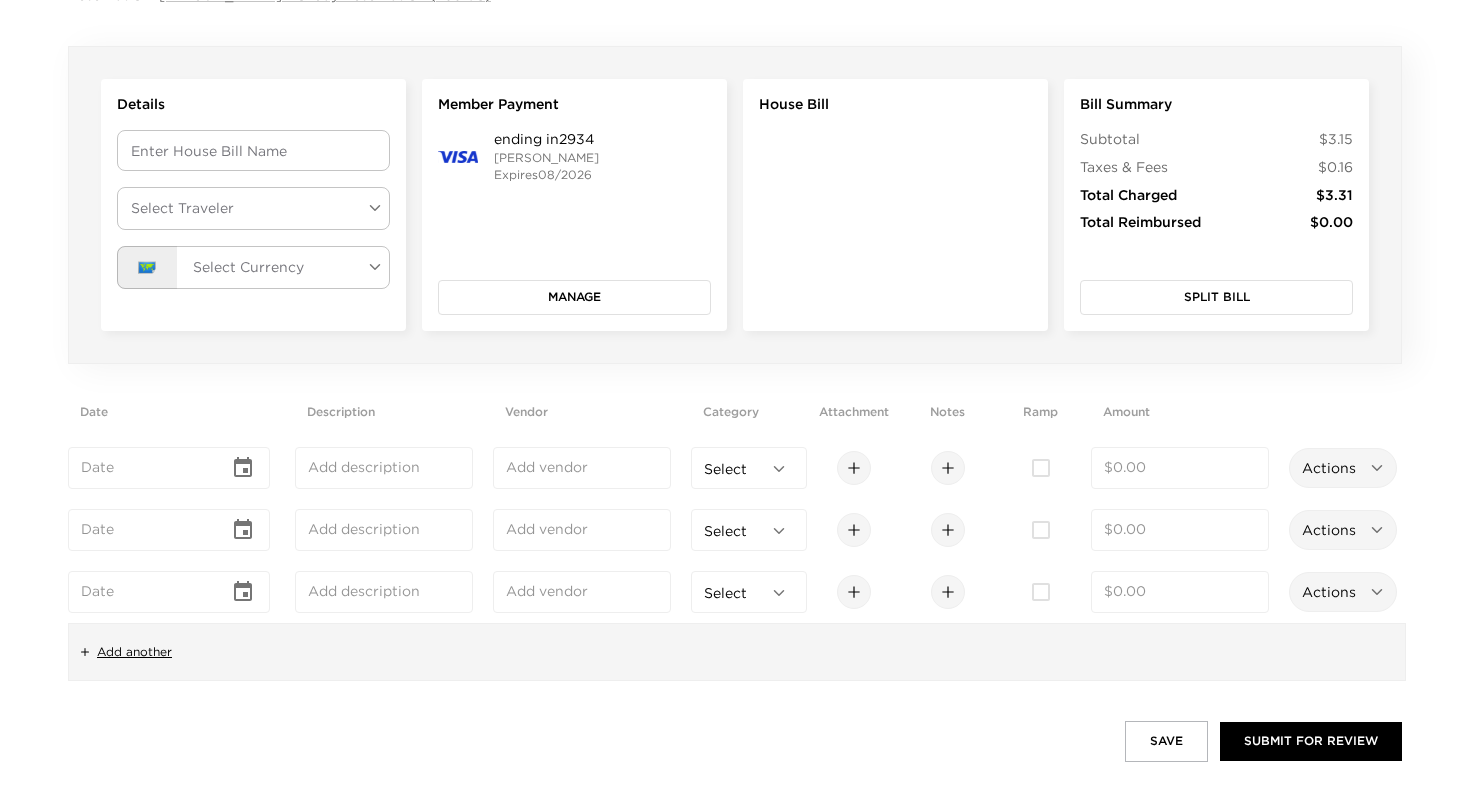 click on "Add another" at bounding box center (134, 652) 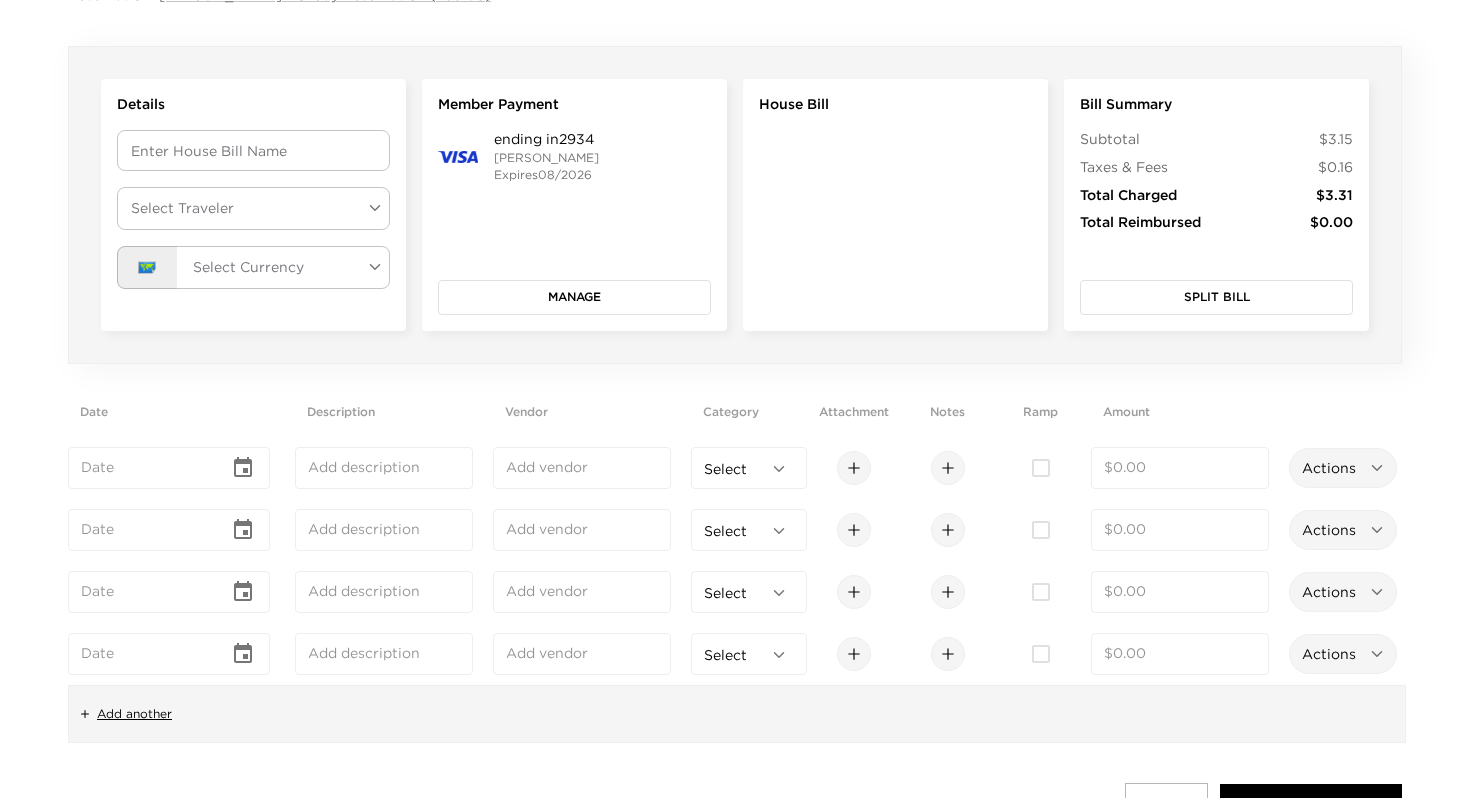 scroll, scrollTop: 311, scrollLeft: 0, axis: vertical 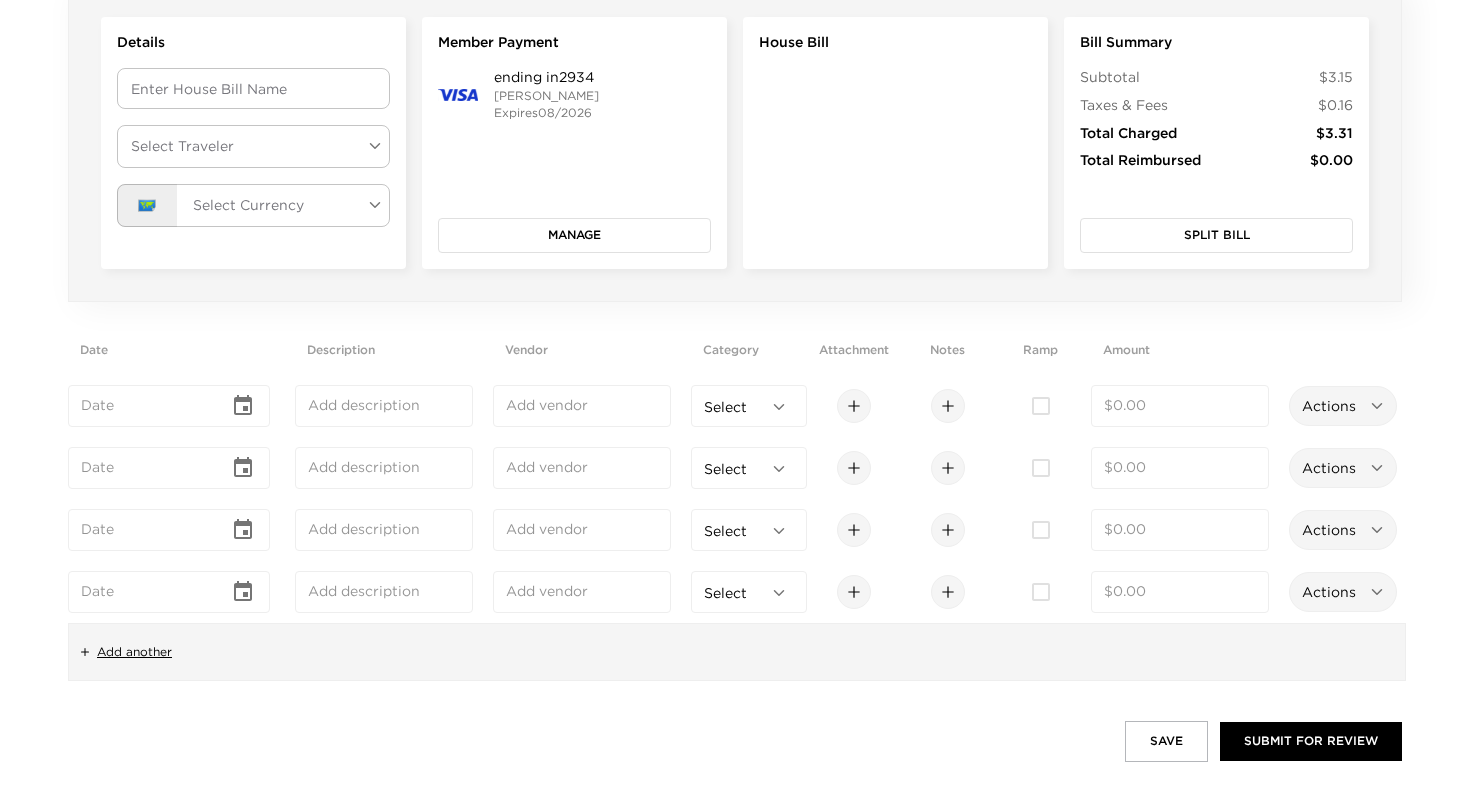 click on "Add another" at bounding box center [134, 652] 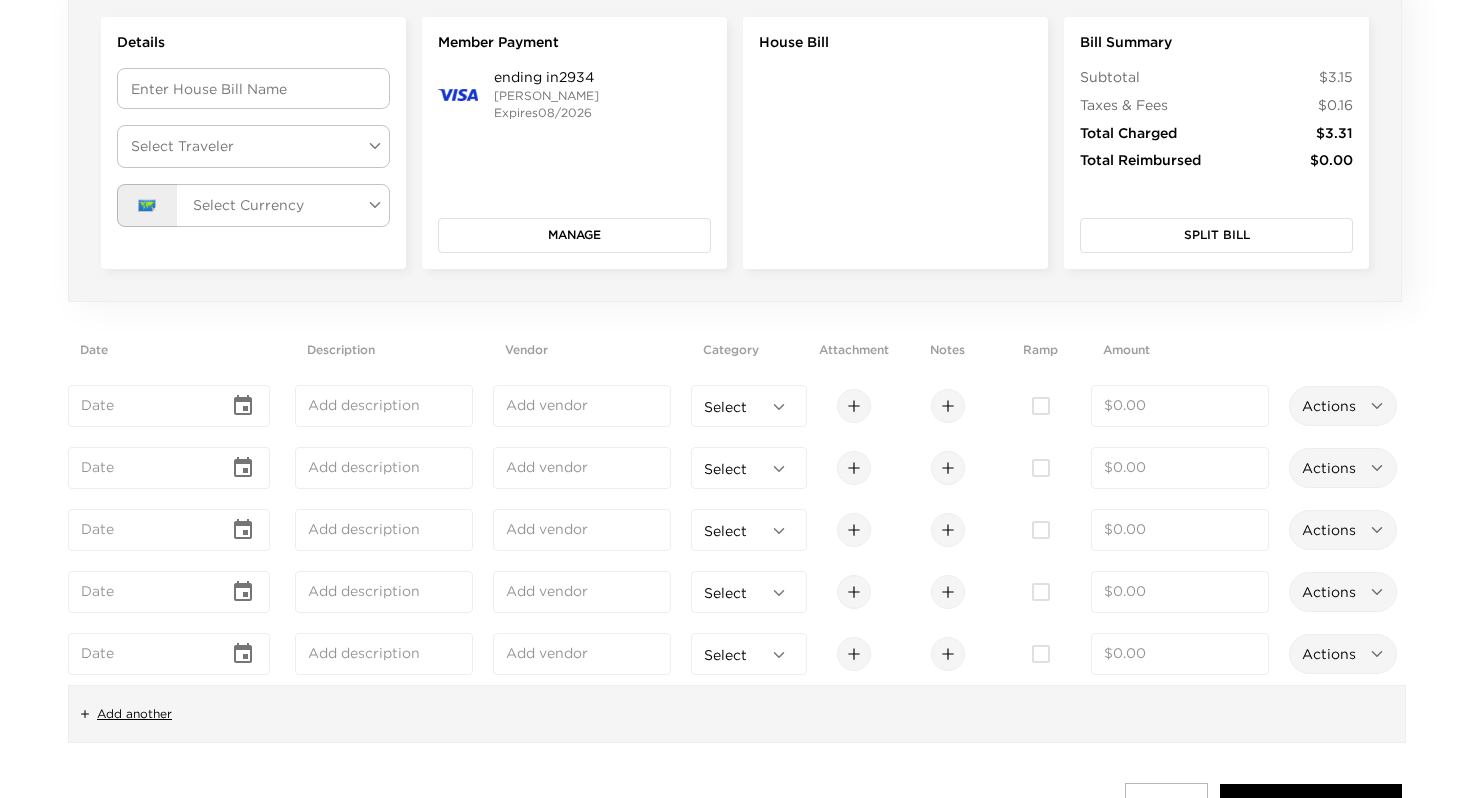click on "Add another" at bounding box center (134, 714) 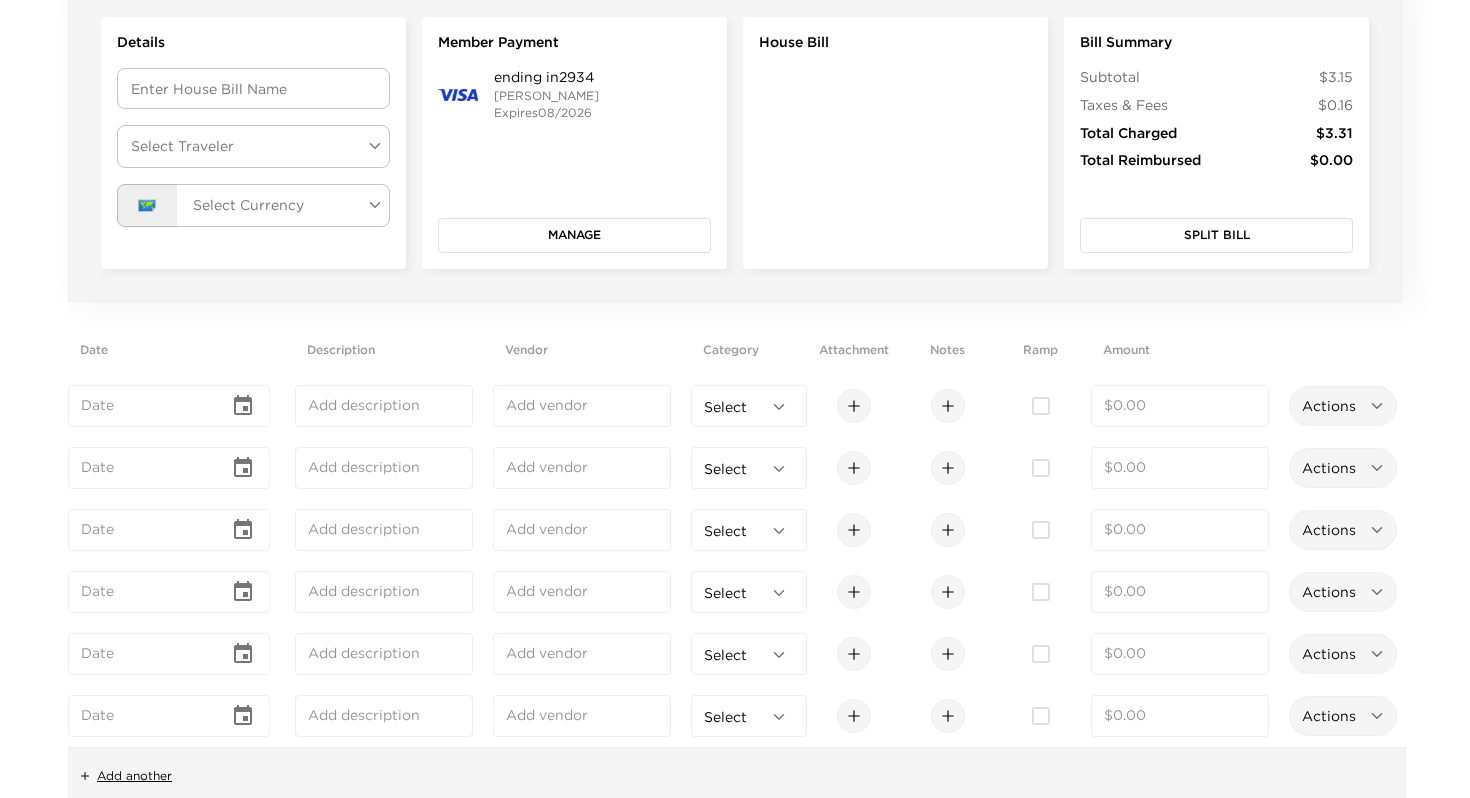 scroll, scrollTop: 435, scrollLeft: 0, axis: vertical 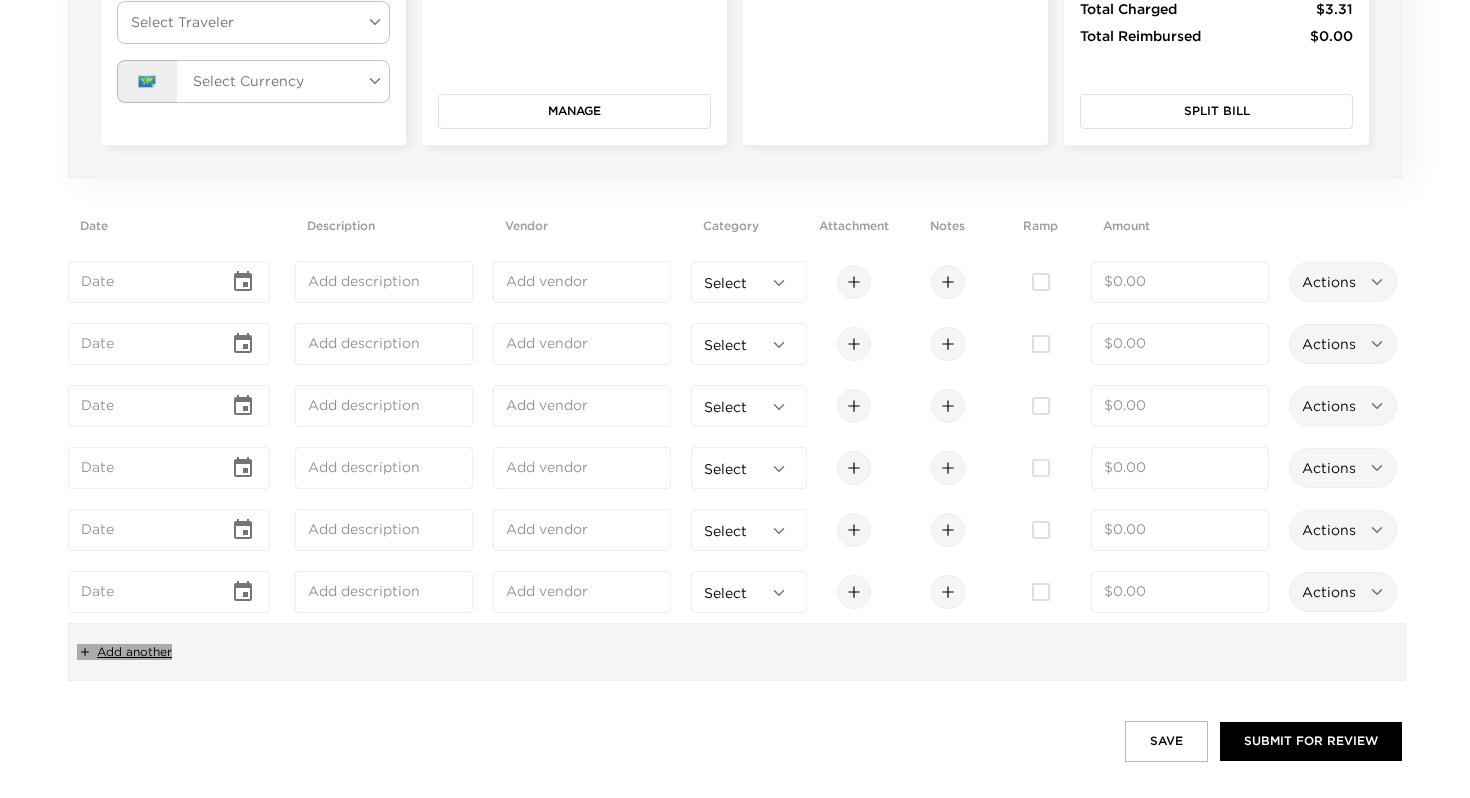 click on "Add another" at bounding box center (134, 652) 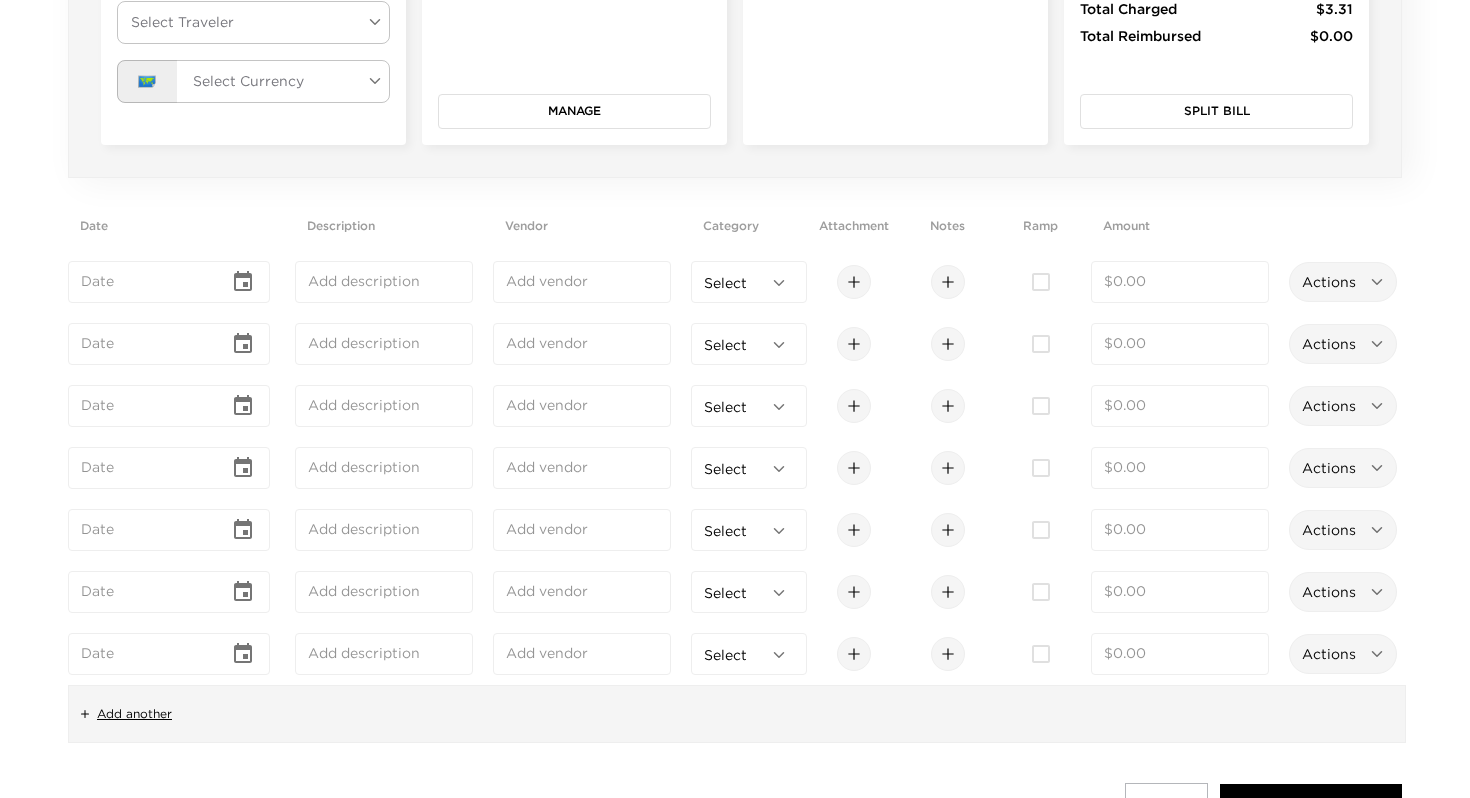 scroll, scrollTop: 497, scrollLeft: 0, axis: vertical 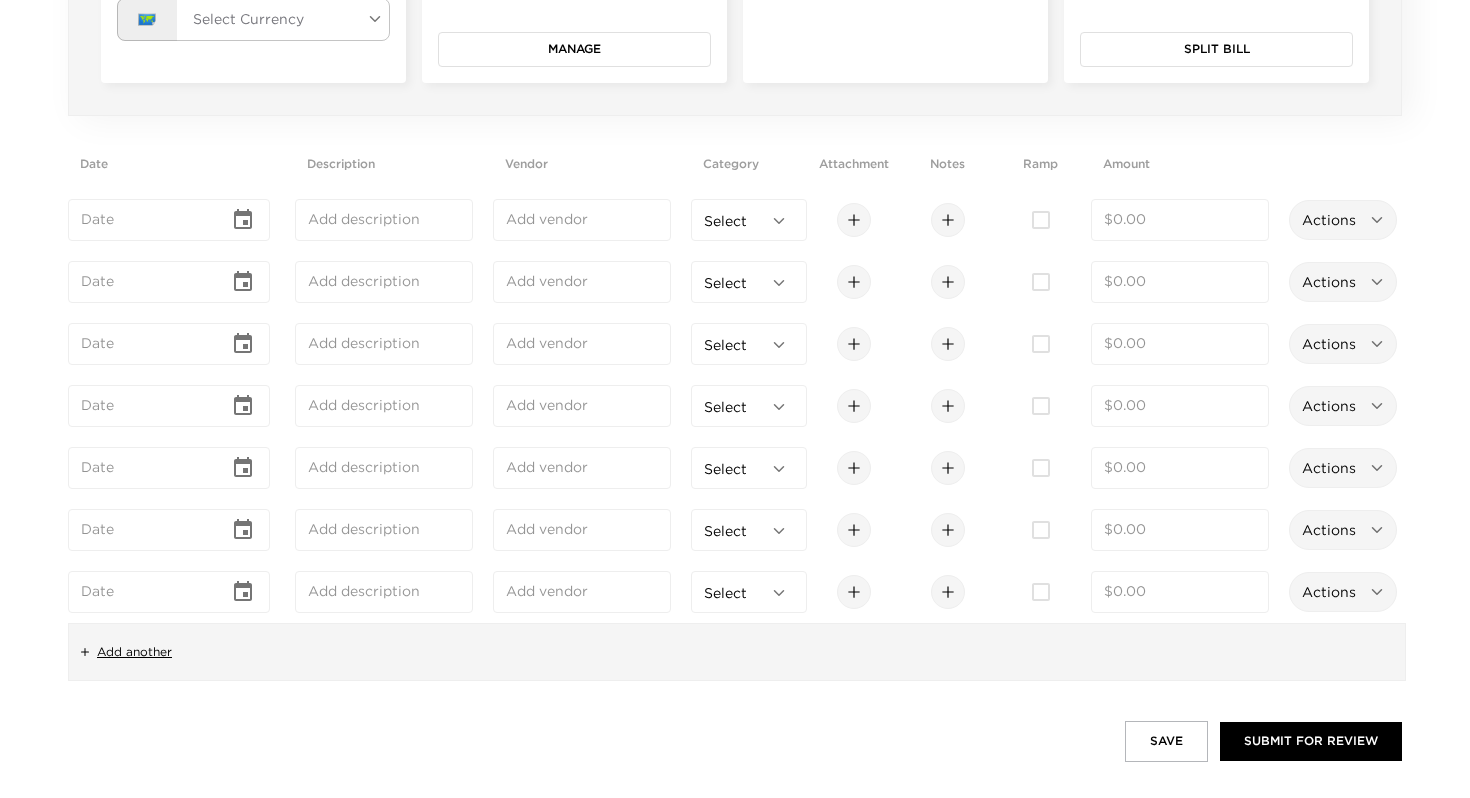 click on "Add another" at bounding box center [134, 652] 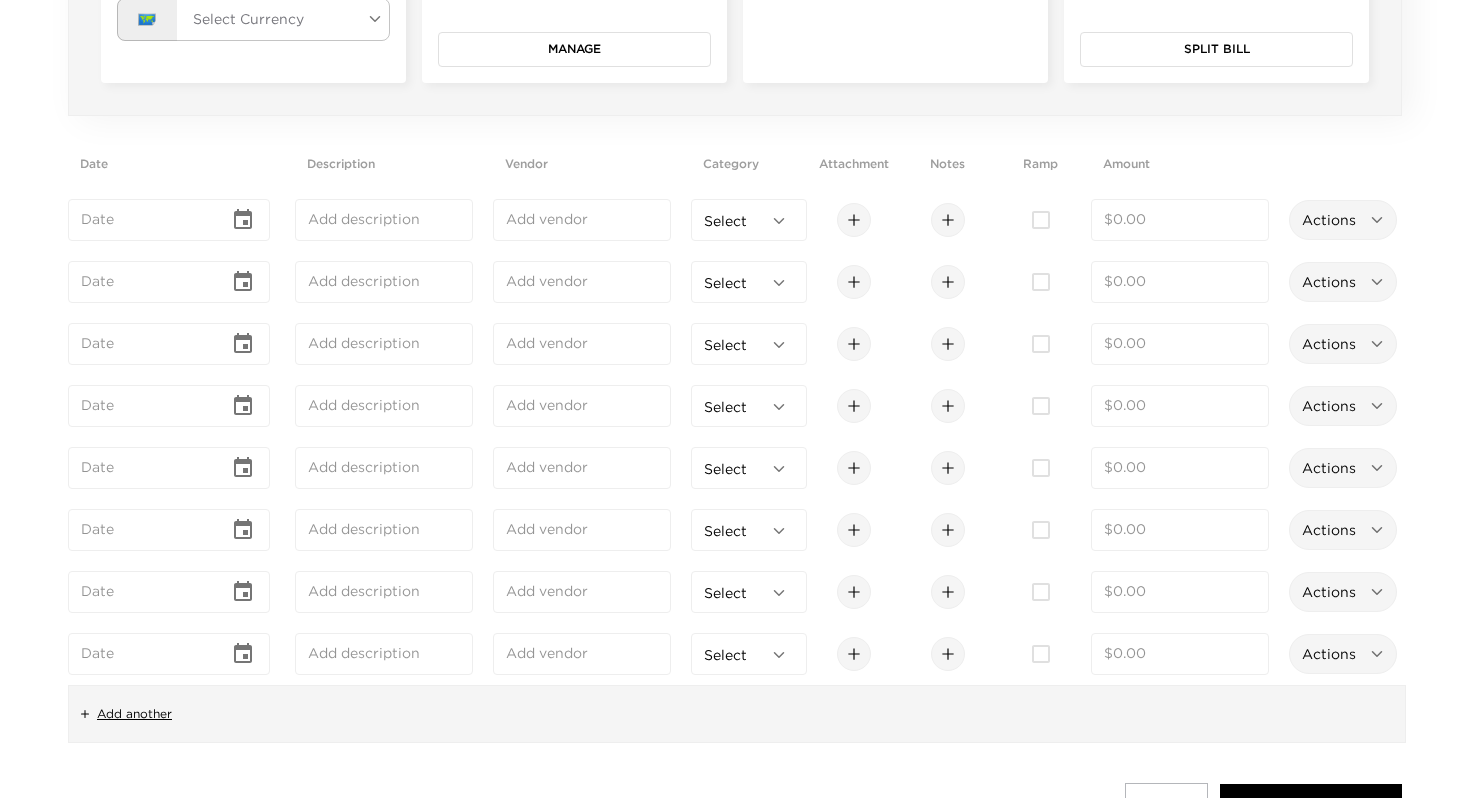 click on "Add another" at bounding box center [134, 714] 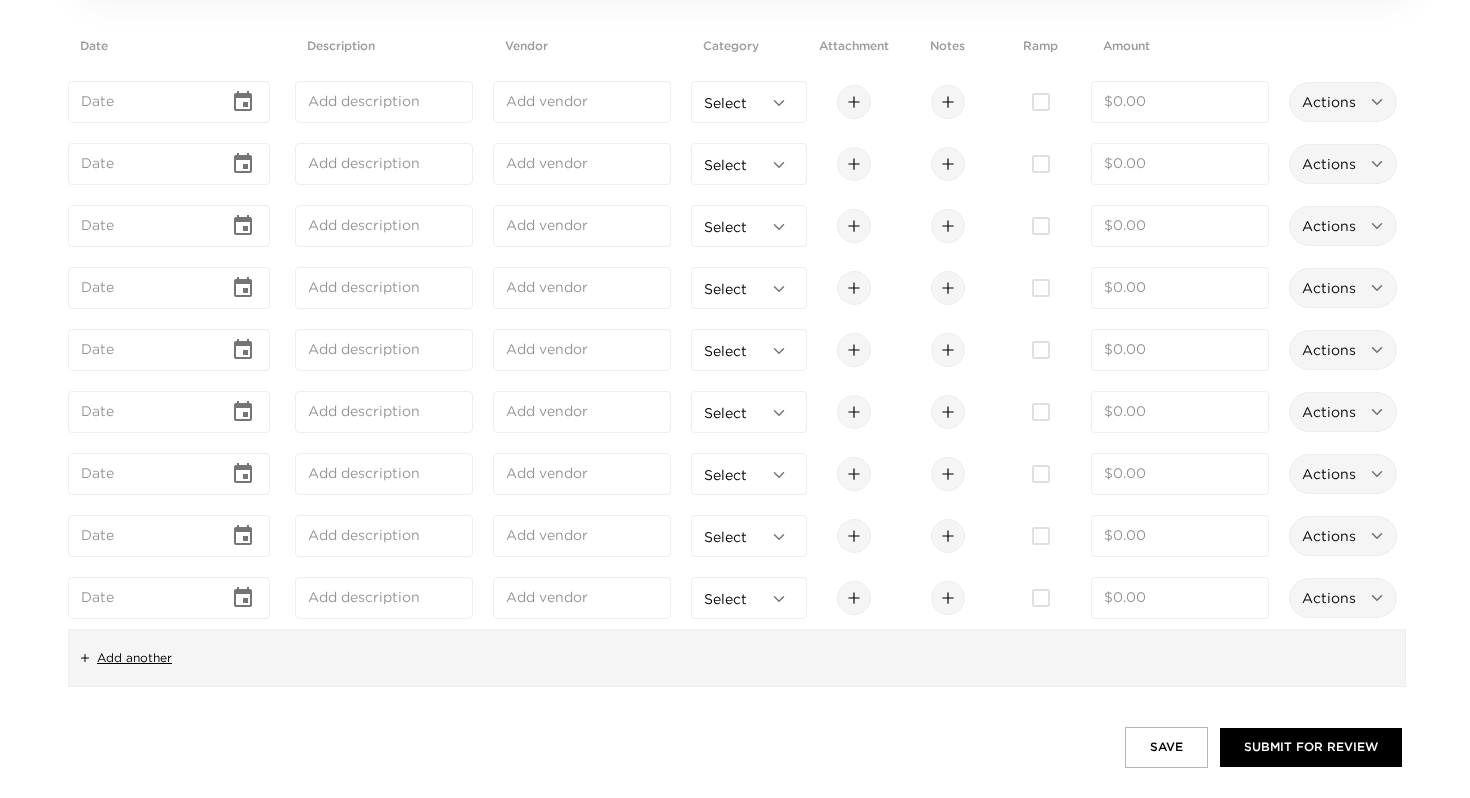 scroll, scrollTop: 621, scrollLeft: 0, axis: vertical 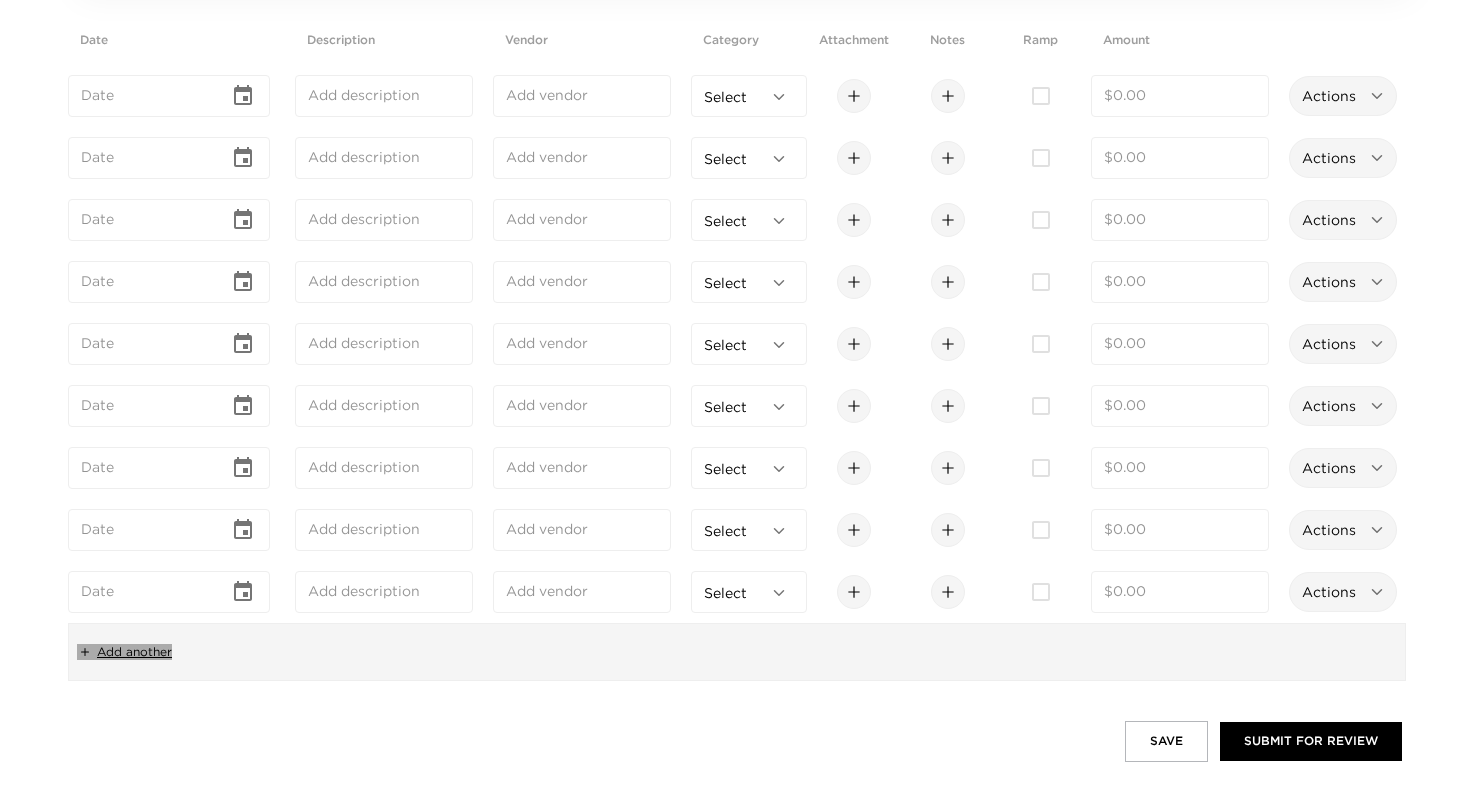 click on "Add another" at bounding box center [134, 652] 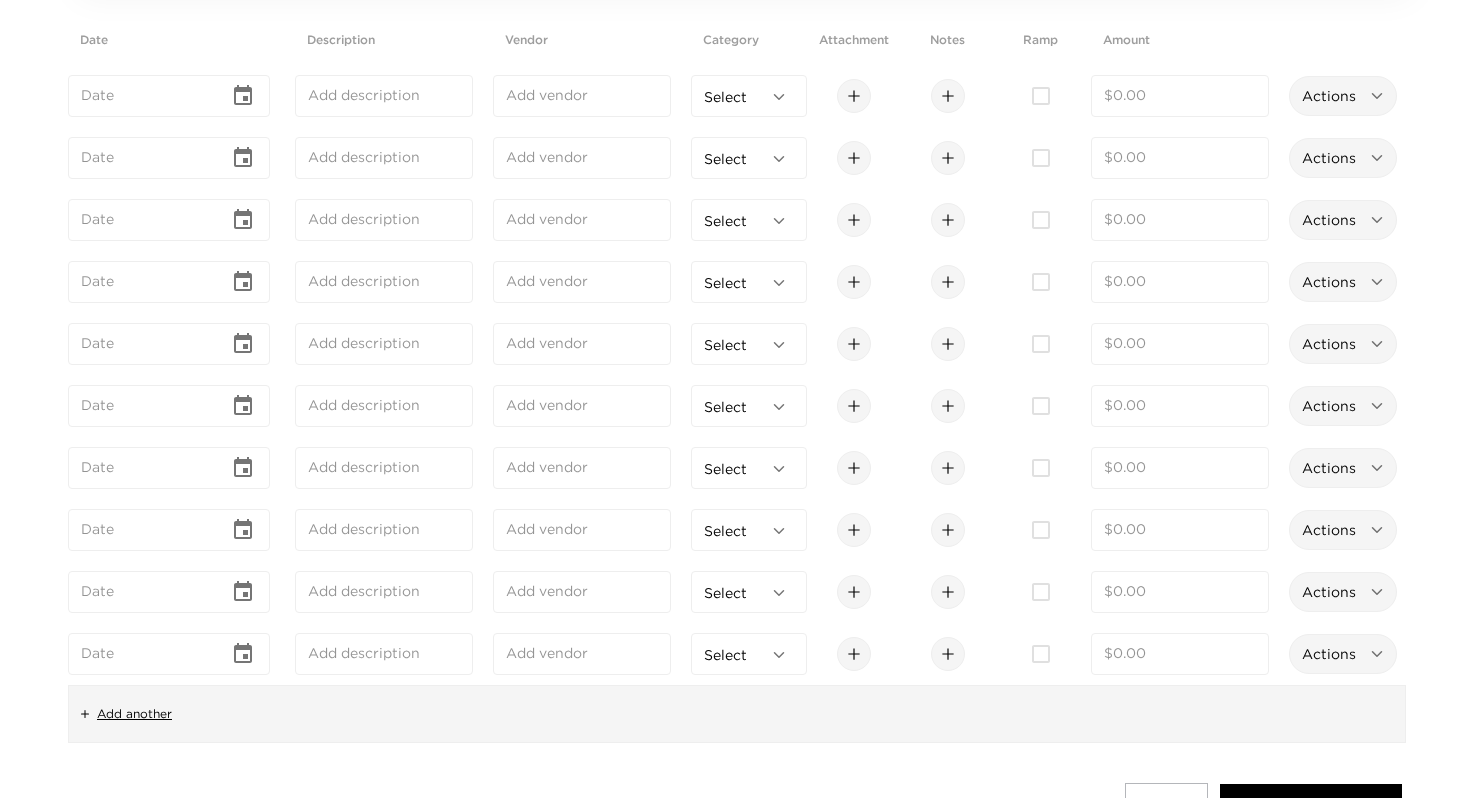 click on "Add another" at bounding box center [134, 714] 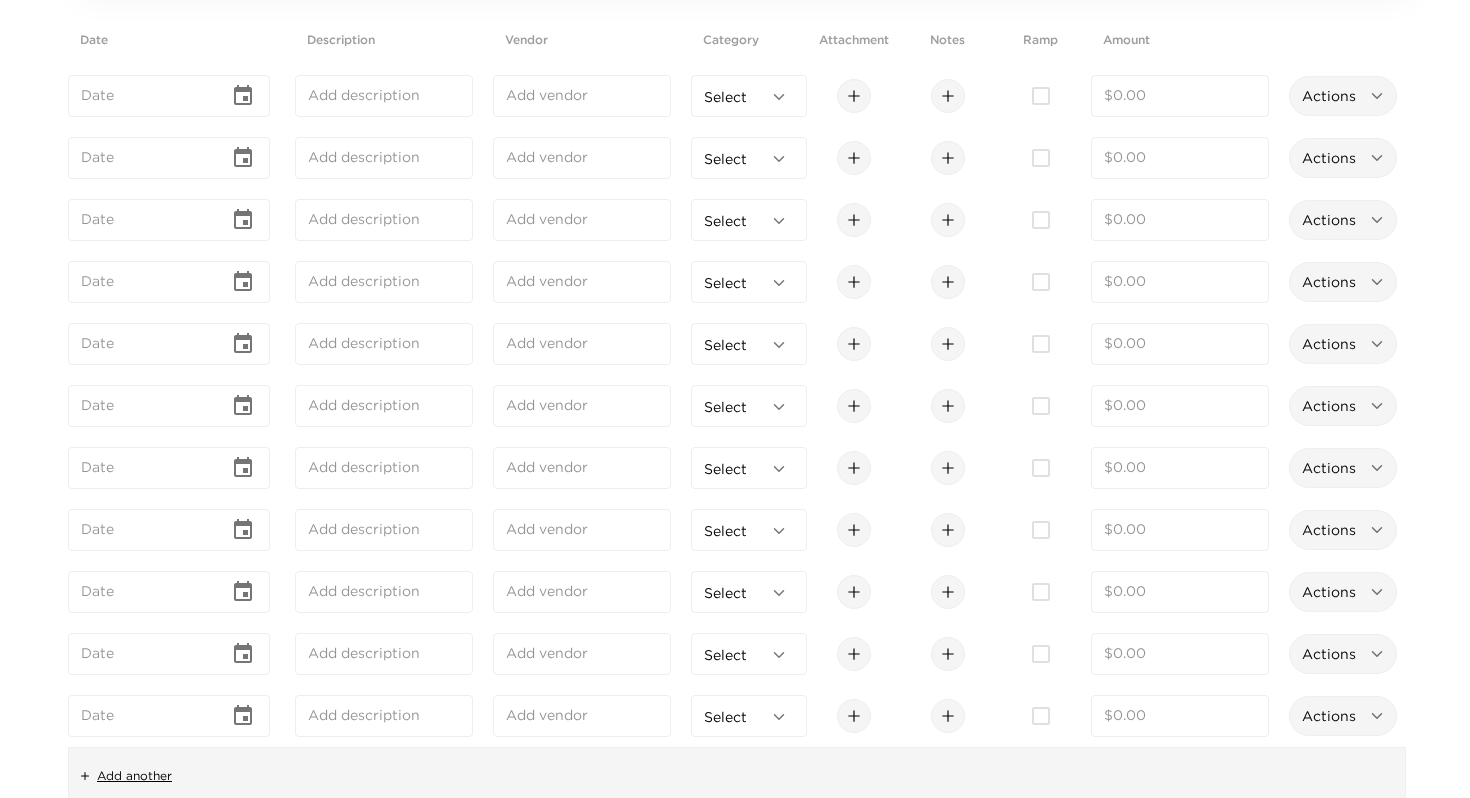 scroll, scrollTop: 745, scrollLeft: 0, axis: vertical 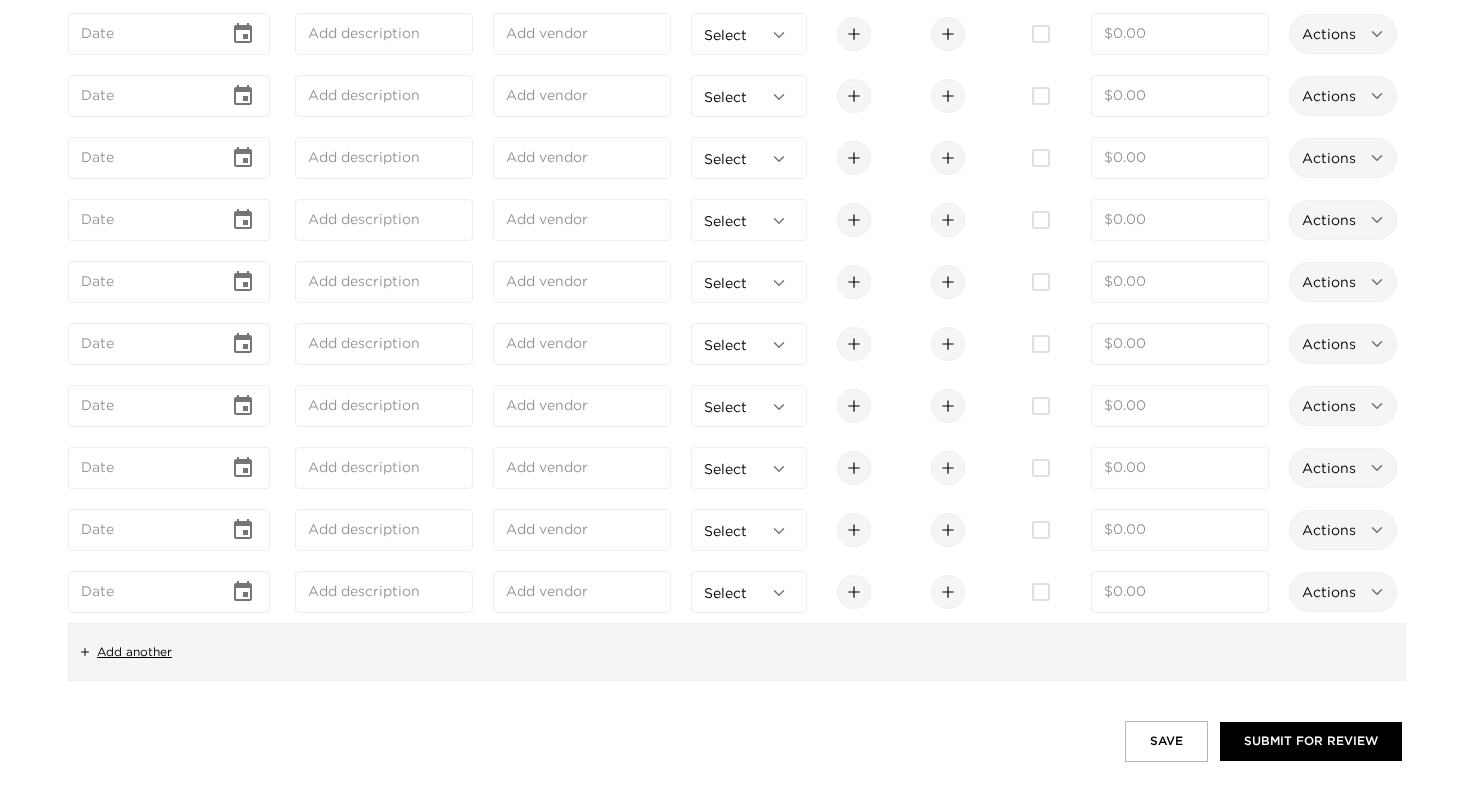 click on "Add another" at bounding box center [134, 652] 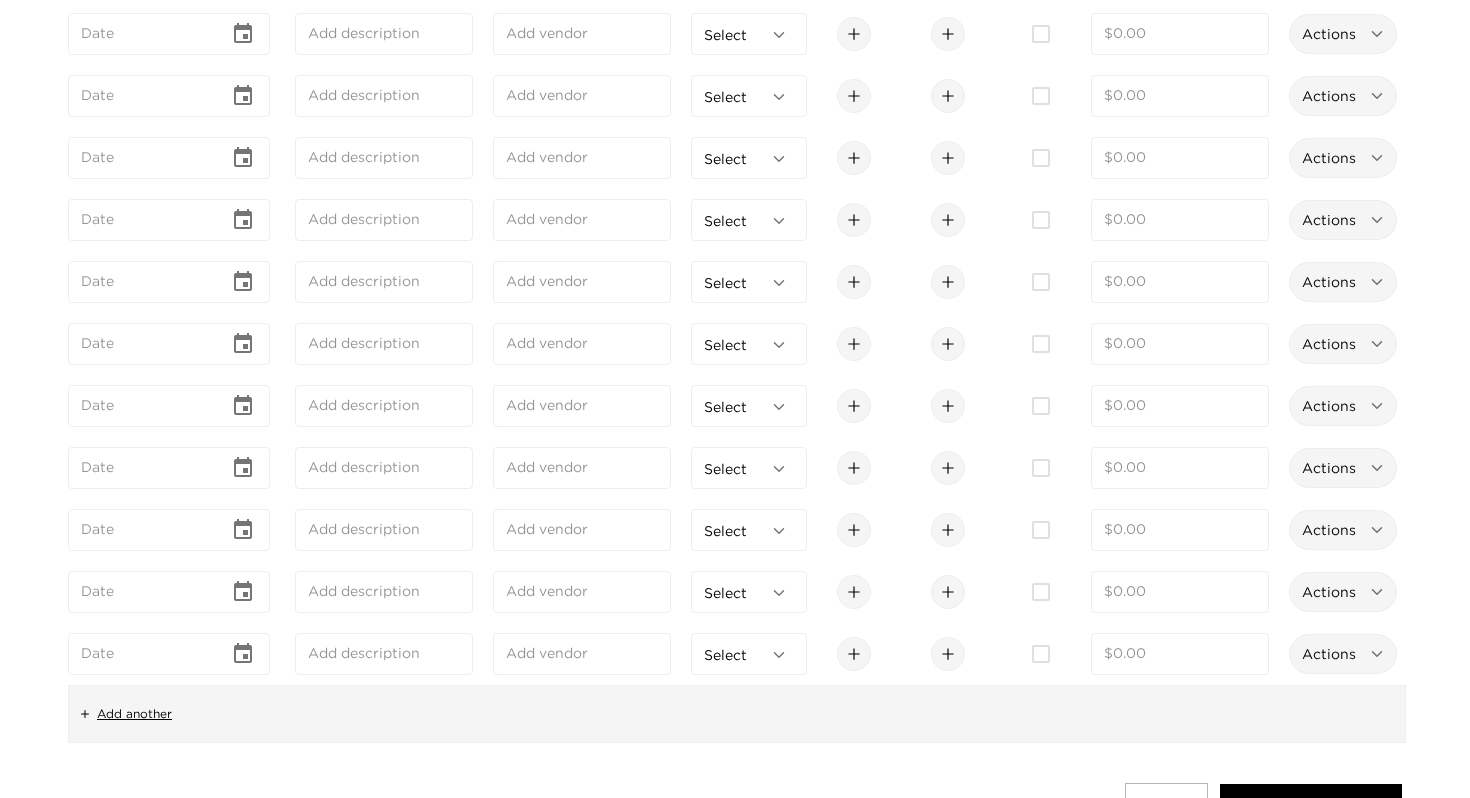 click on "Add another" at bounding box center [134, 714] 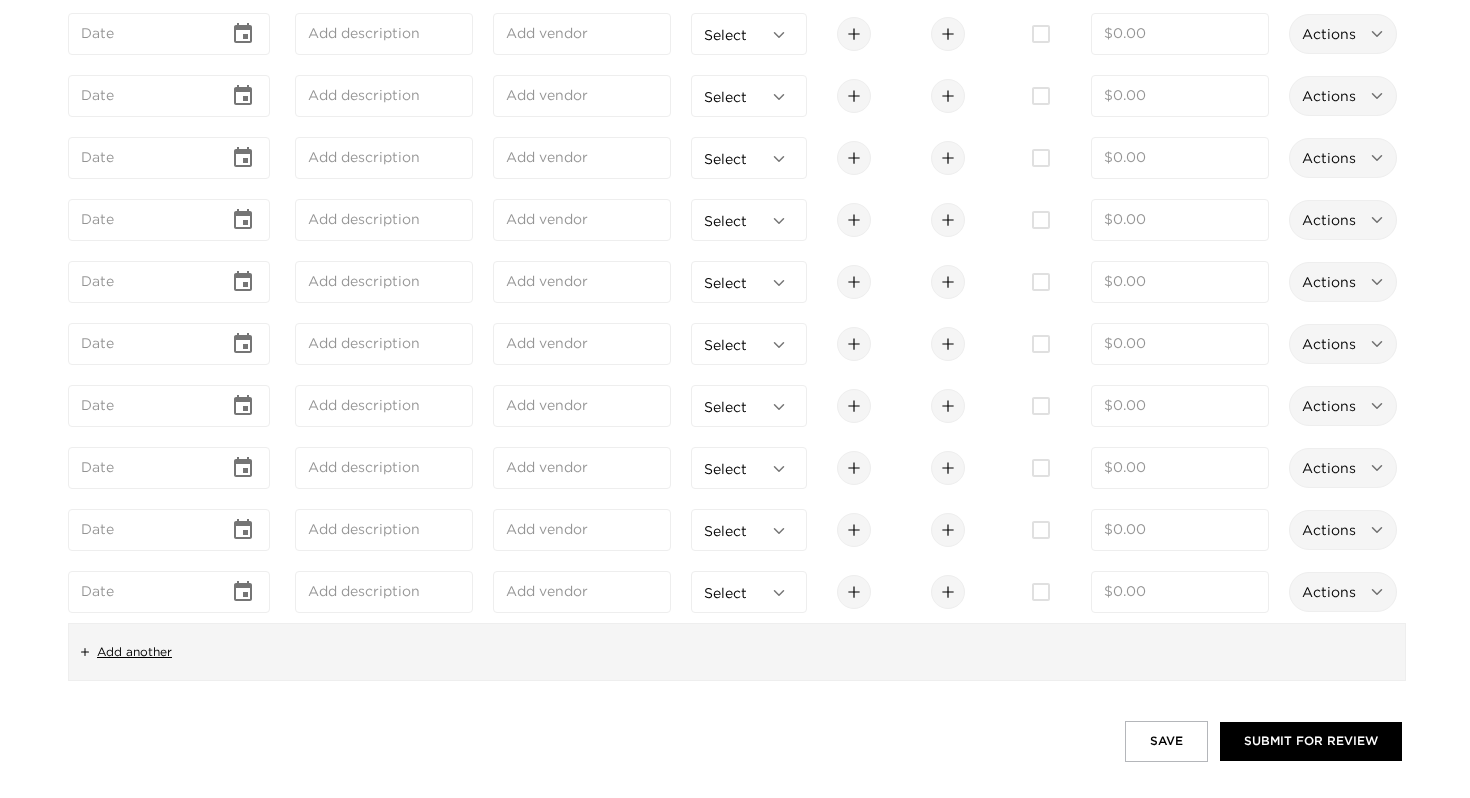 click on "Add another" at bounding box center (134, 652) 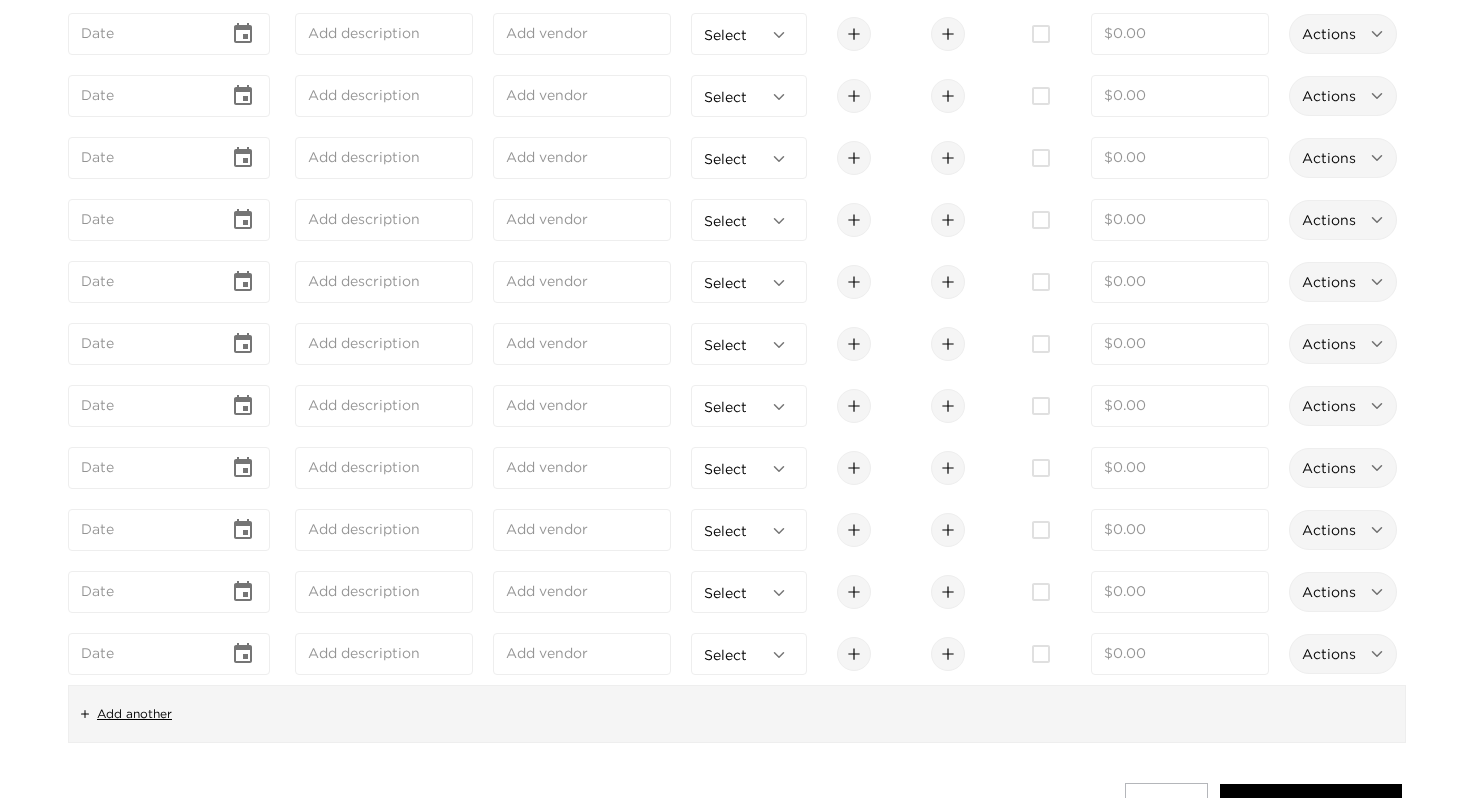 click on "Add another" at bounding box center [134, 714] 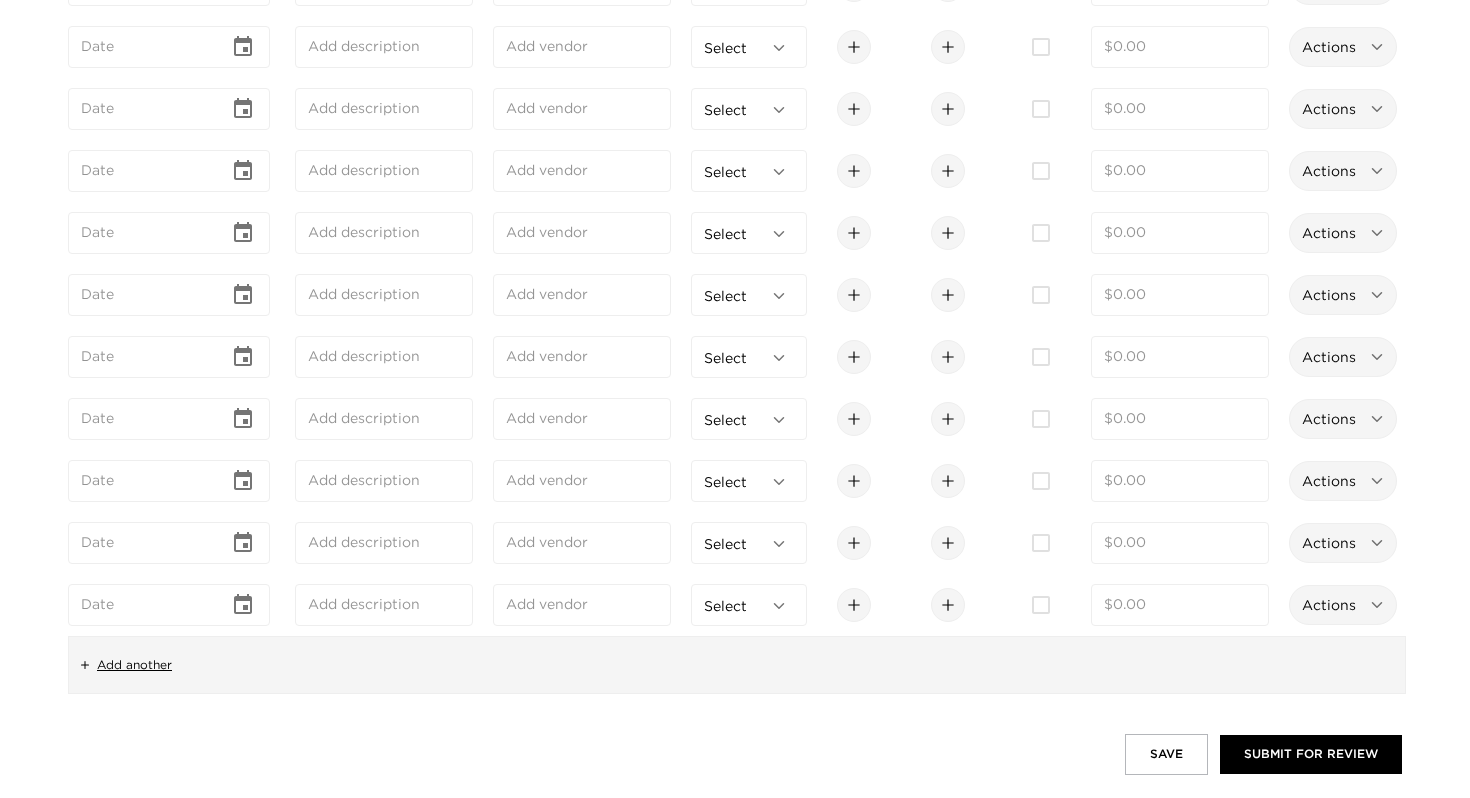 scroll, scrollTop: 993, scrollLeft: 0, axis: vertical 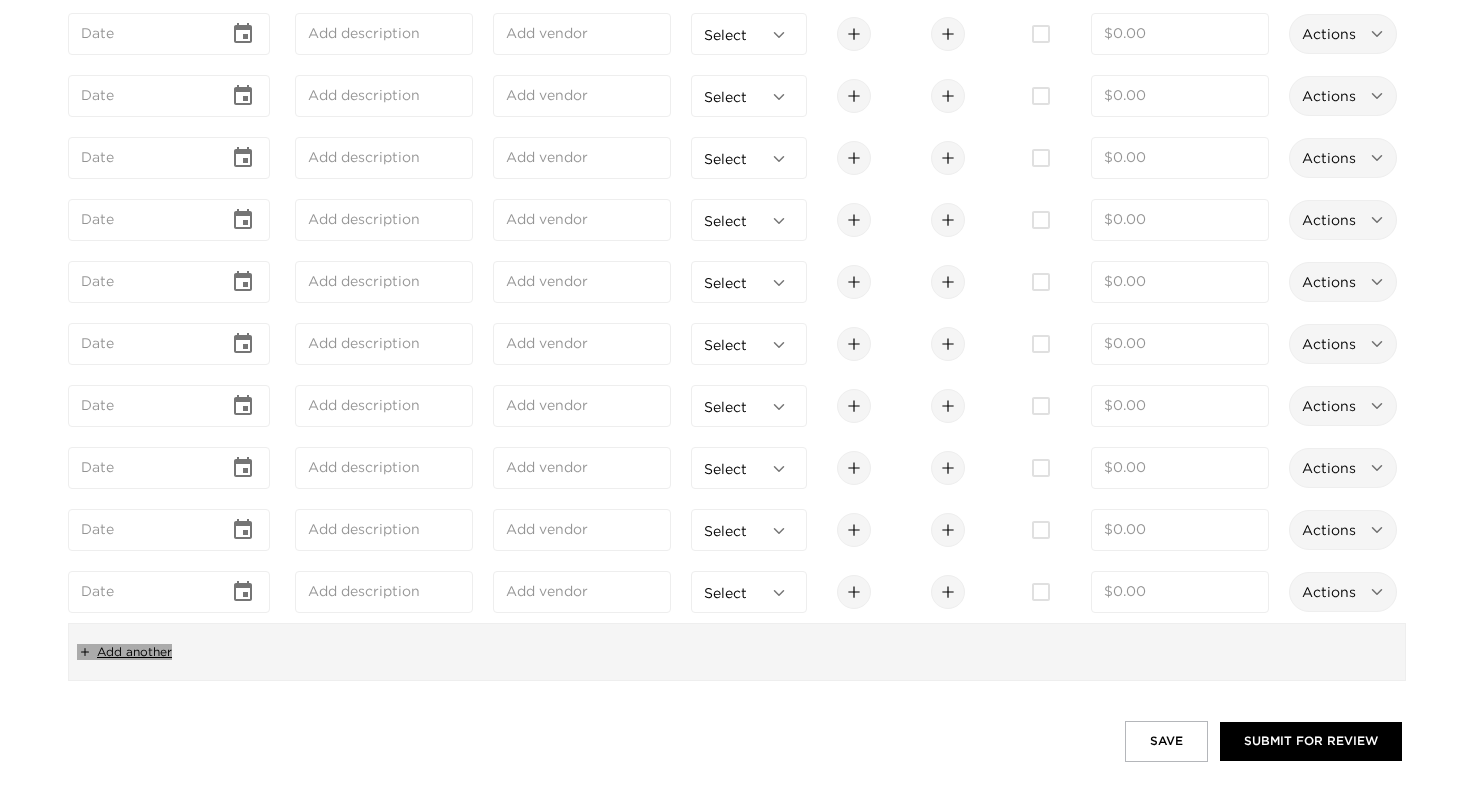 click on "Add another" at bounding box center (134, 652) 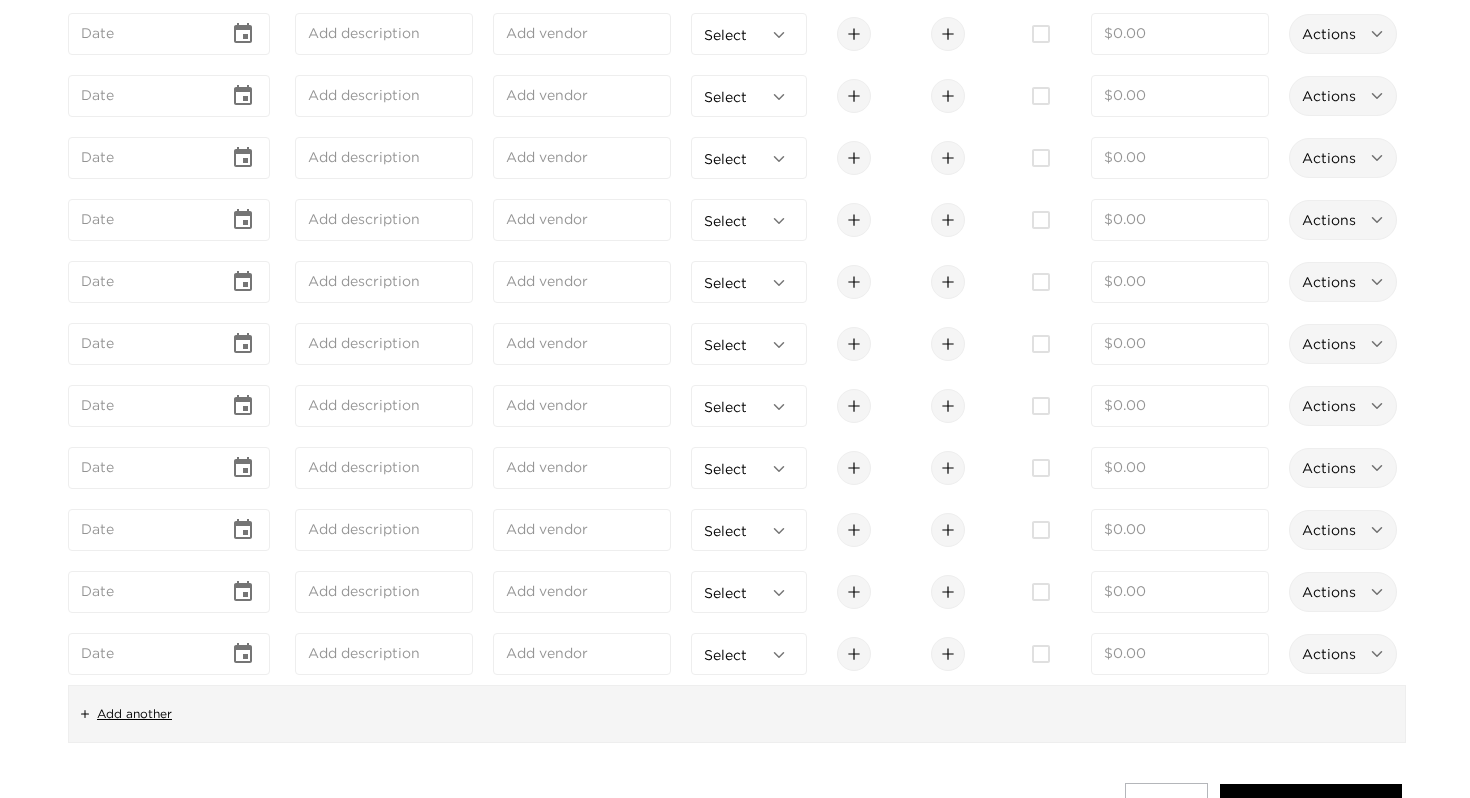 click on "Add another" at bounding box center (134, 714) 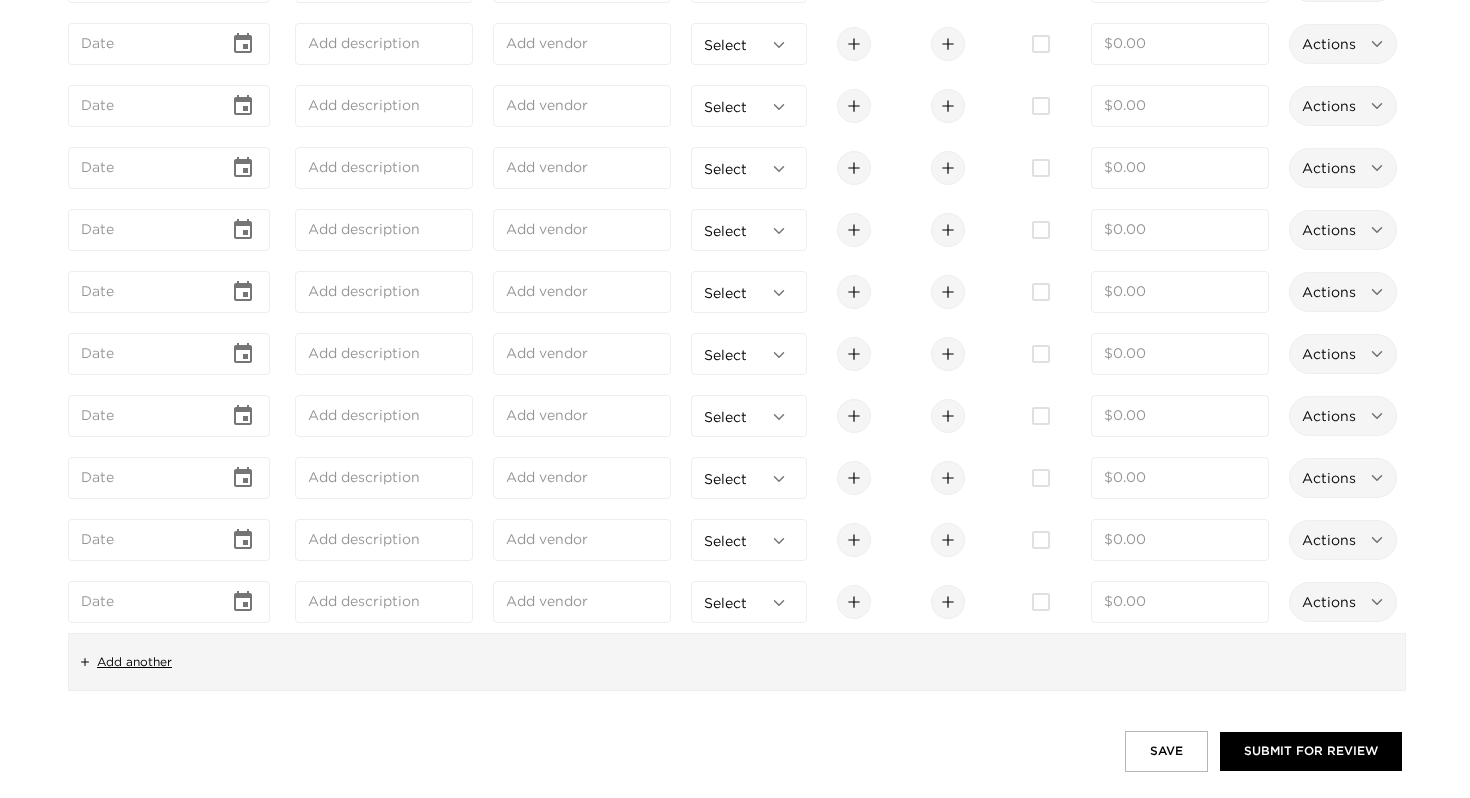scroll, scrollTop: 1117, scrollLeft: 0, axis: vertical 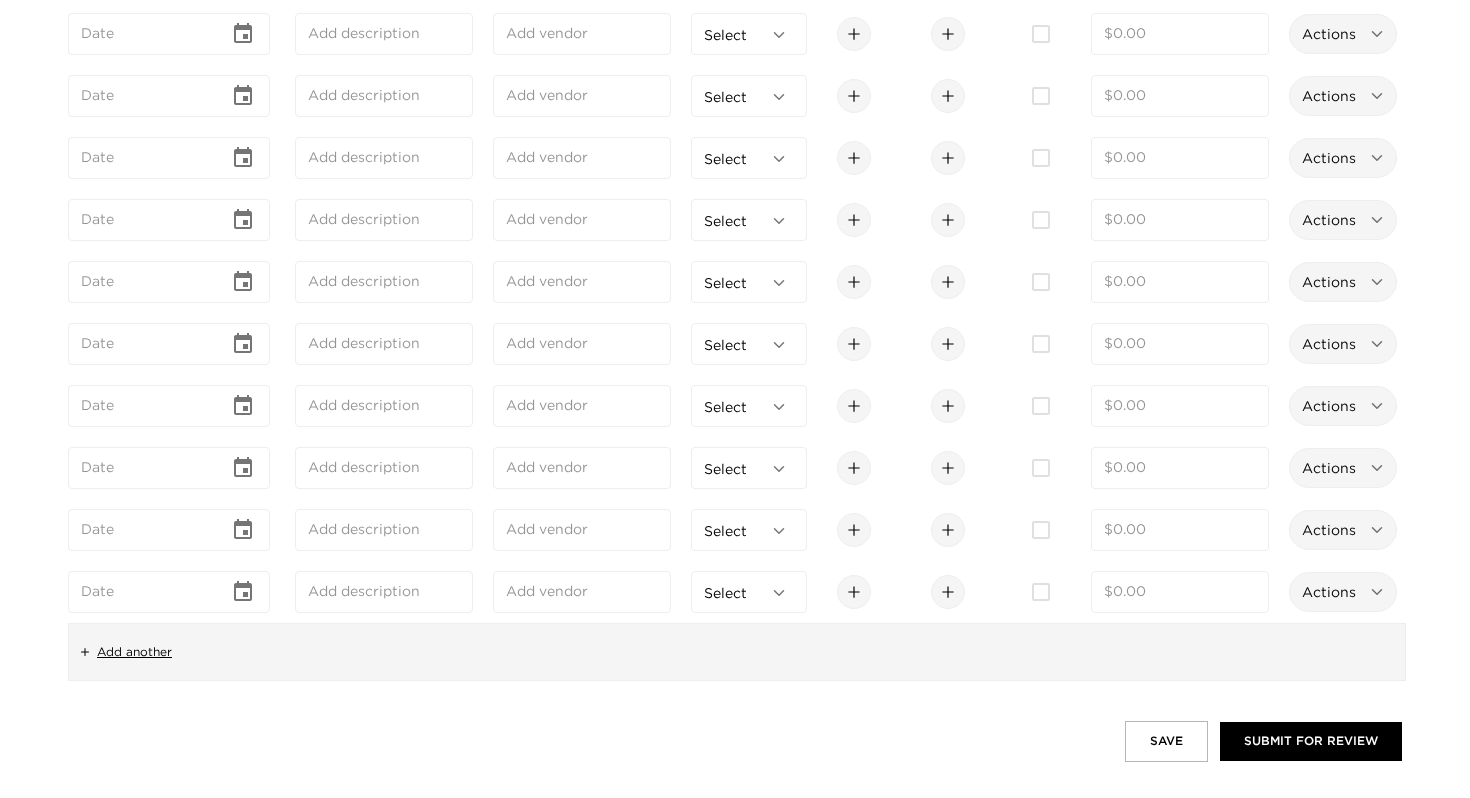 click on "Add another" at bounding box center [134, 652] 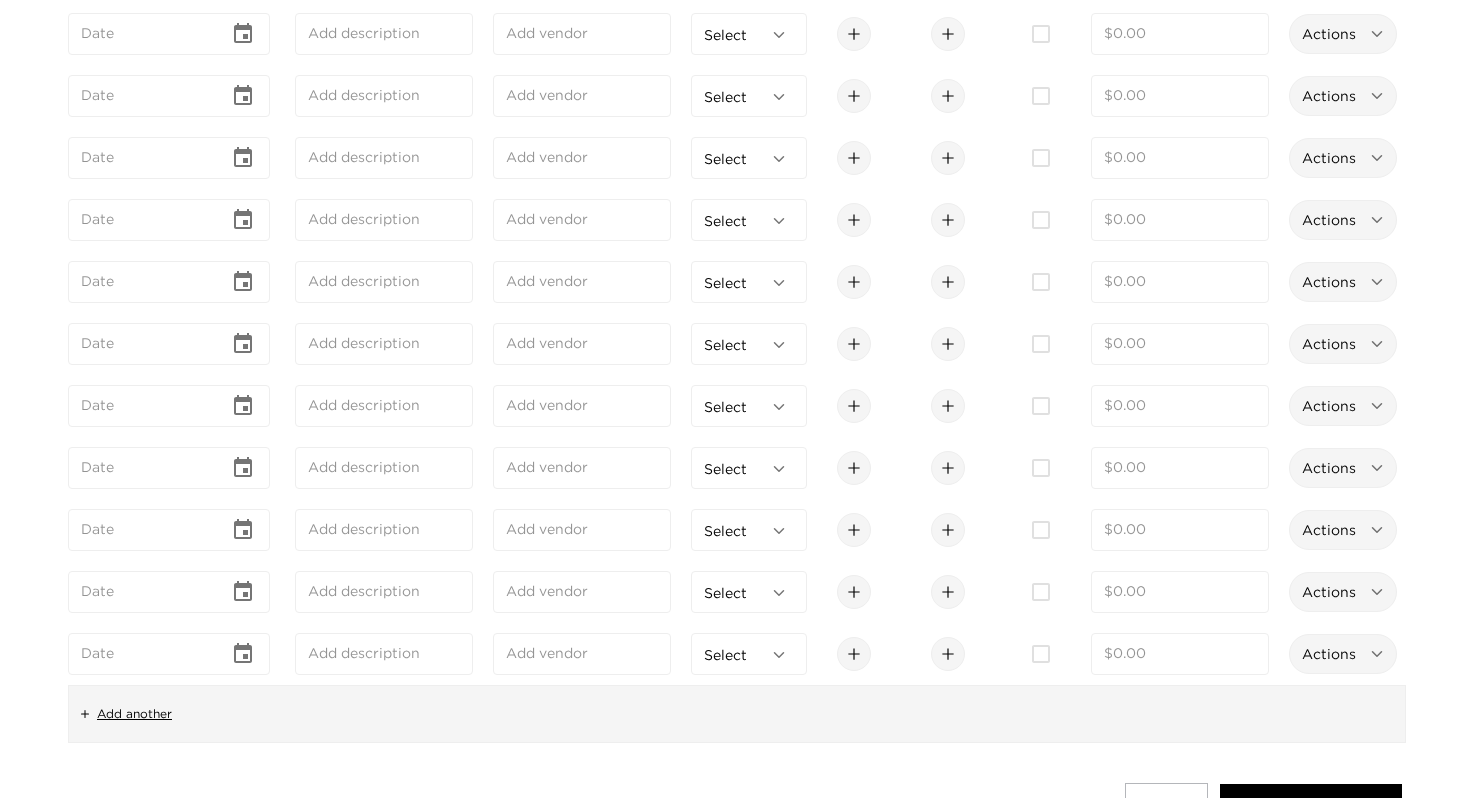 click on "Add another" at bounding box center (134, 714) 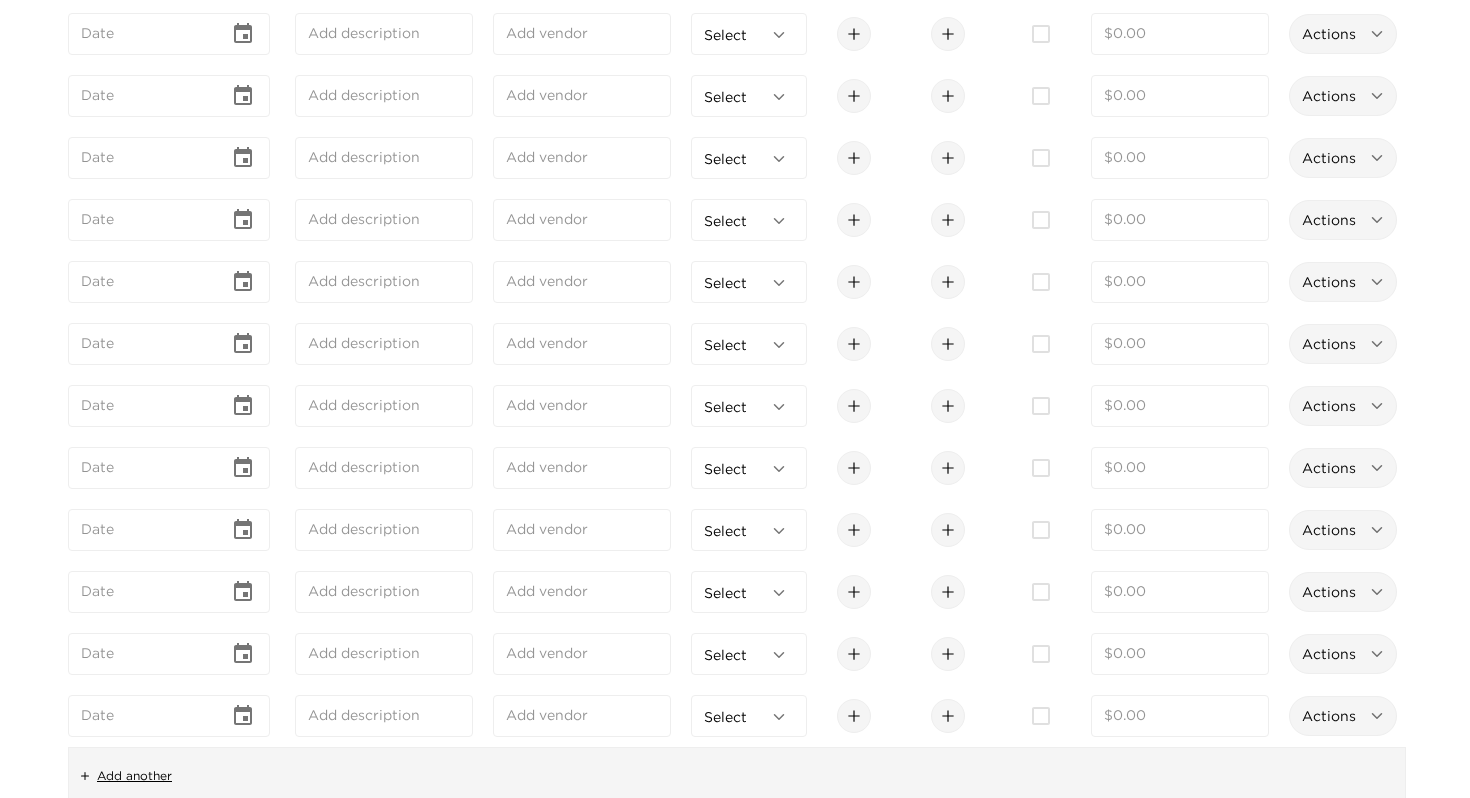 scroll, scrollTop: 1241, scrollLeft: 0, axis: vertical 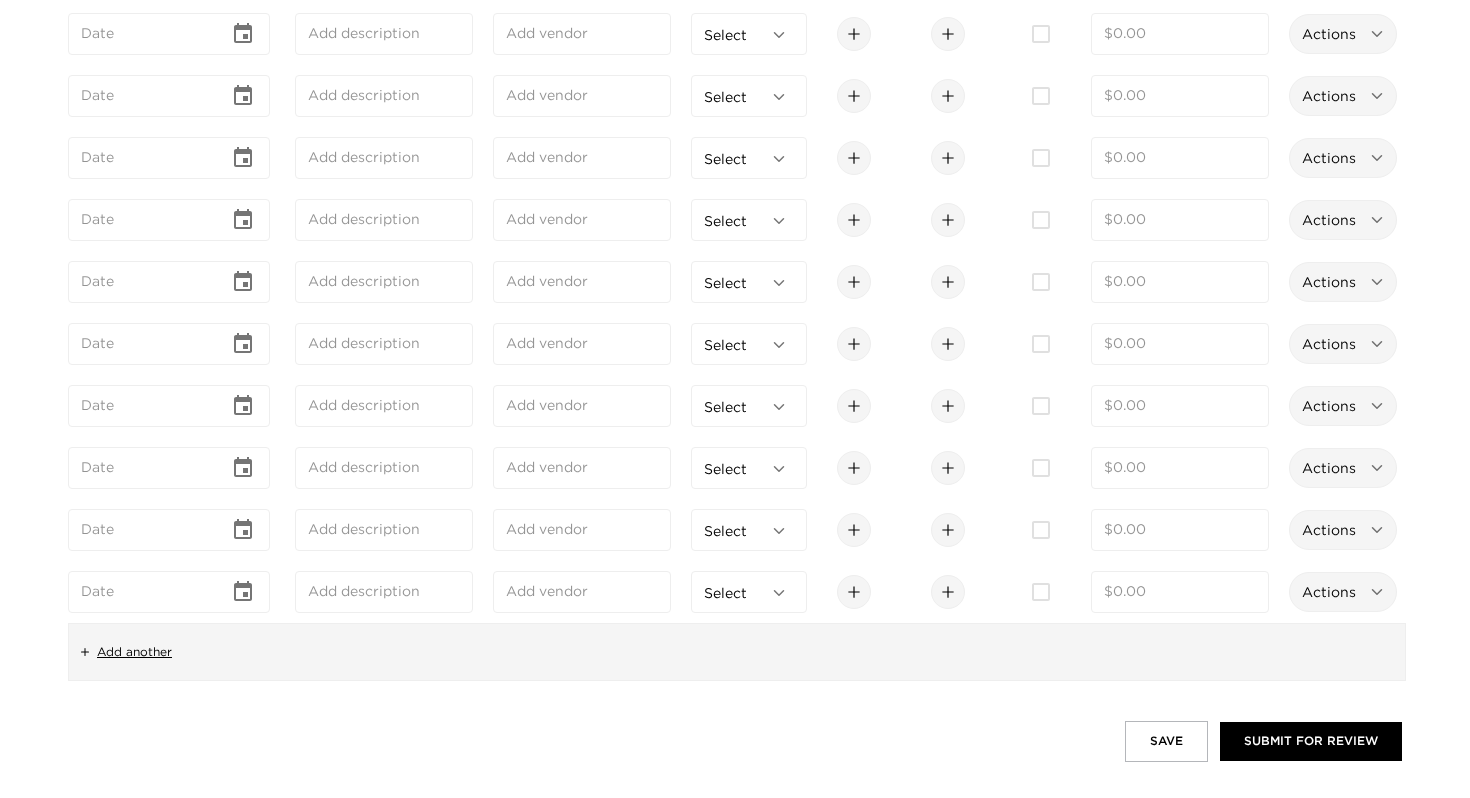 click on "Add another" at bounding box center [134, 652] 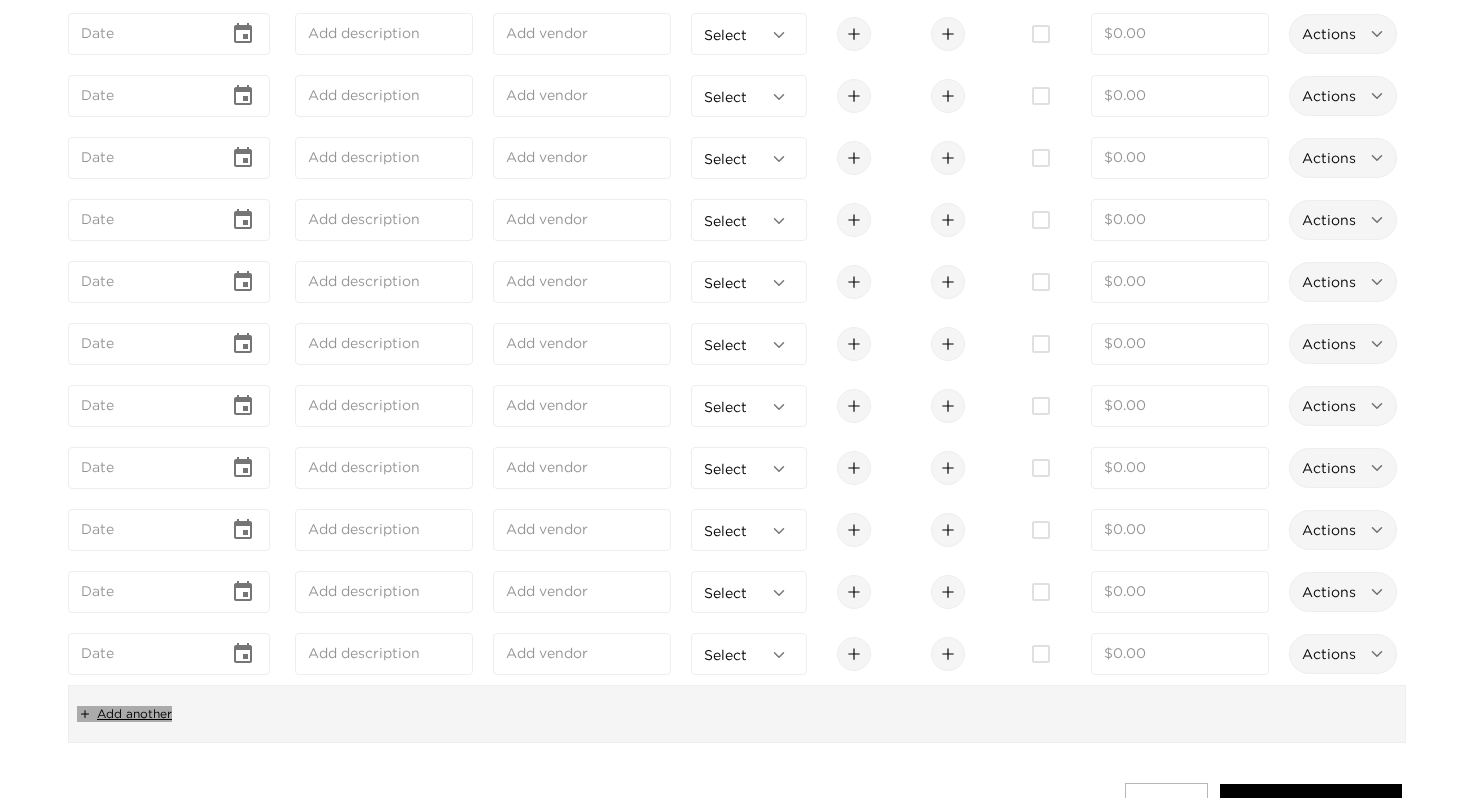 click on "Add another" at bounding box center (134, 714) 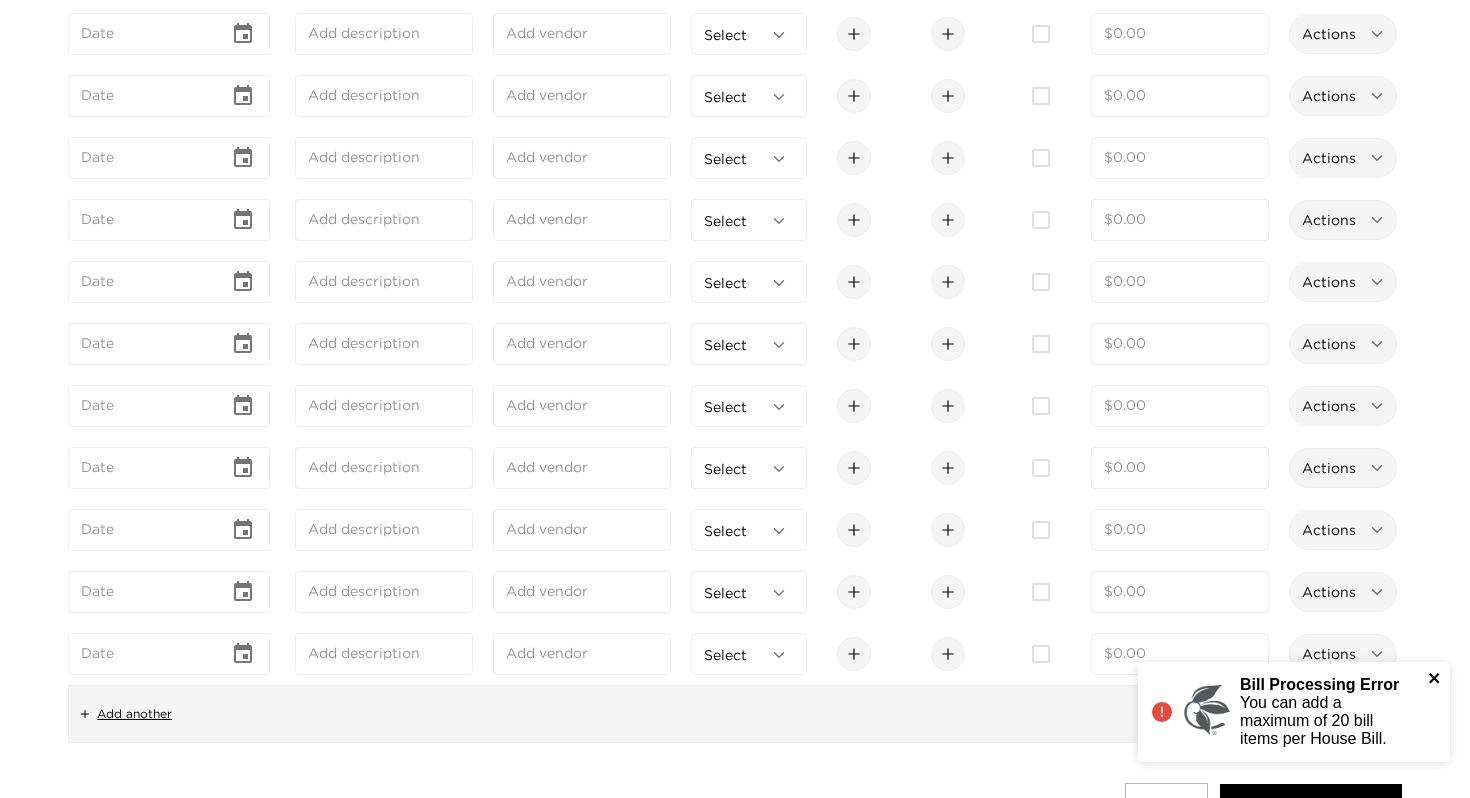 click 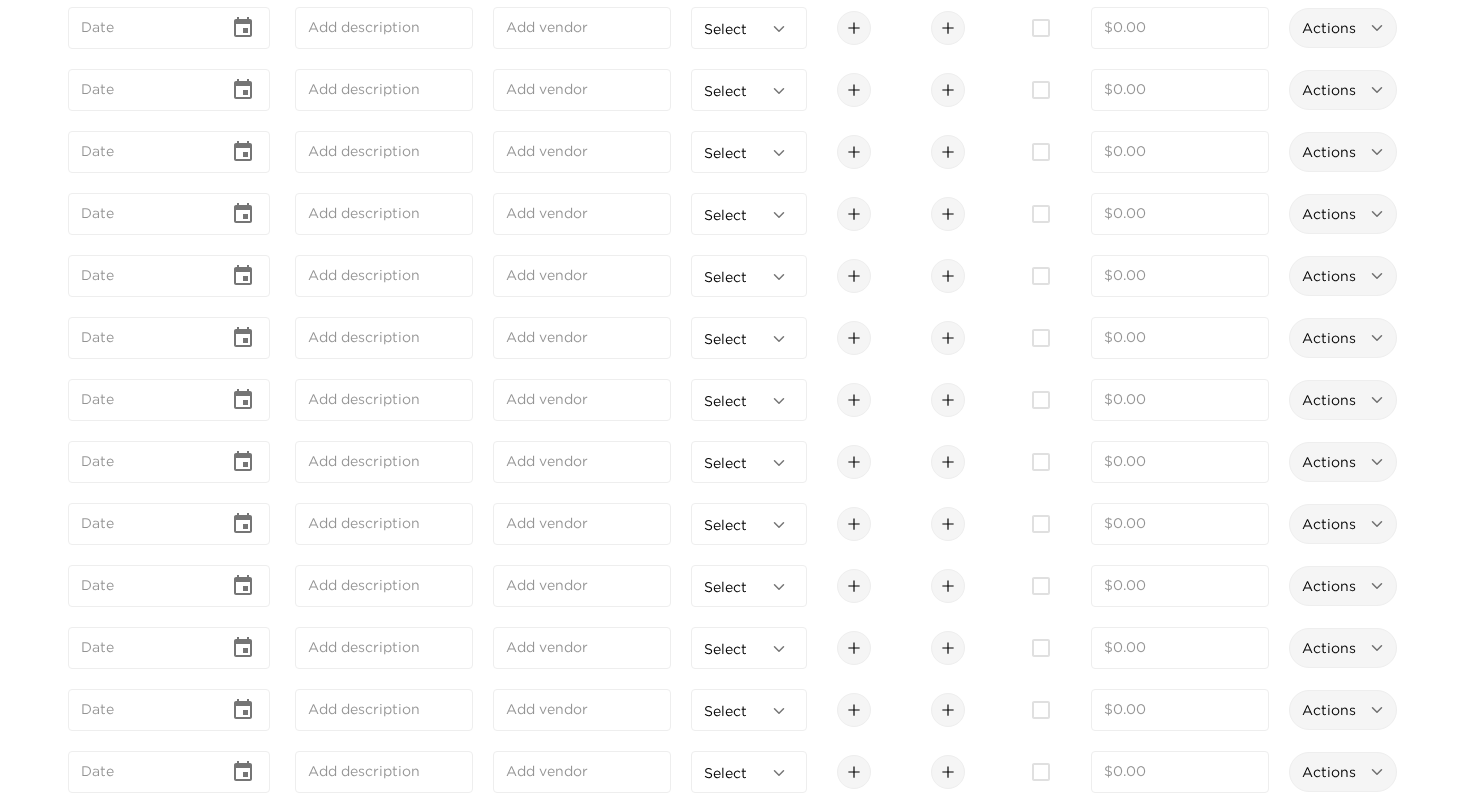 scroll, scrollTop: 1303, scrollLeft: 0, axis: vertical 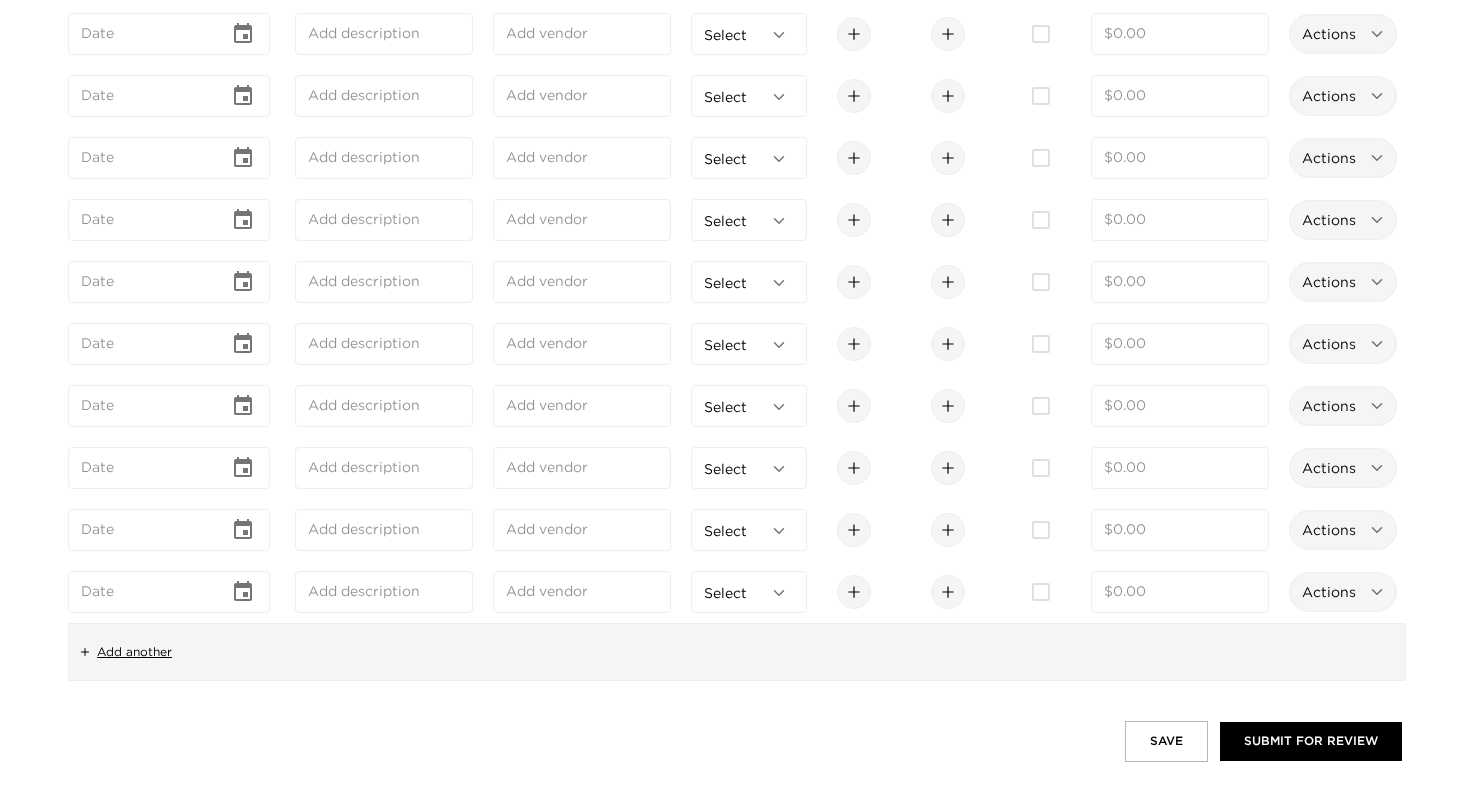 click on "Add another" at bounding box center (134, 652) 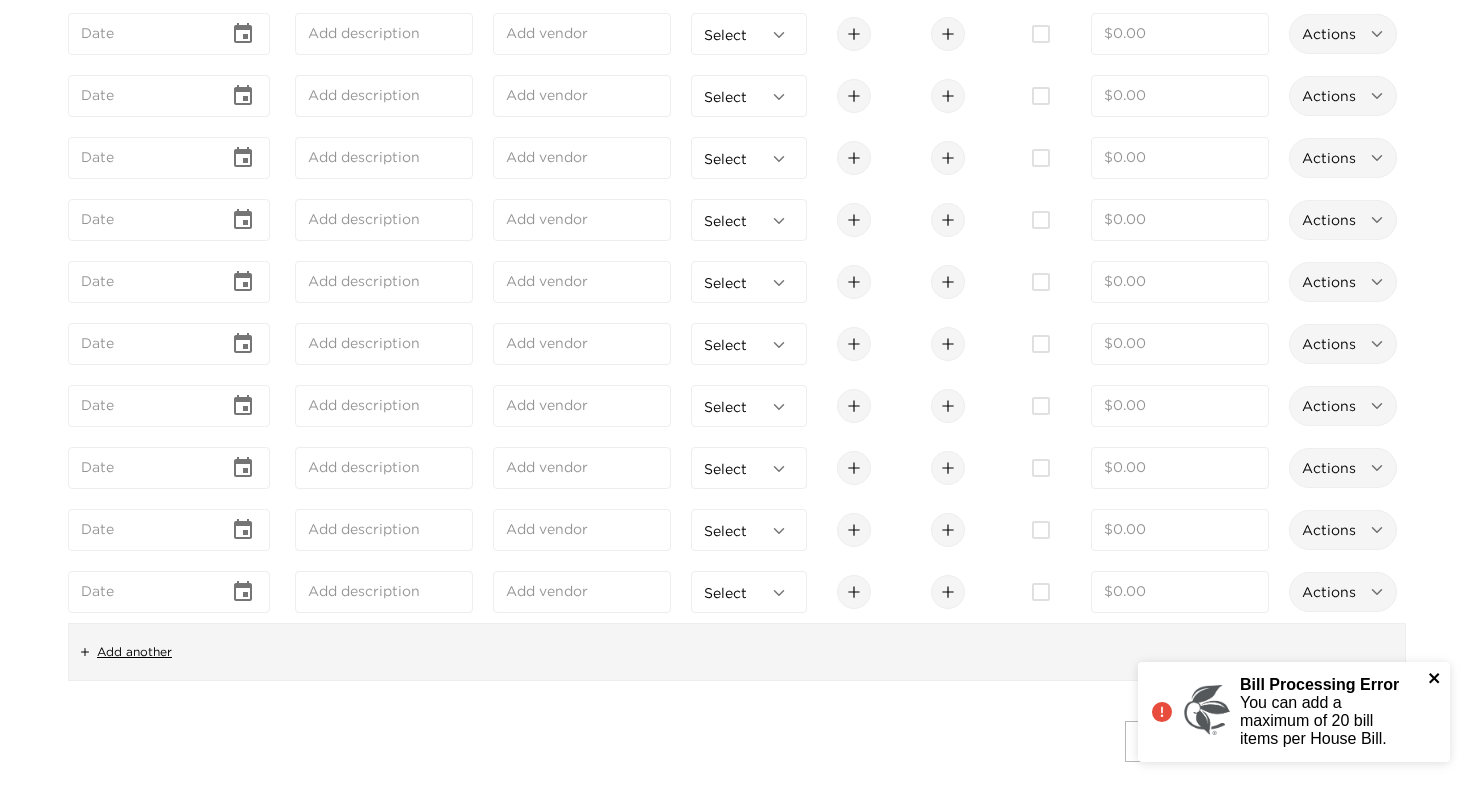 click 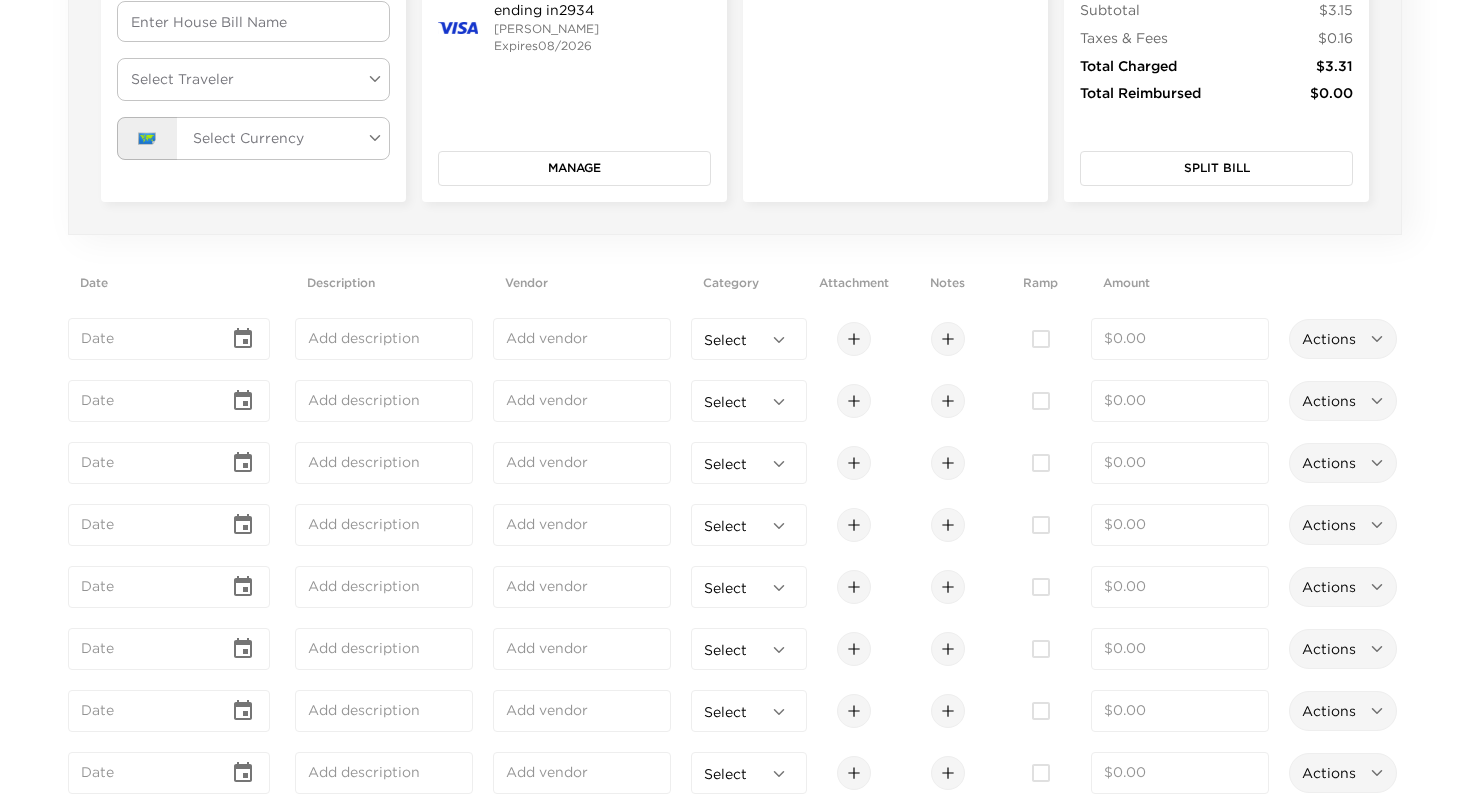 scroll, scrollTop: 1303, scrollLeft: 0, axis: vertical 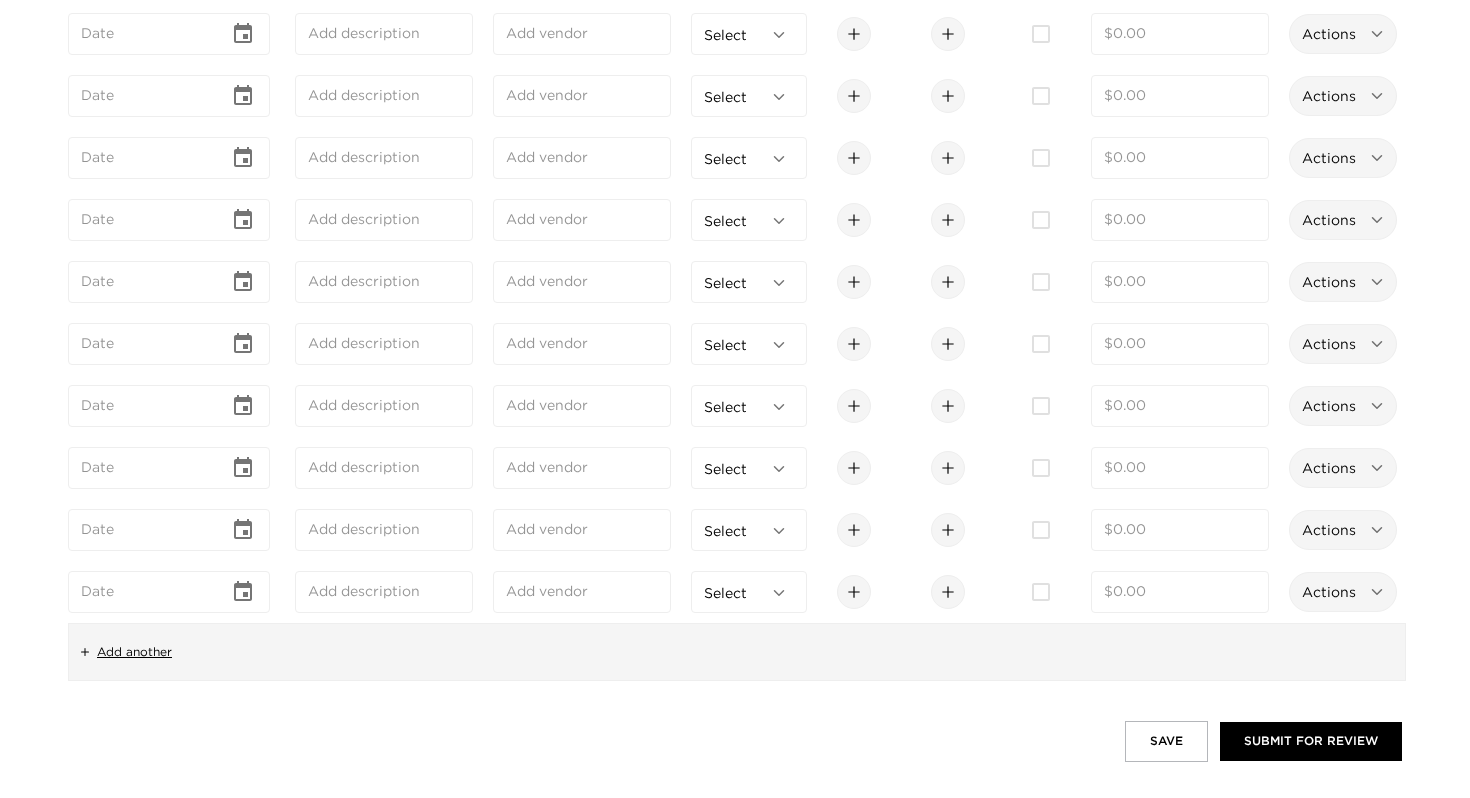 click on "Save" at bounding box center (1166, 741) 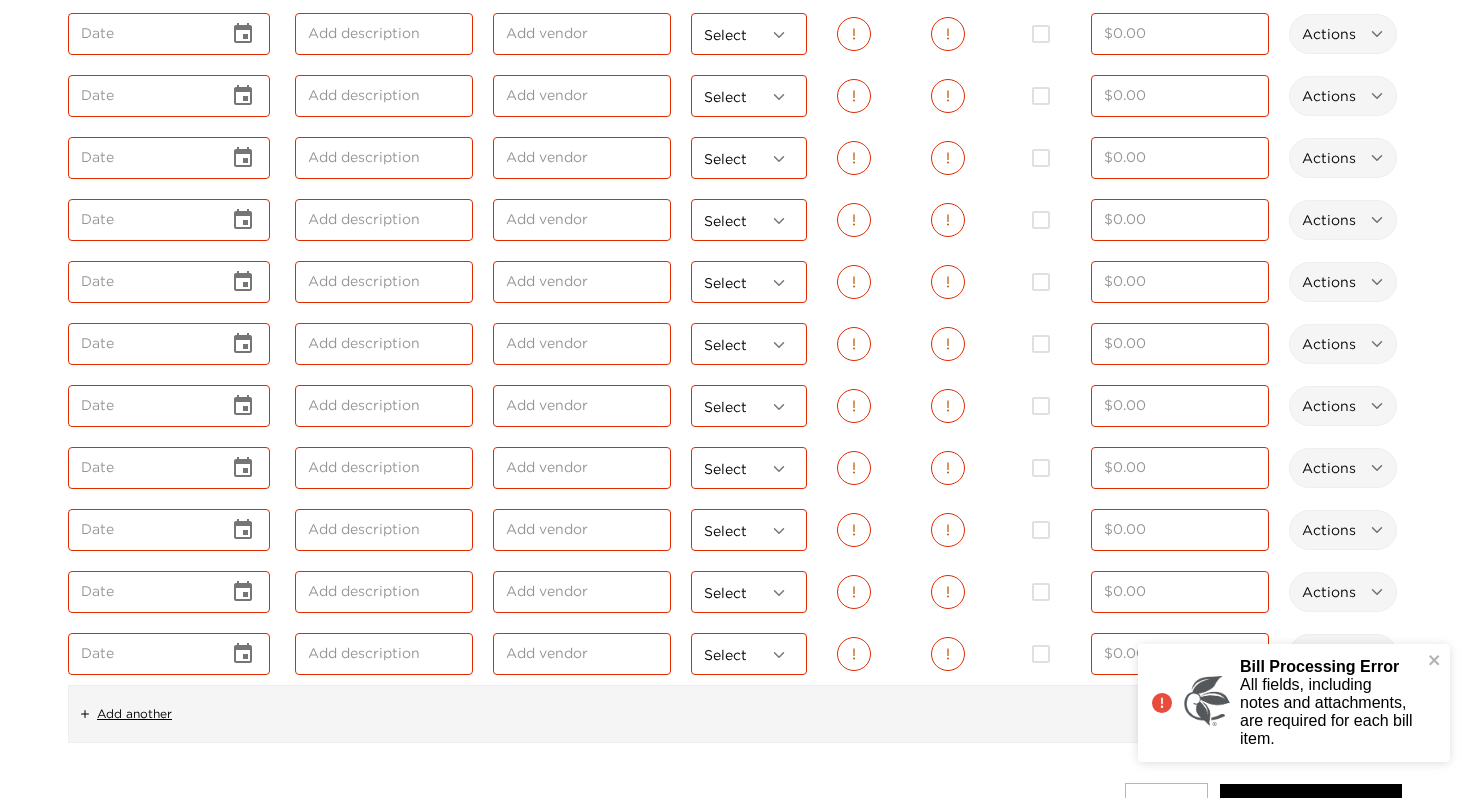 scroll, scrollTop: 1196, scrollLeft: 0, axis: vertical 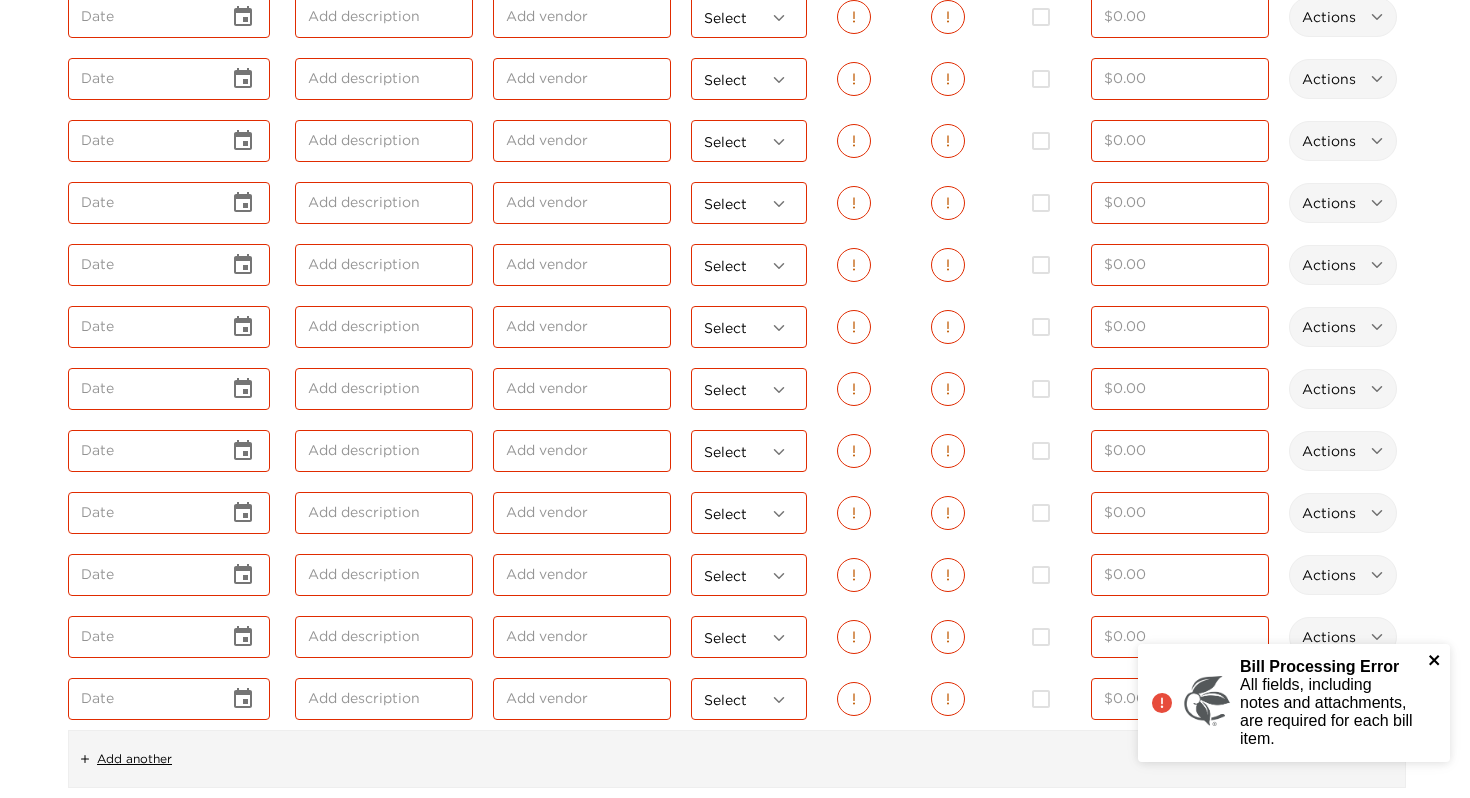click 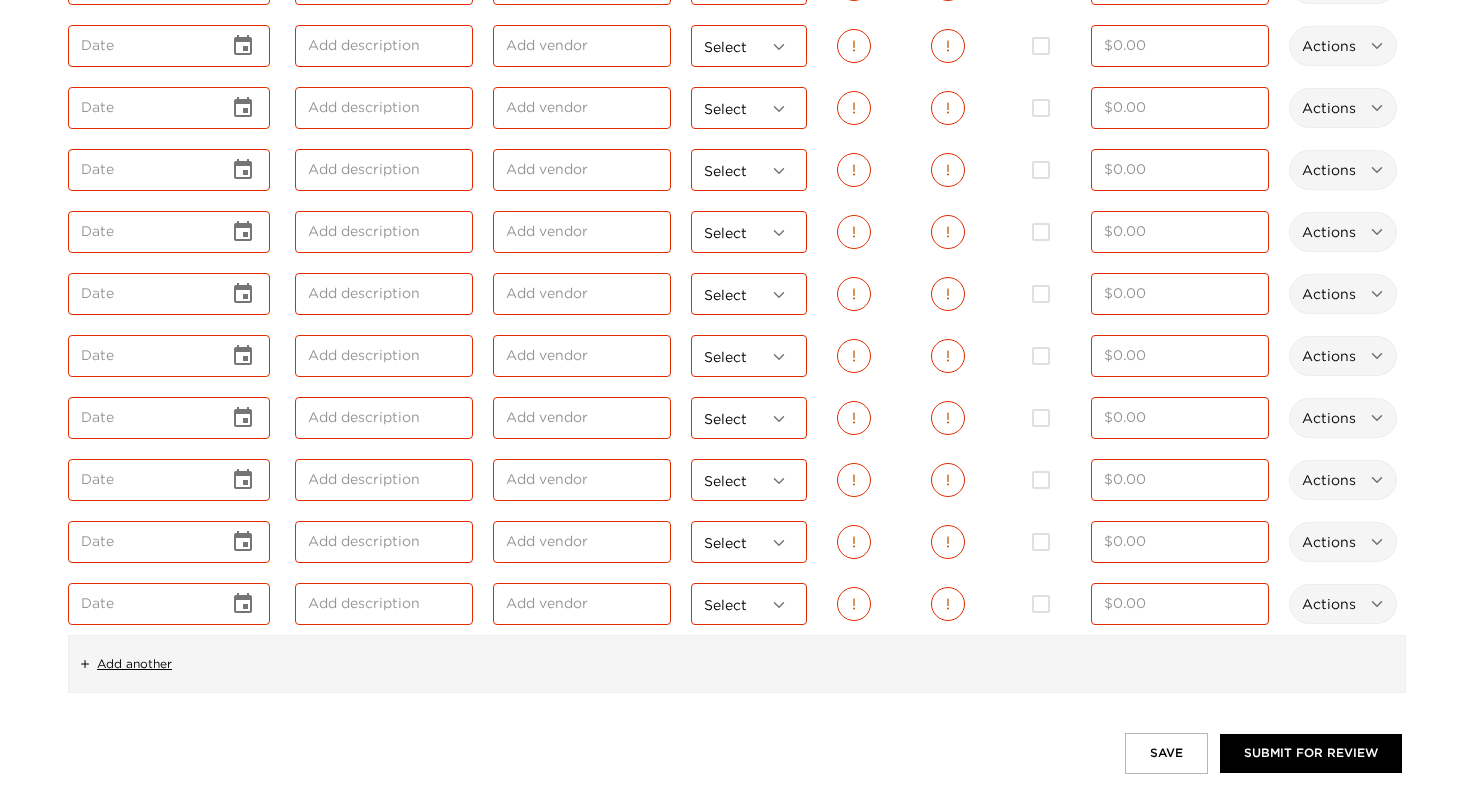 scroll, scrollTop: 1303, scrollLeft: 0, axis: vertical 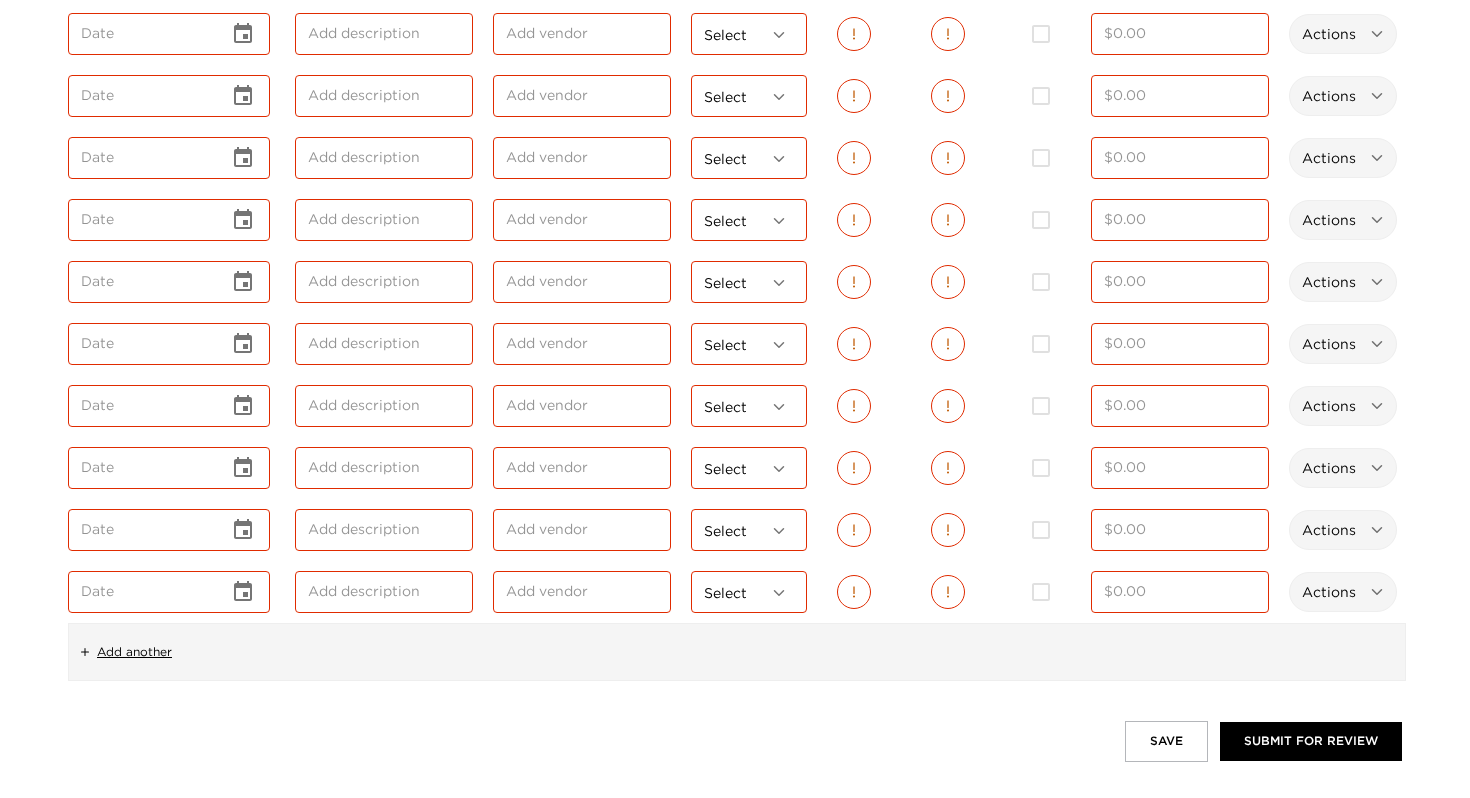 click on "Save" at bounding box center [1166, 741] 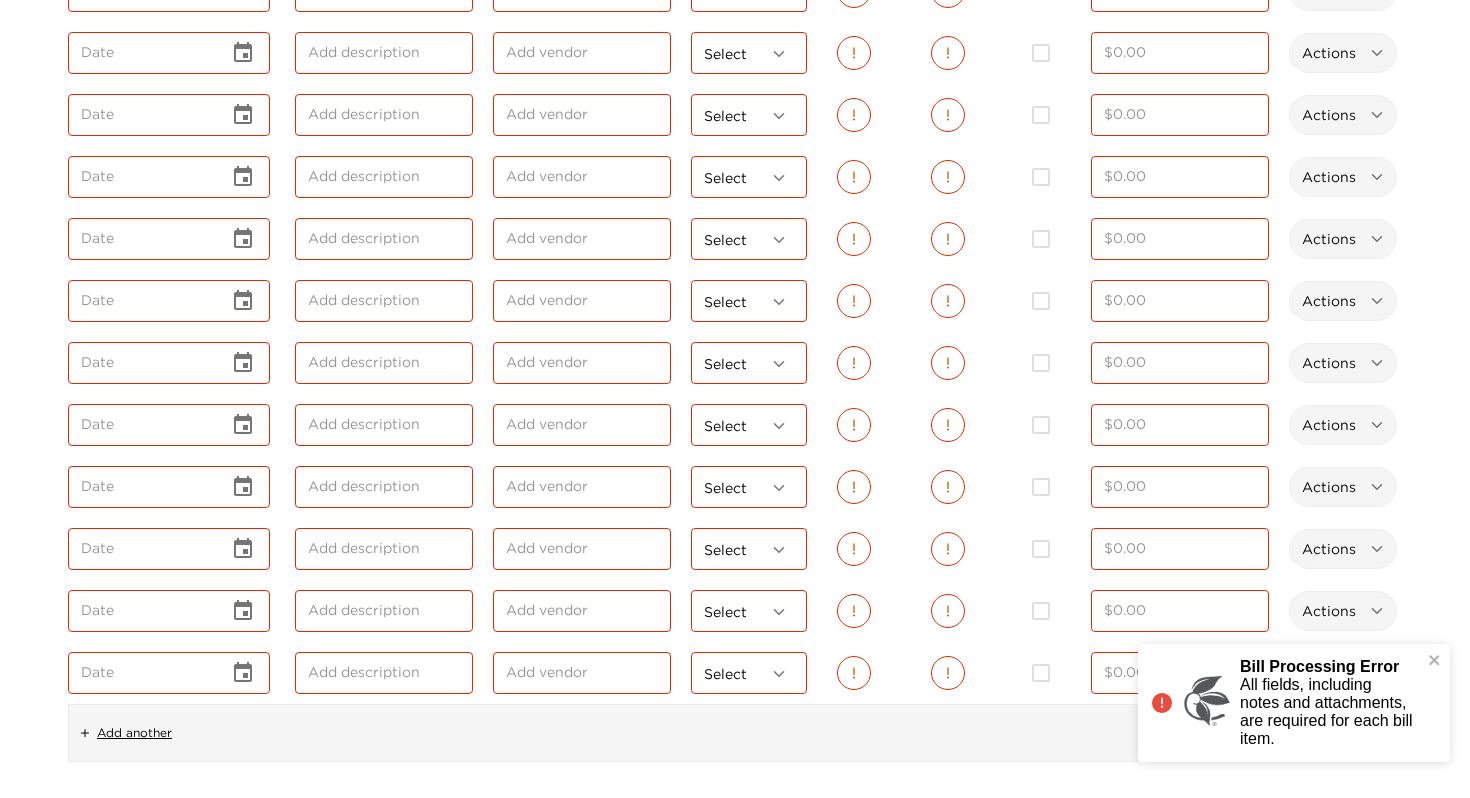 scroll, scrollTop: 1187, scrollLeft: 0, axis: vertical 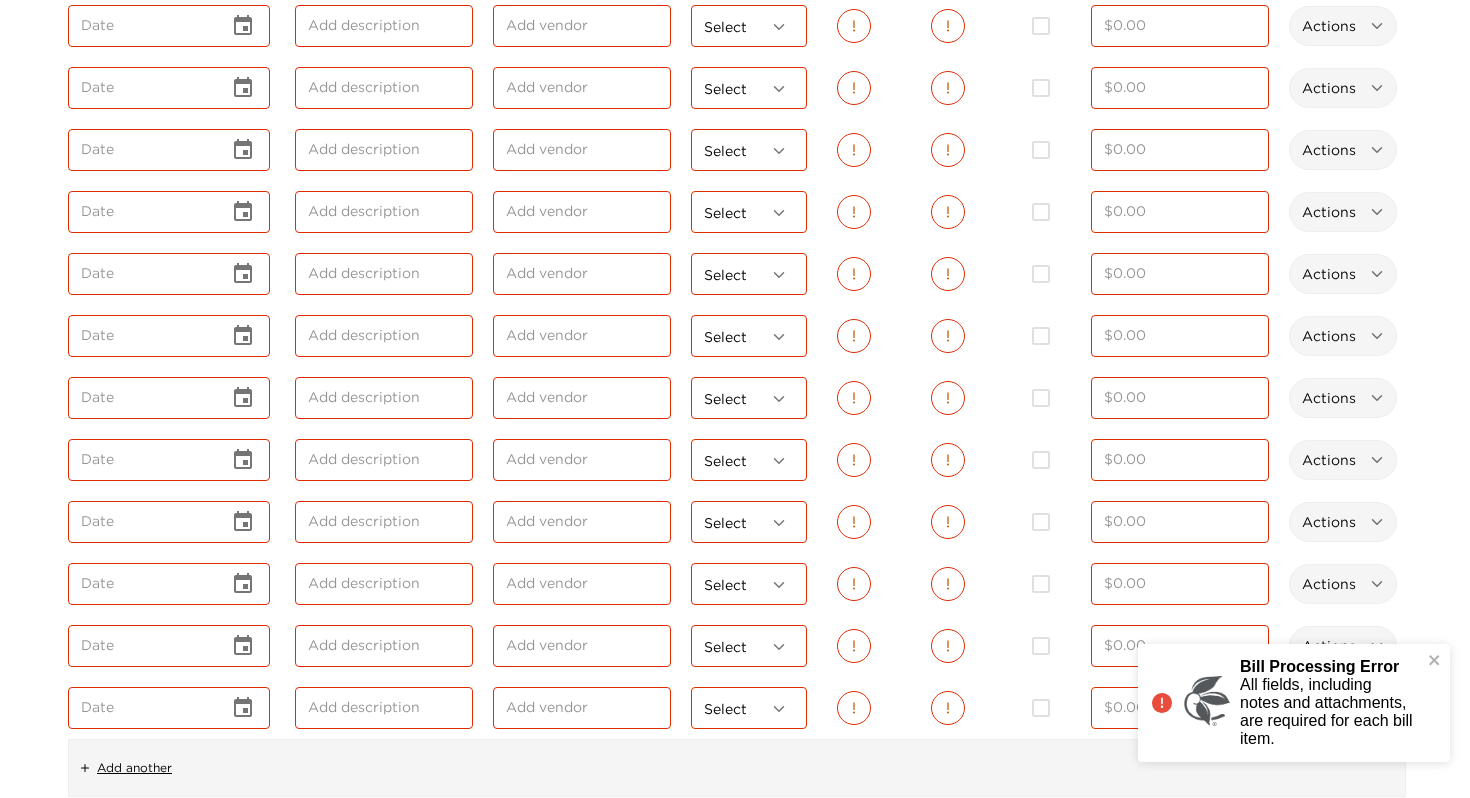 click at bounding box center [1041, 398] 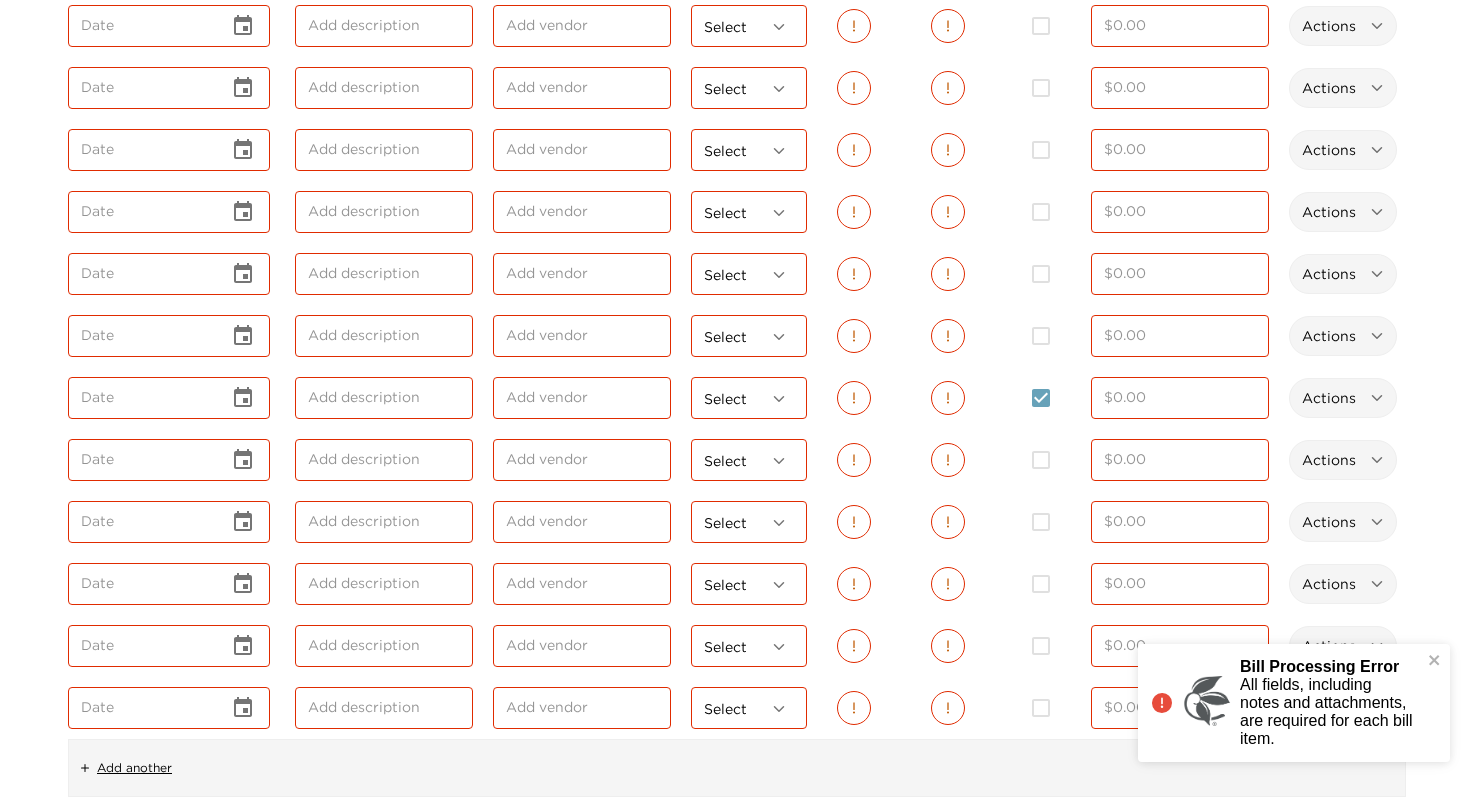 click at bounding box center (1041, 398) 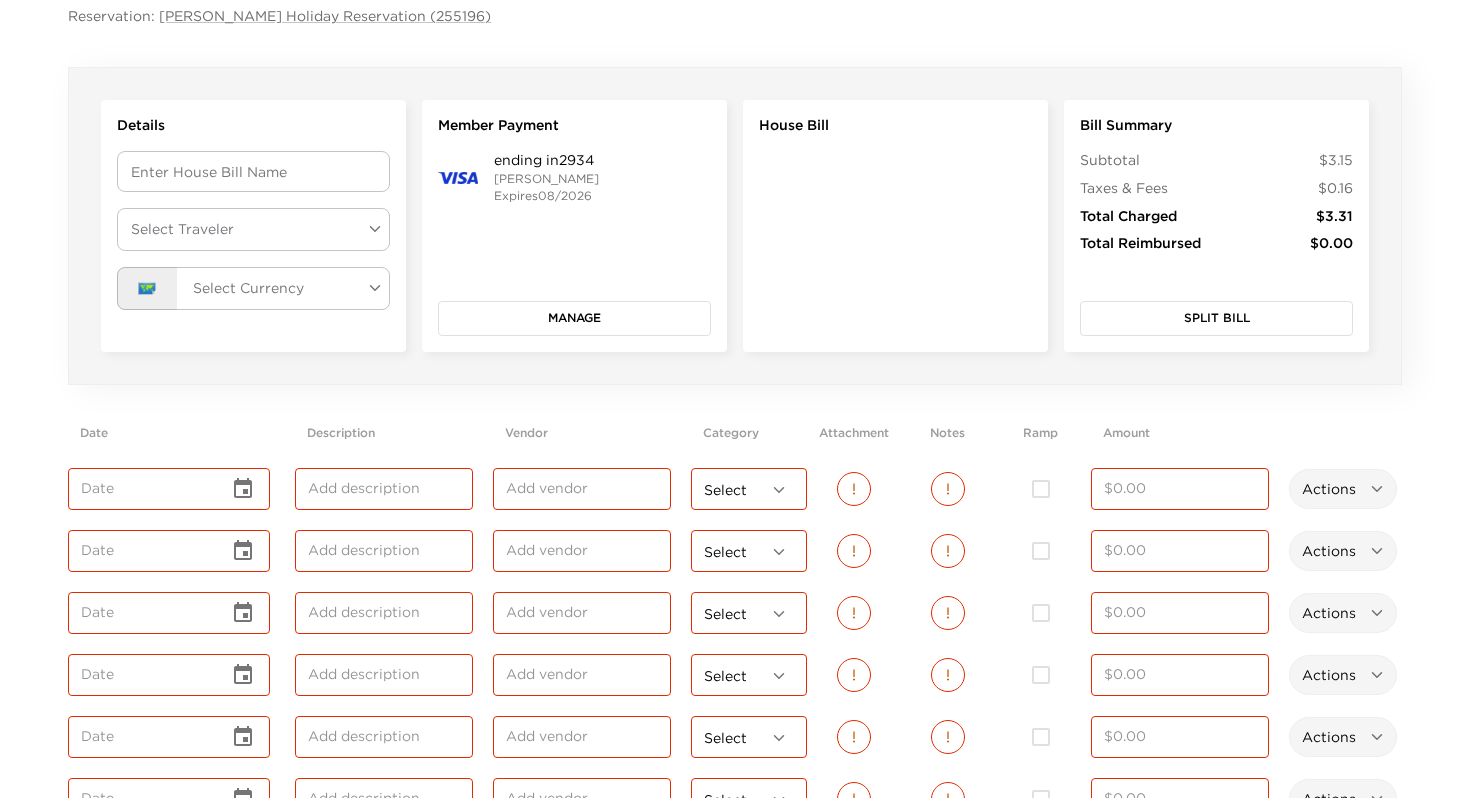 scroll, scrollTop: 0, scrollLeft: 0, axis: both 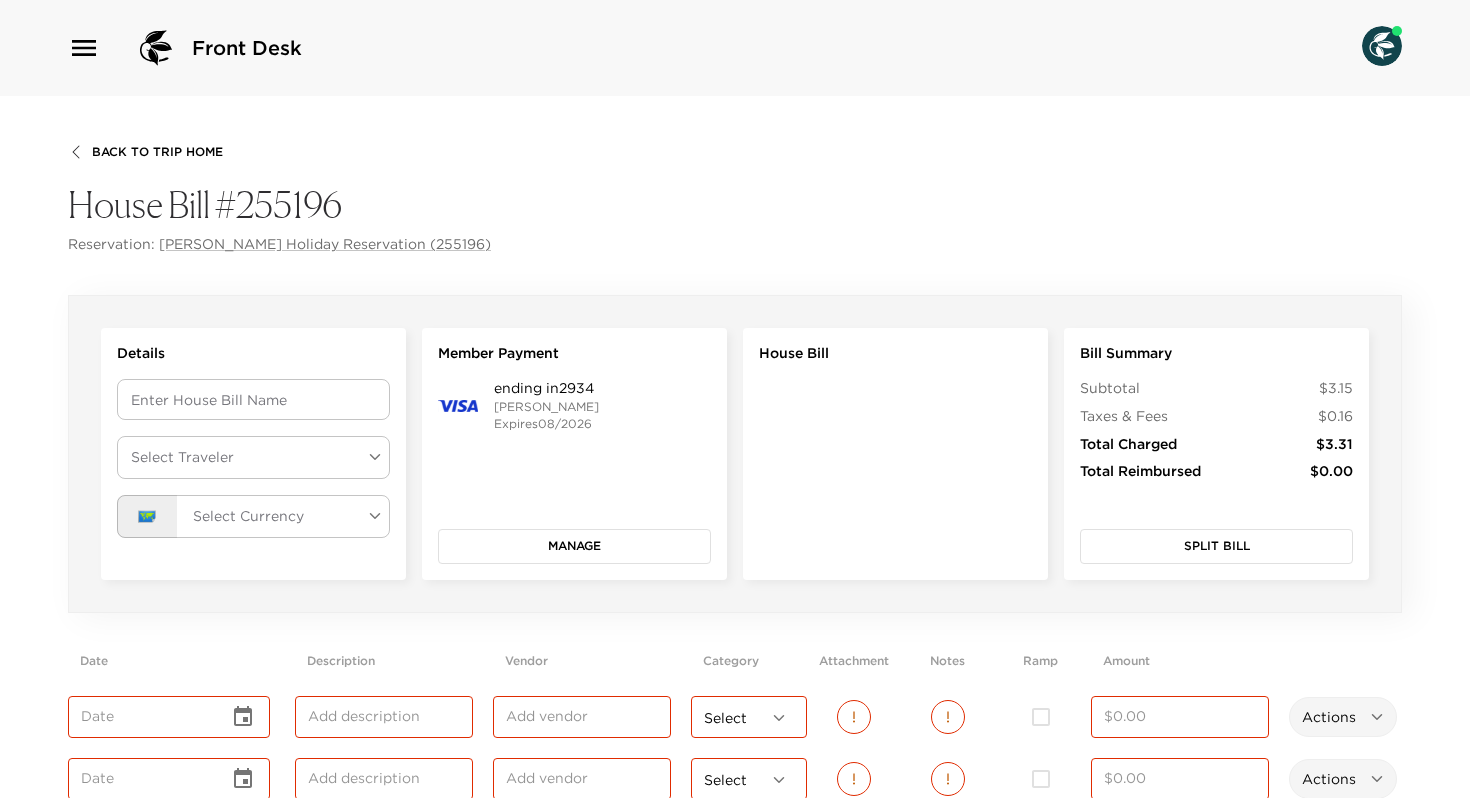 click on "Member Payment" at bounding box center [498, 354] 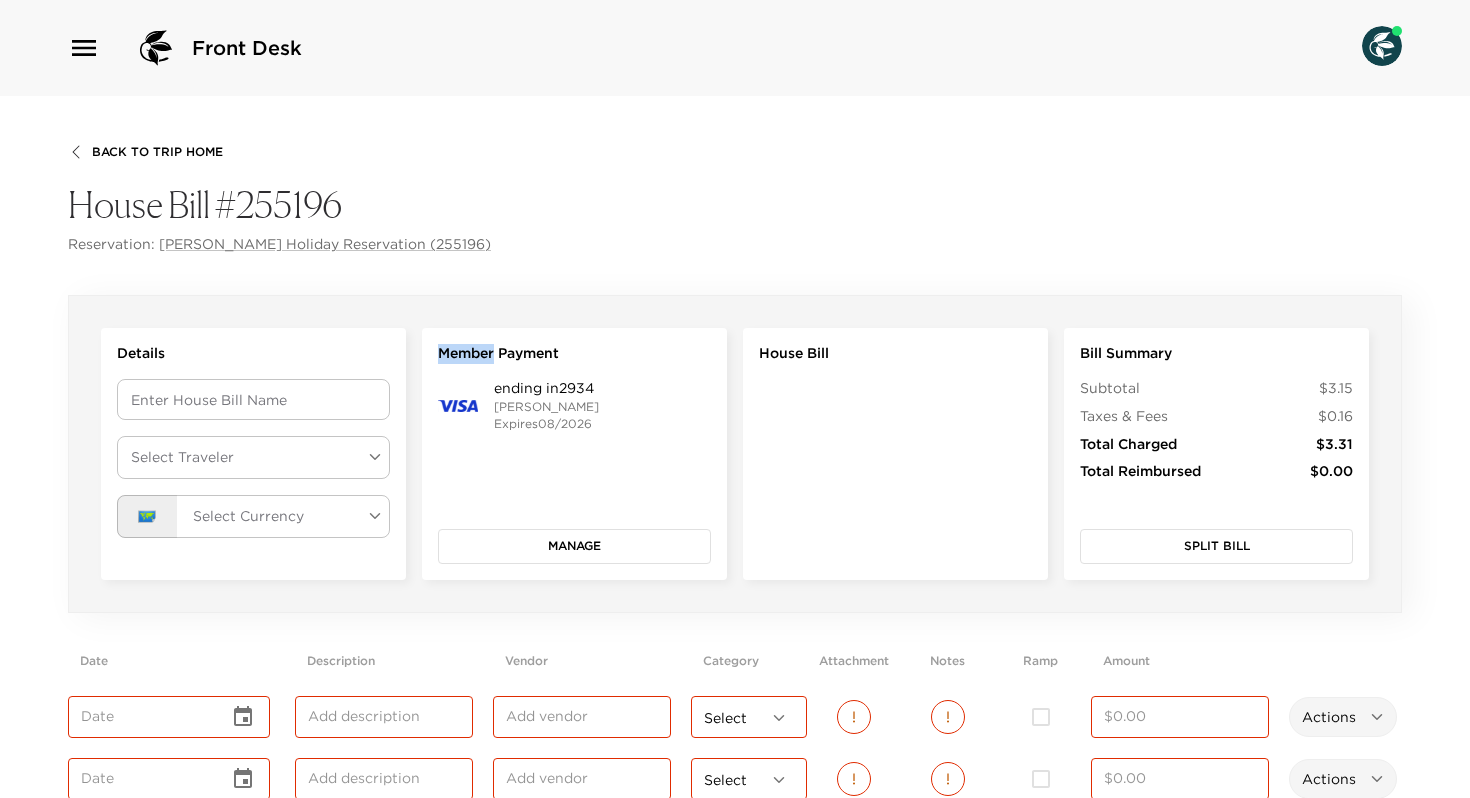 click on "Member Payment" at bounding box center (498, 354) 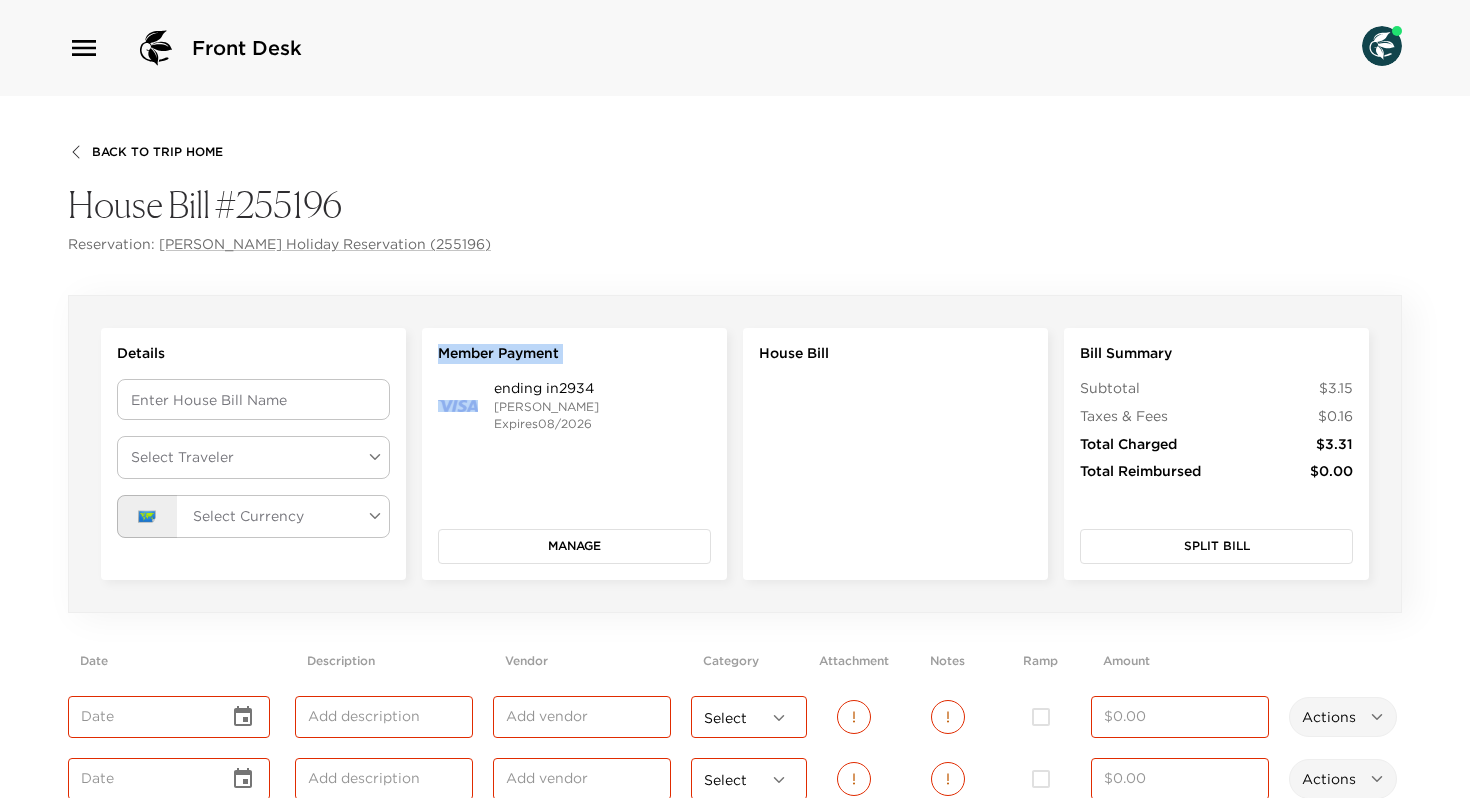 click on "Member Payment" at bounding box center [498, 354] 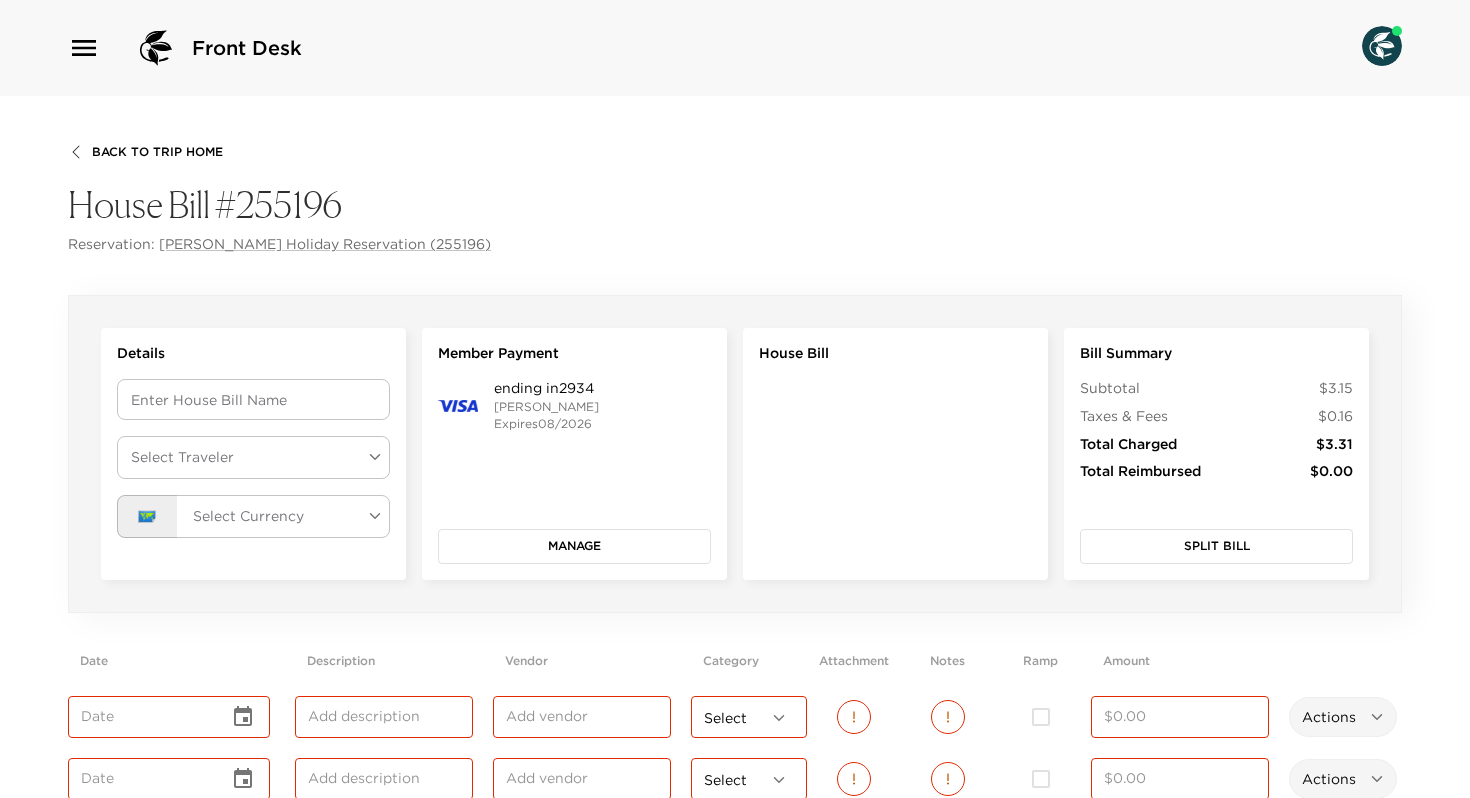 click on "House Bill" at bounding box center [895, 454] 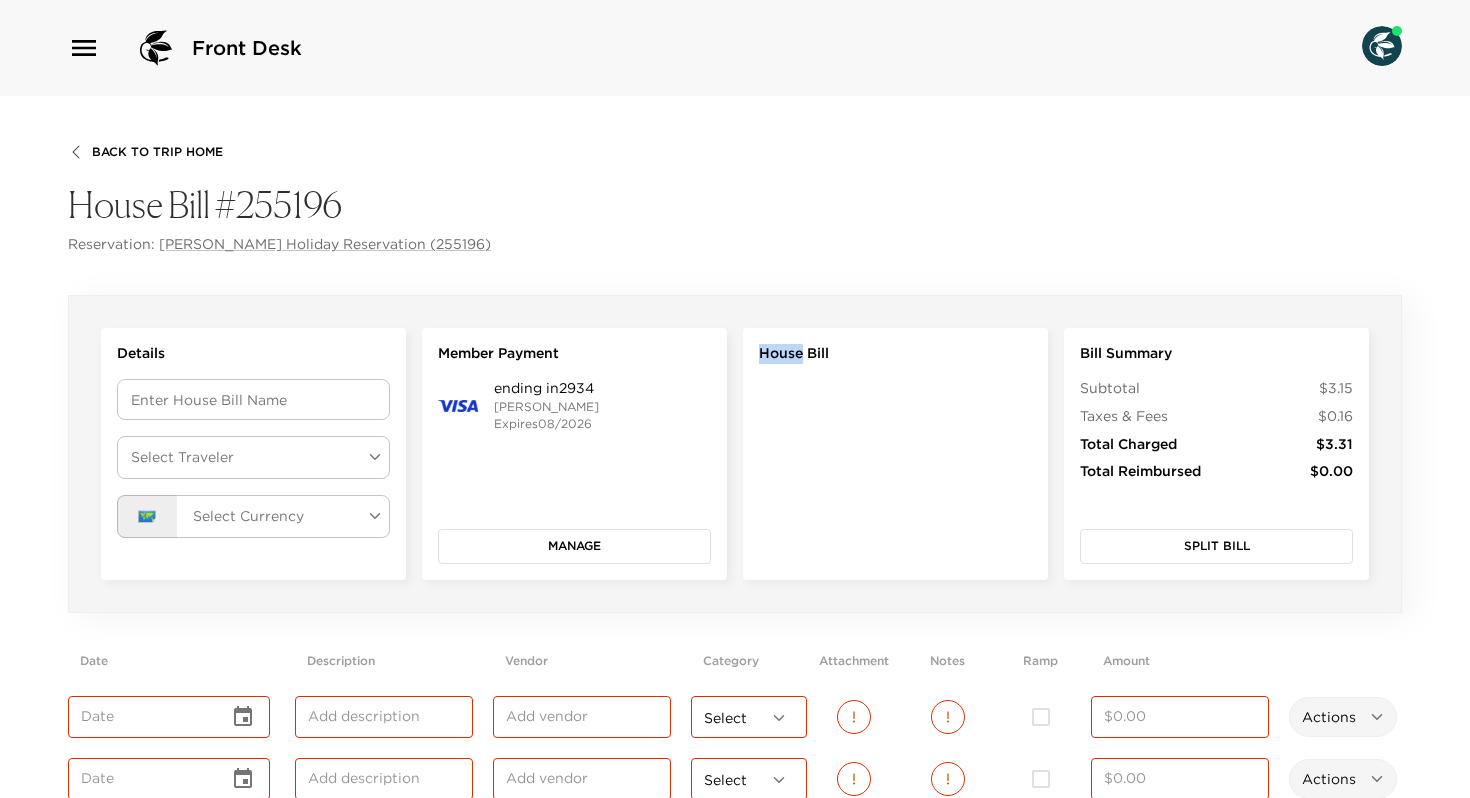 click on "House Bill" at bounding box center (895, 454) 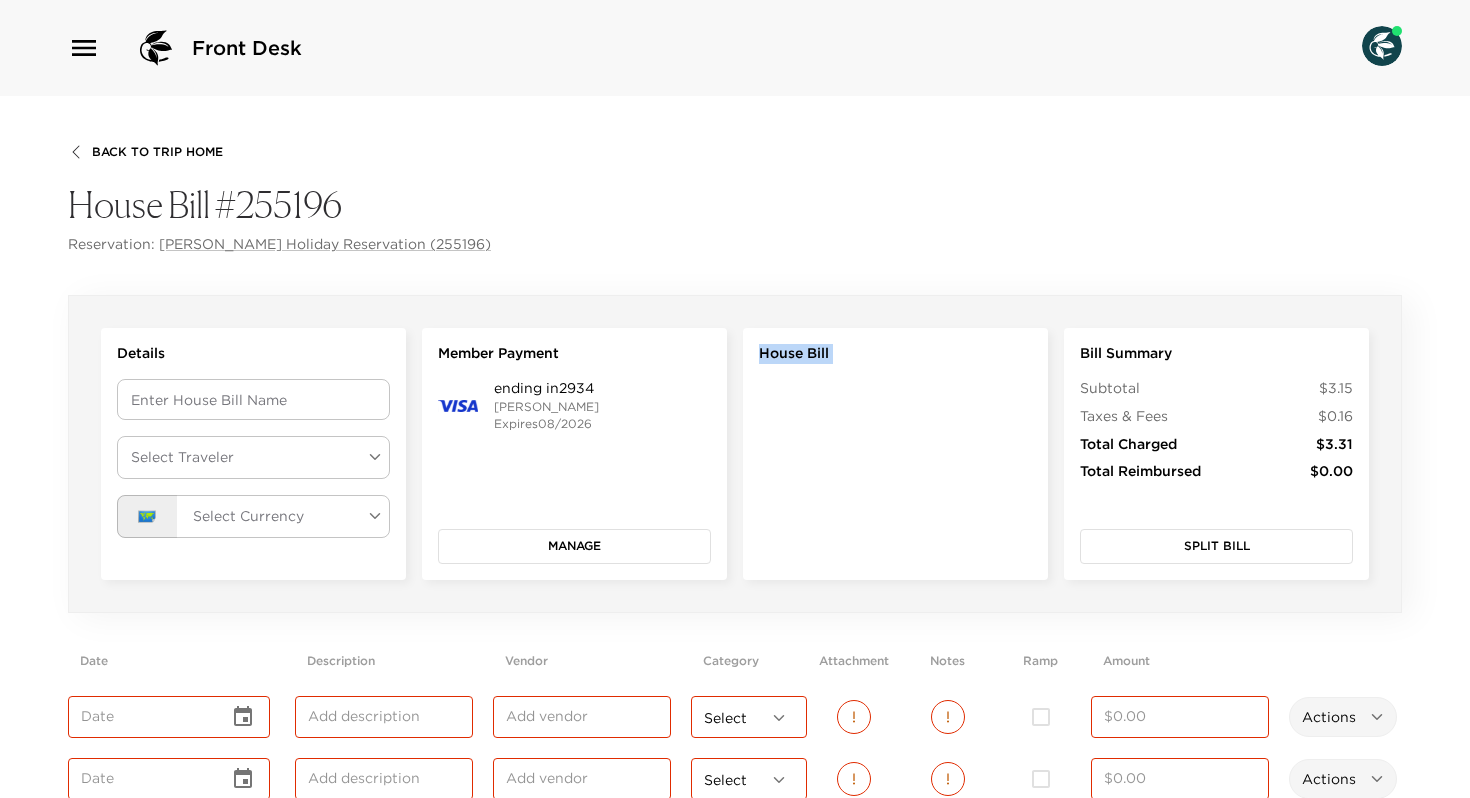 click on "House Bill" at bounding box center (895, 454) 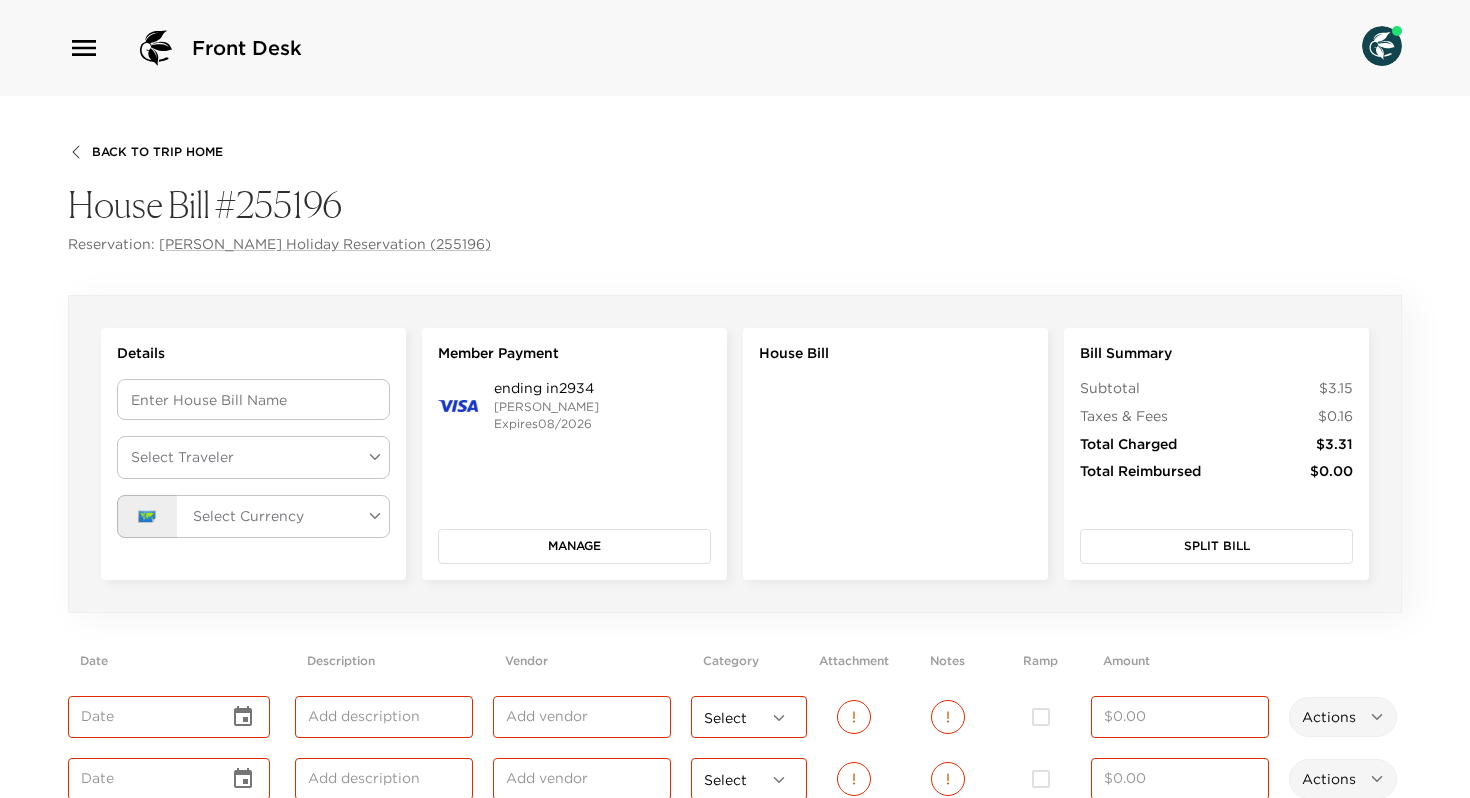 click on "ending in  2934 [PERSON_NAME] Expires  08/2026 Manage" at bounding box center [574, 471] 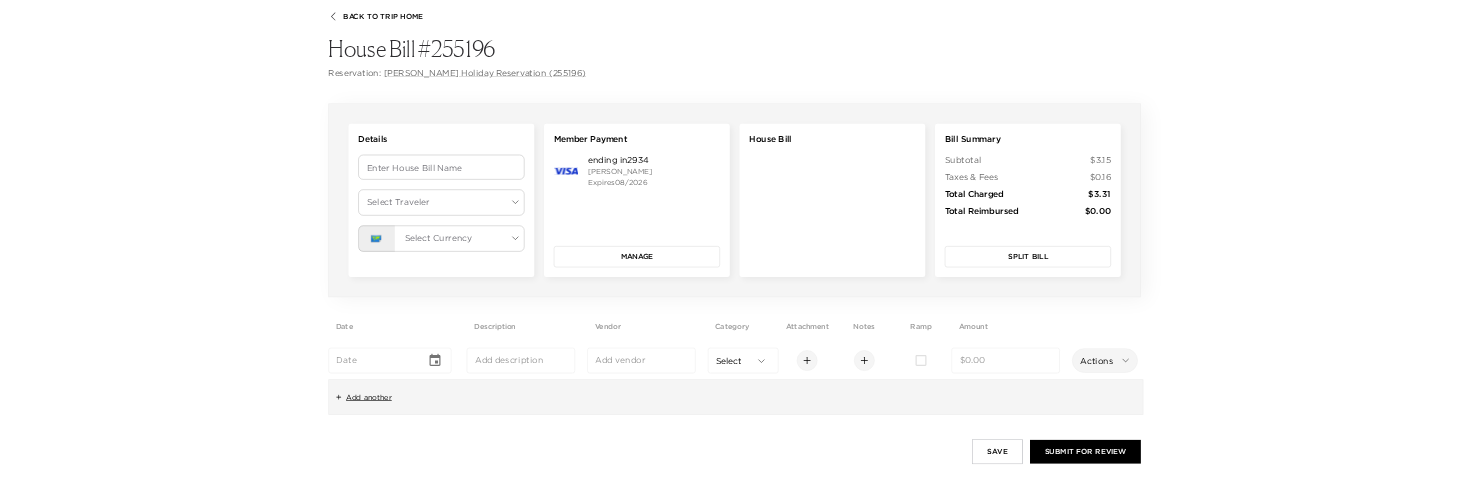 scroll, scrollTop: 125, scrollLeft: 0, axis: vertical 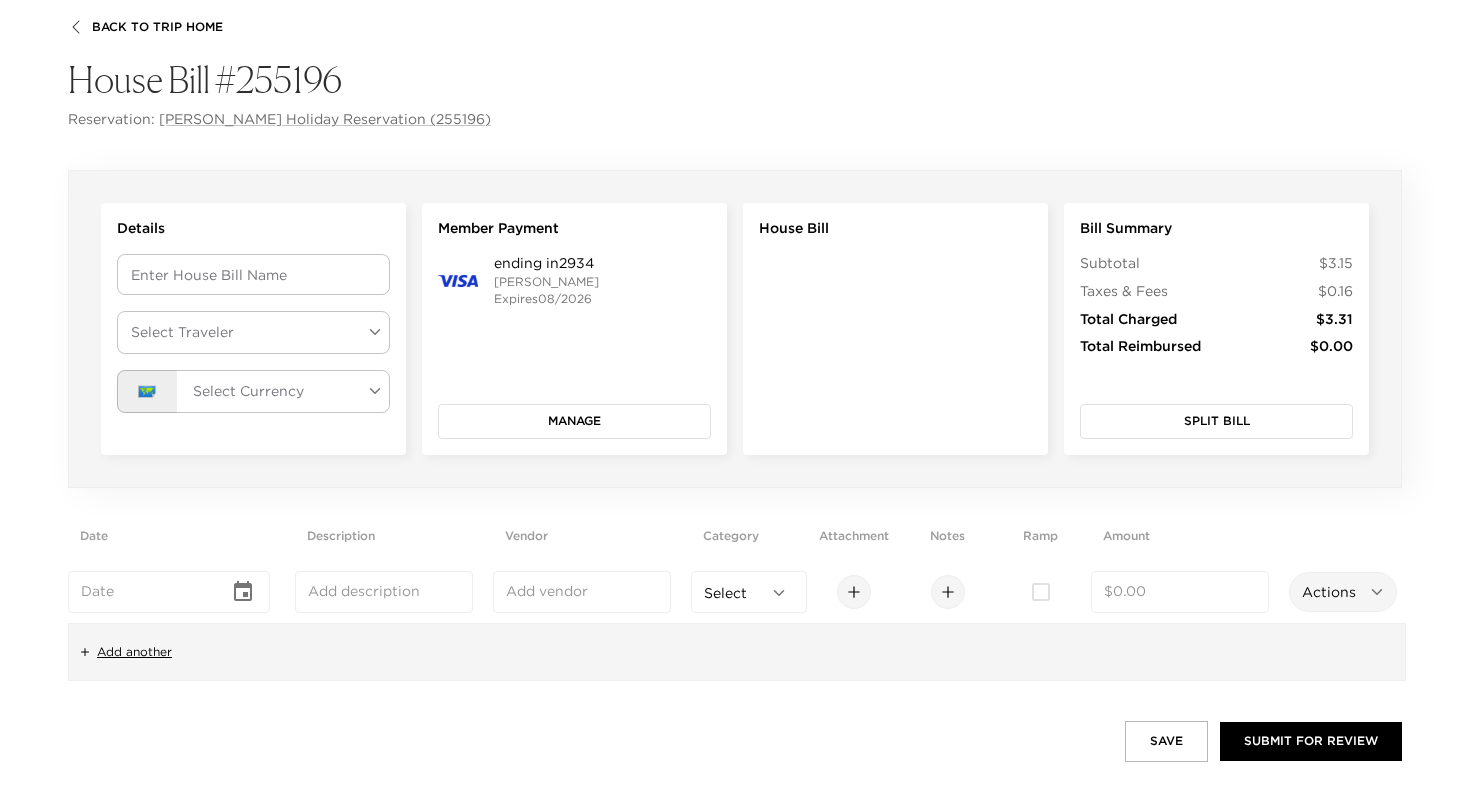 click at bounding box center (582, 592) 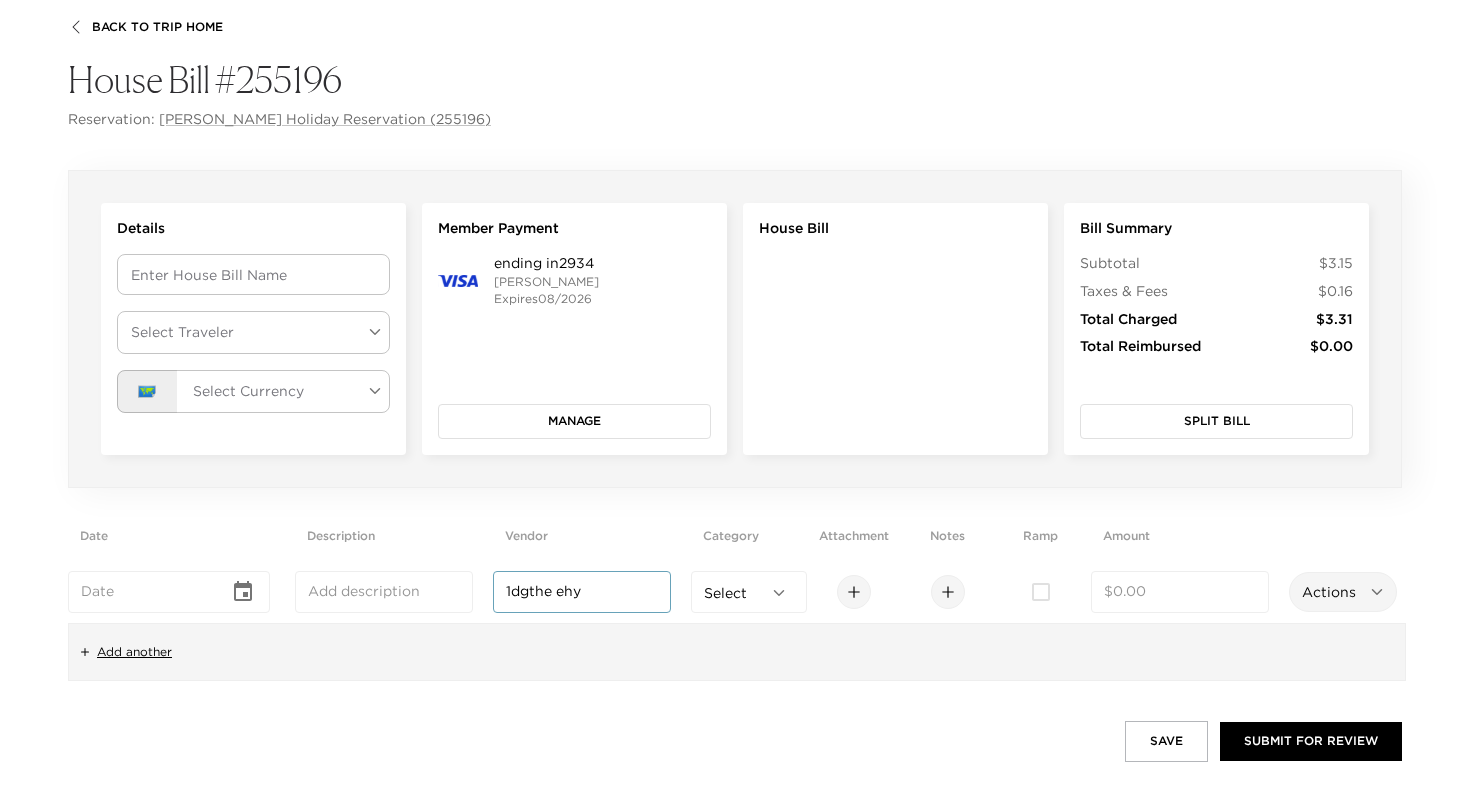 type on "1dgthe ehy" 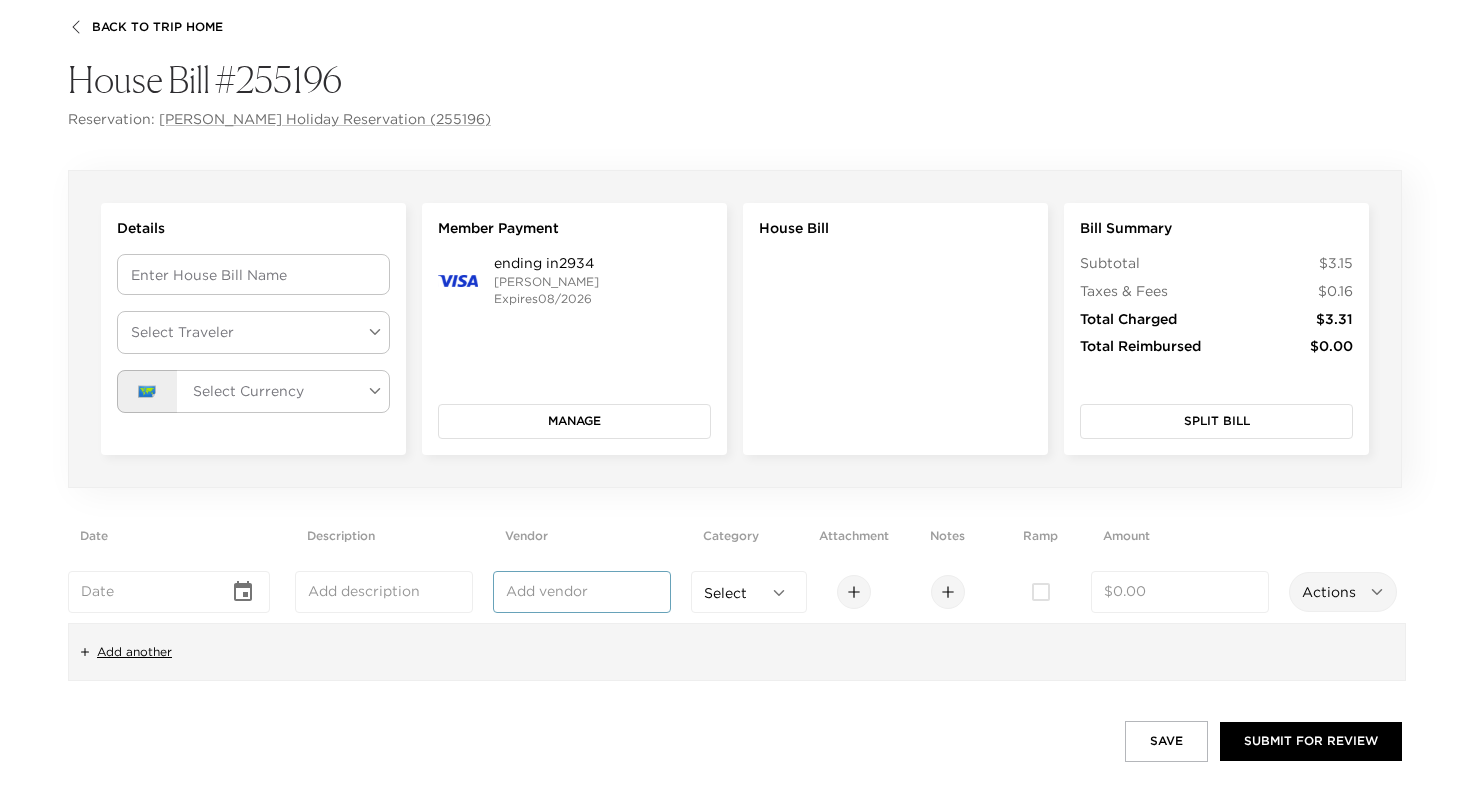 click at bounding box center (1180, 592) 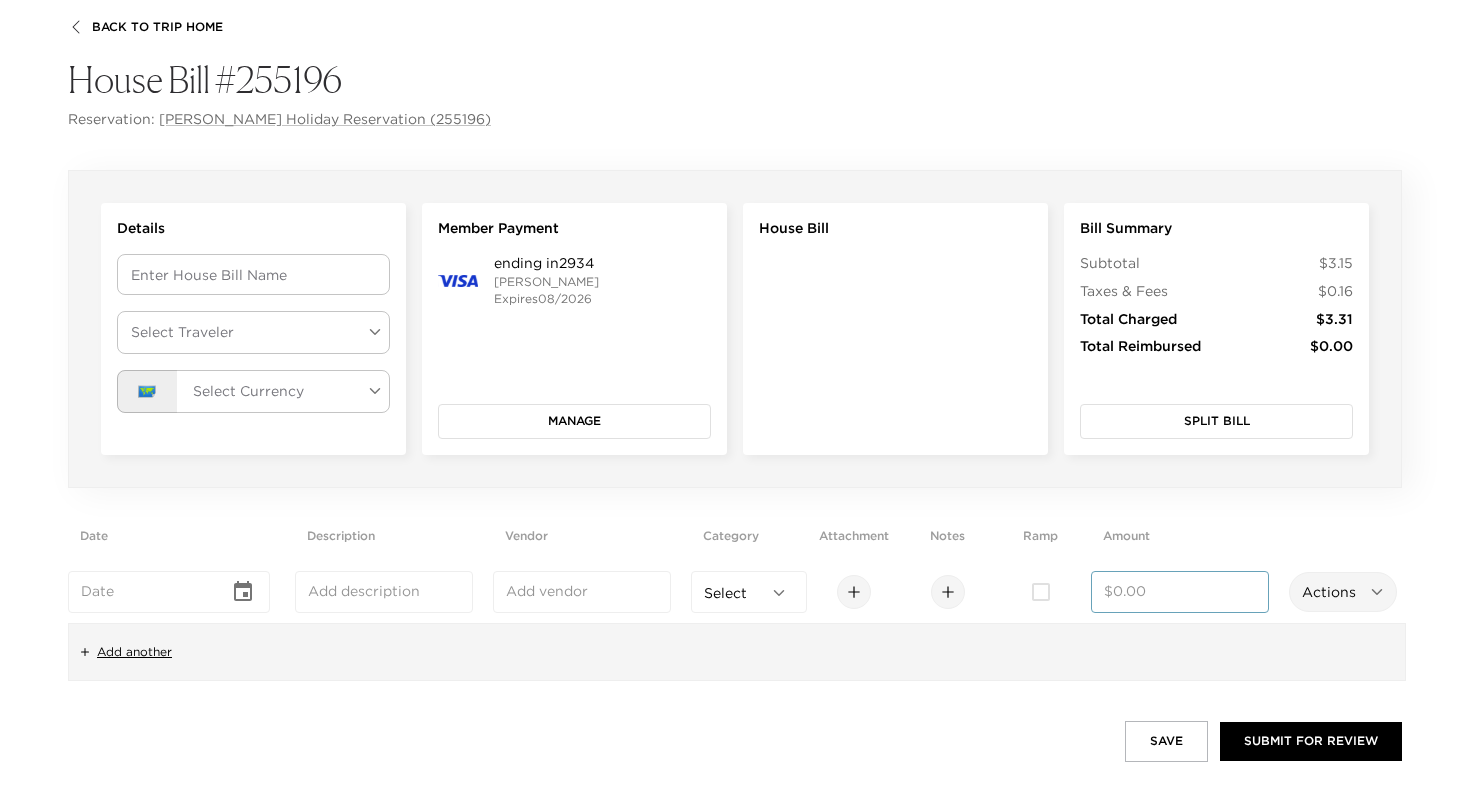 type on "4" 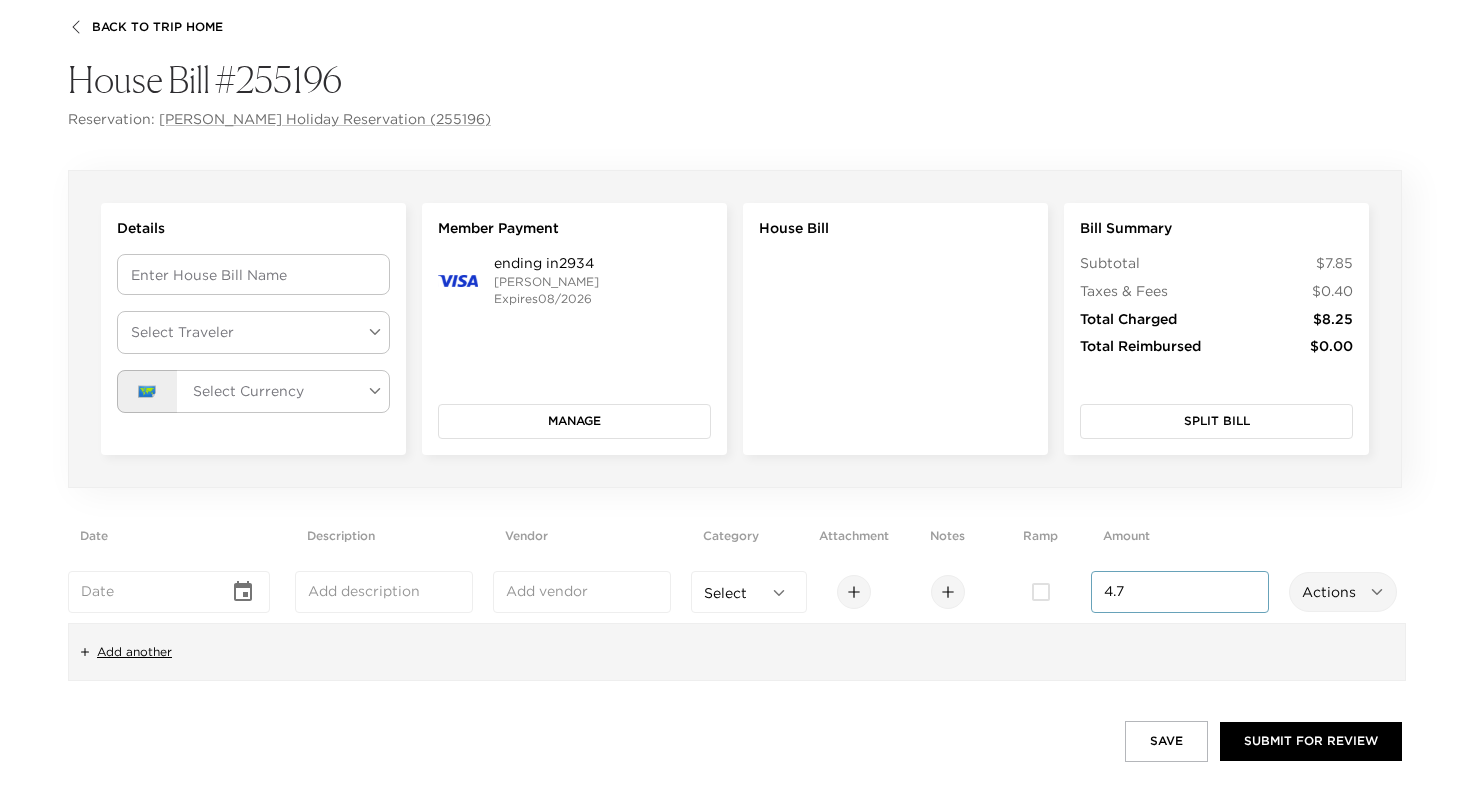 type on "4" 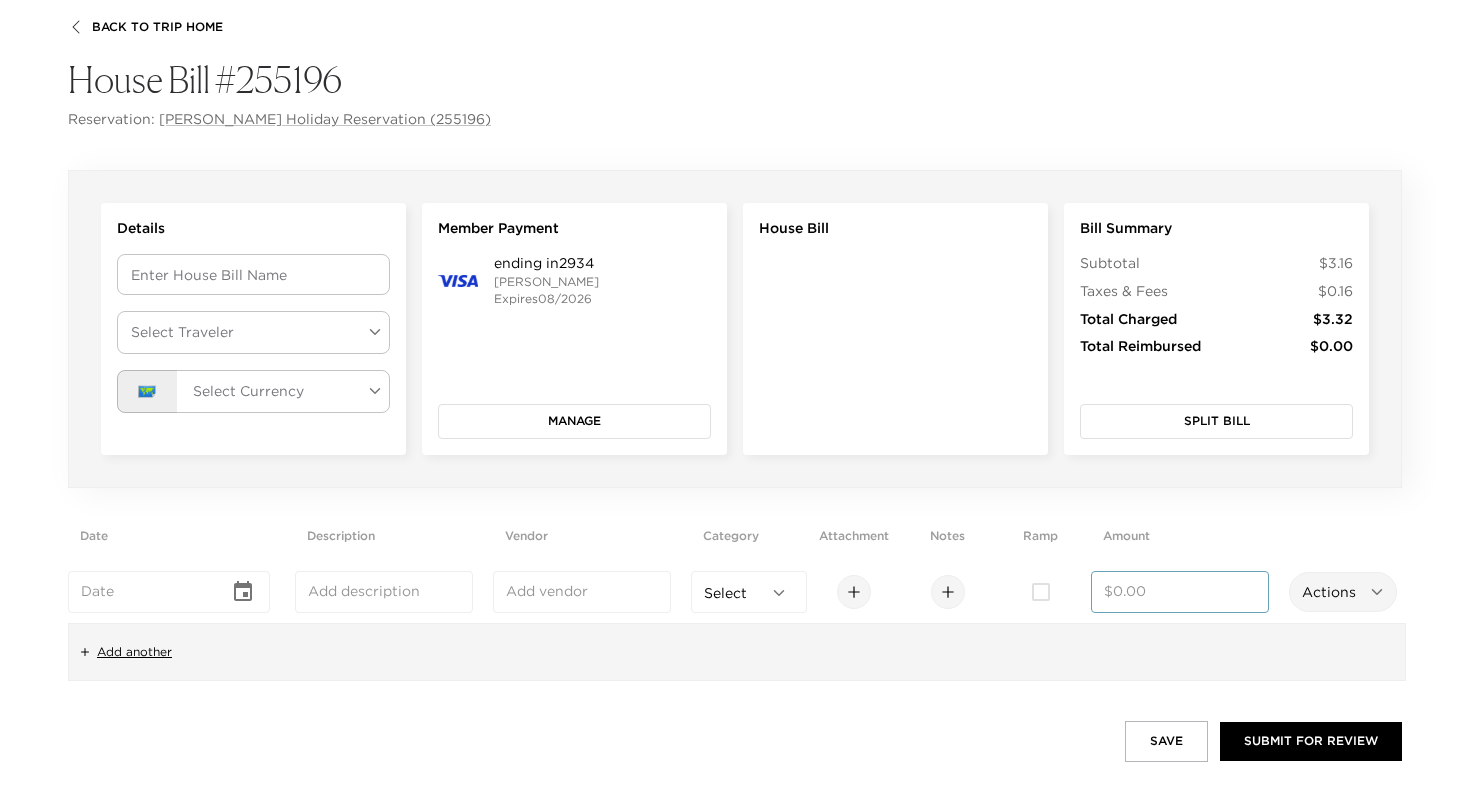 click at bounding box center [1180, 592] 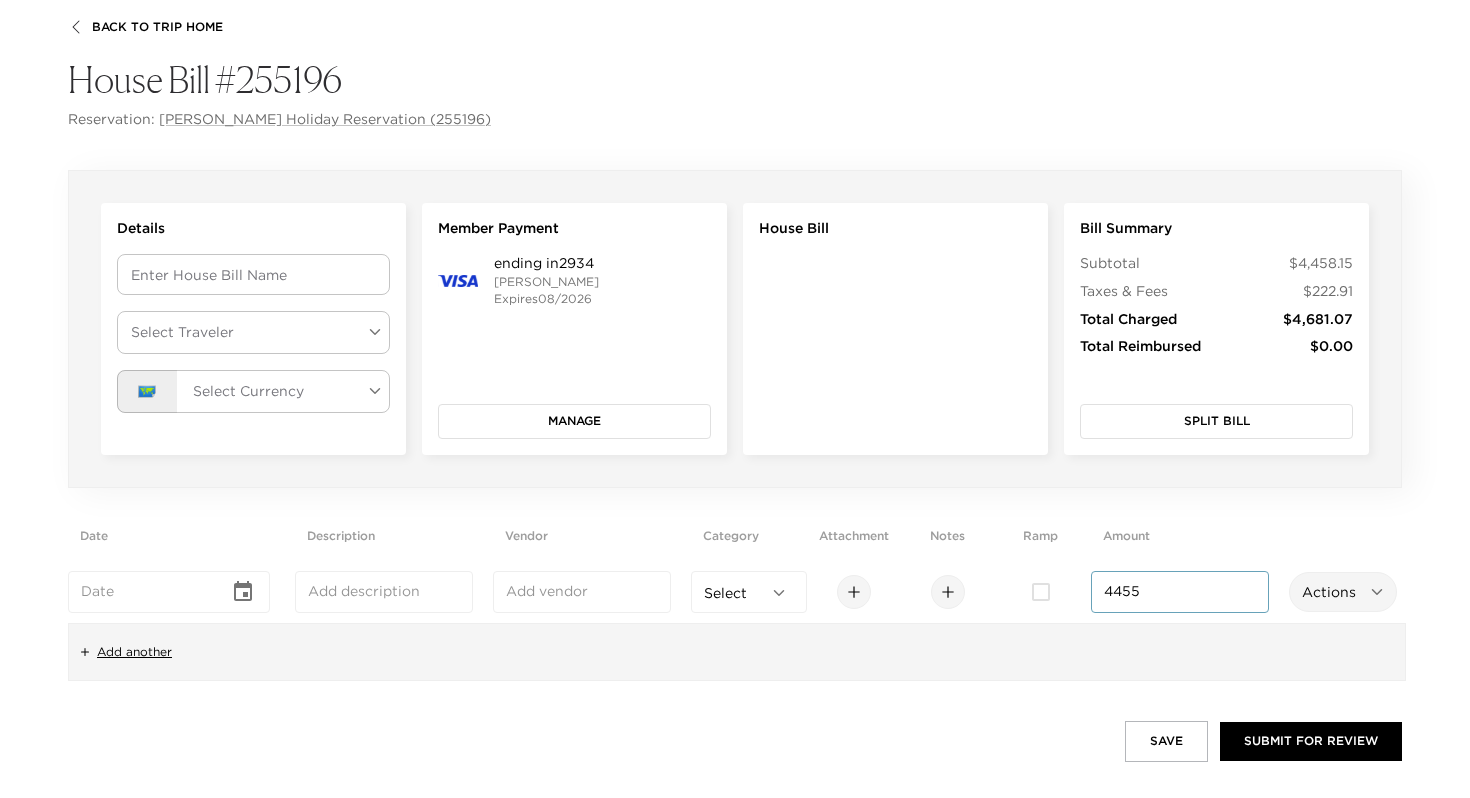 type on "44556" 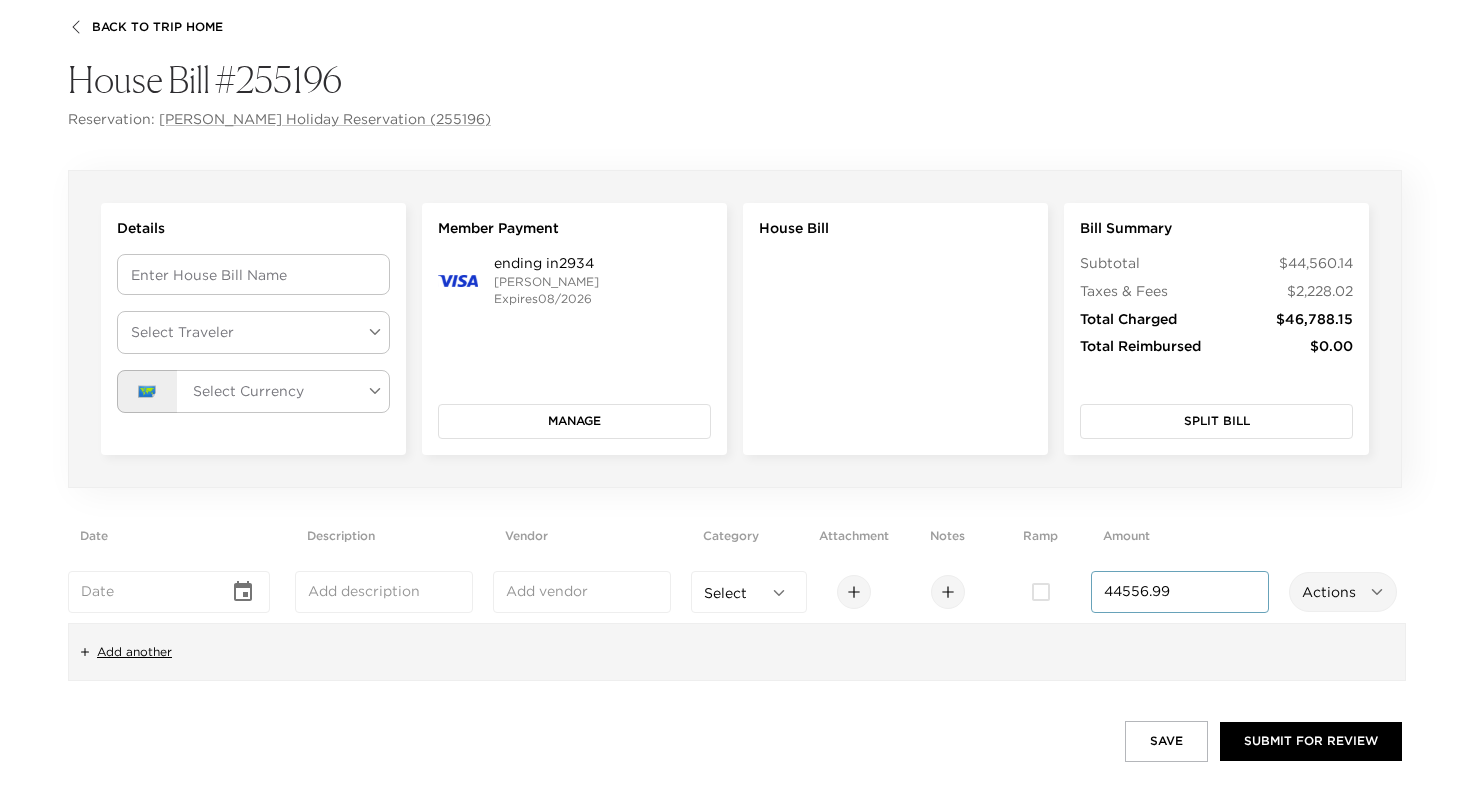 type on "44556.99" 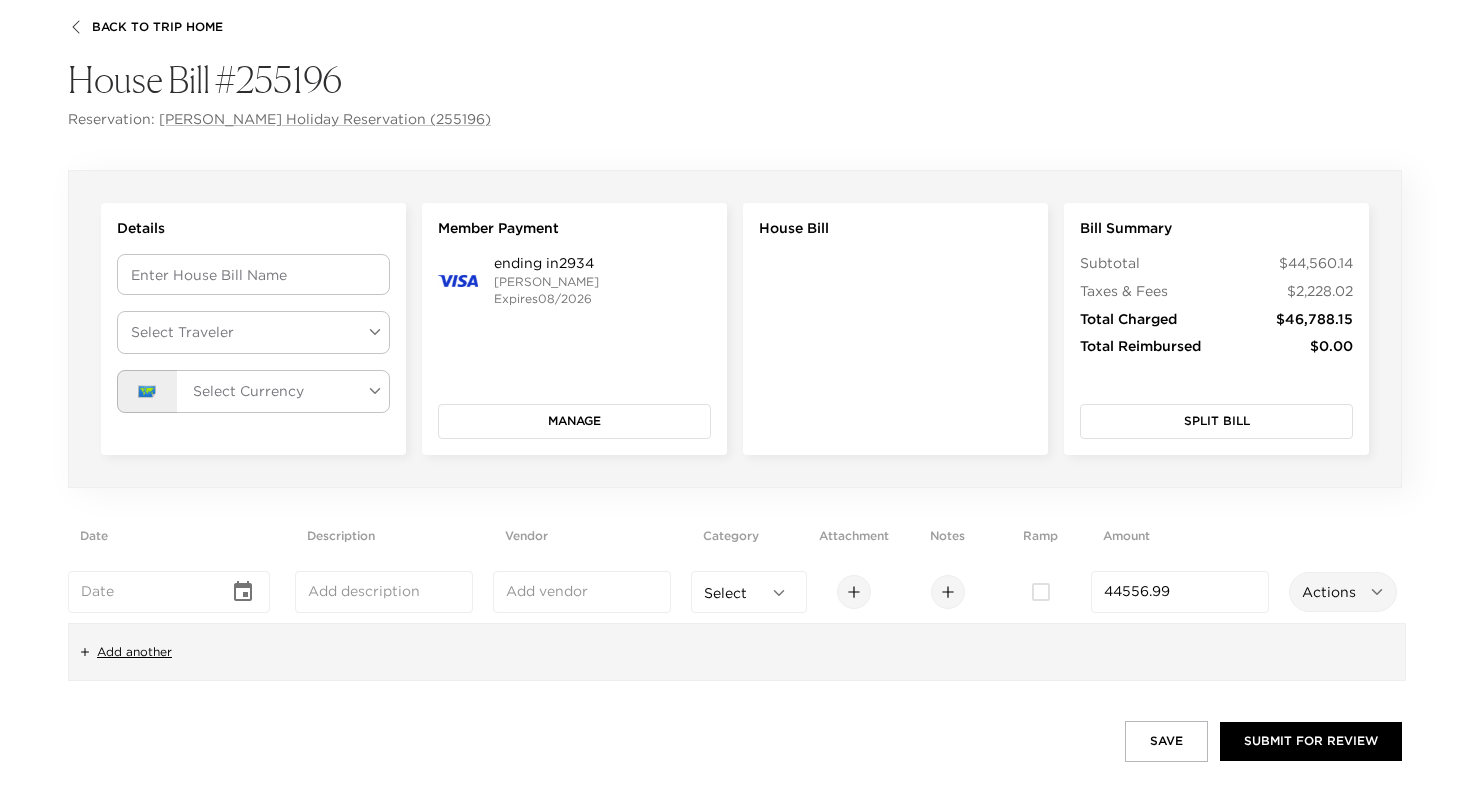 click on "Add another" at bounding box center [737, 652] 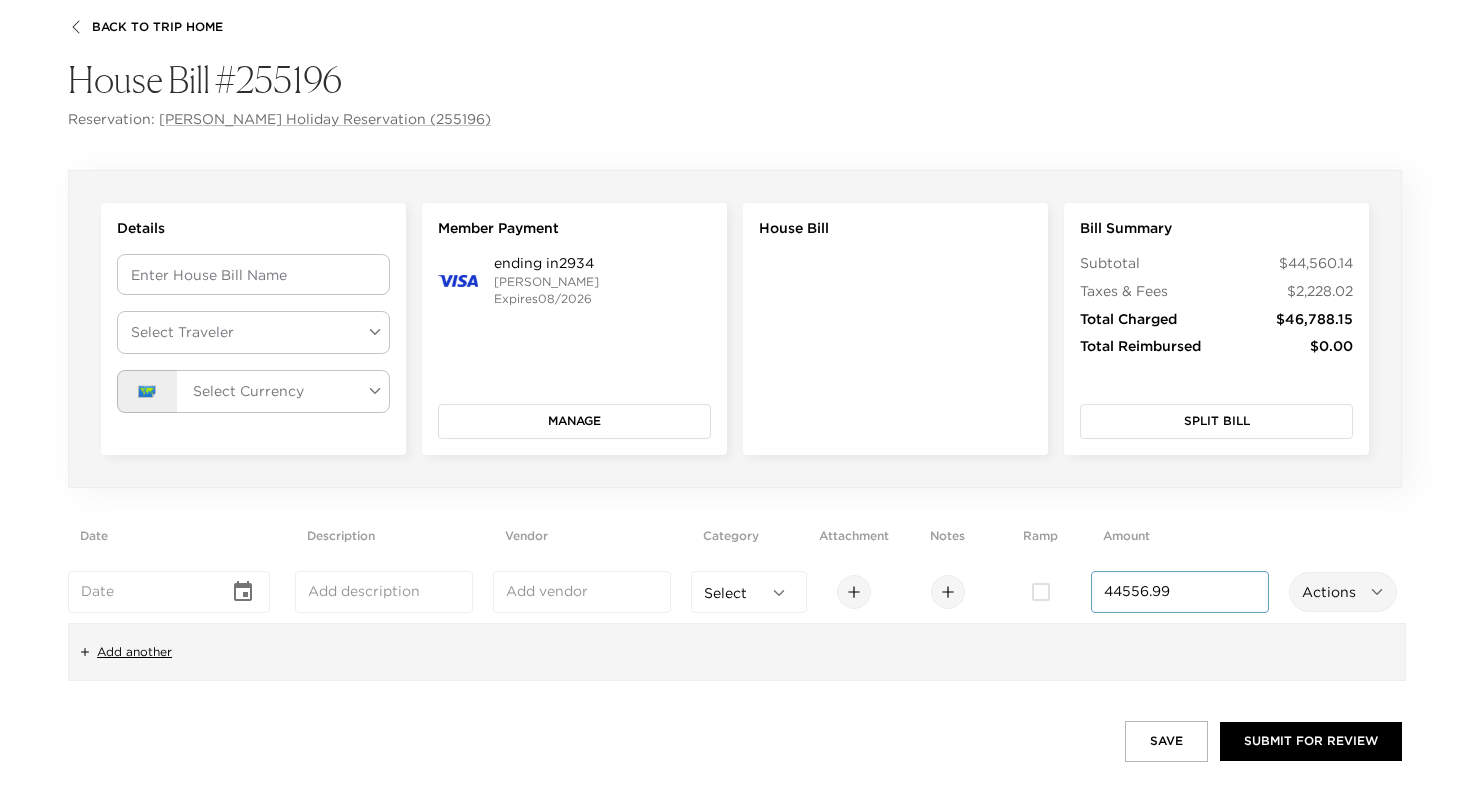 click on "44556.99" at bounding box center (1180, 592) 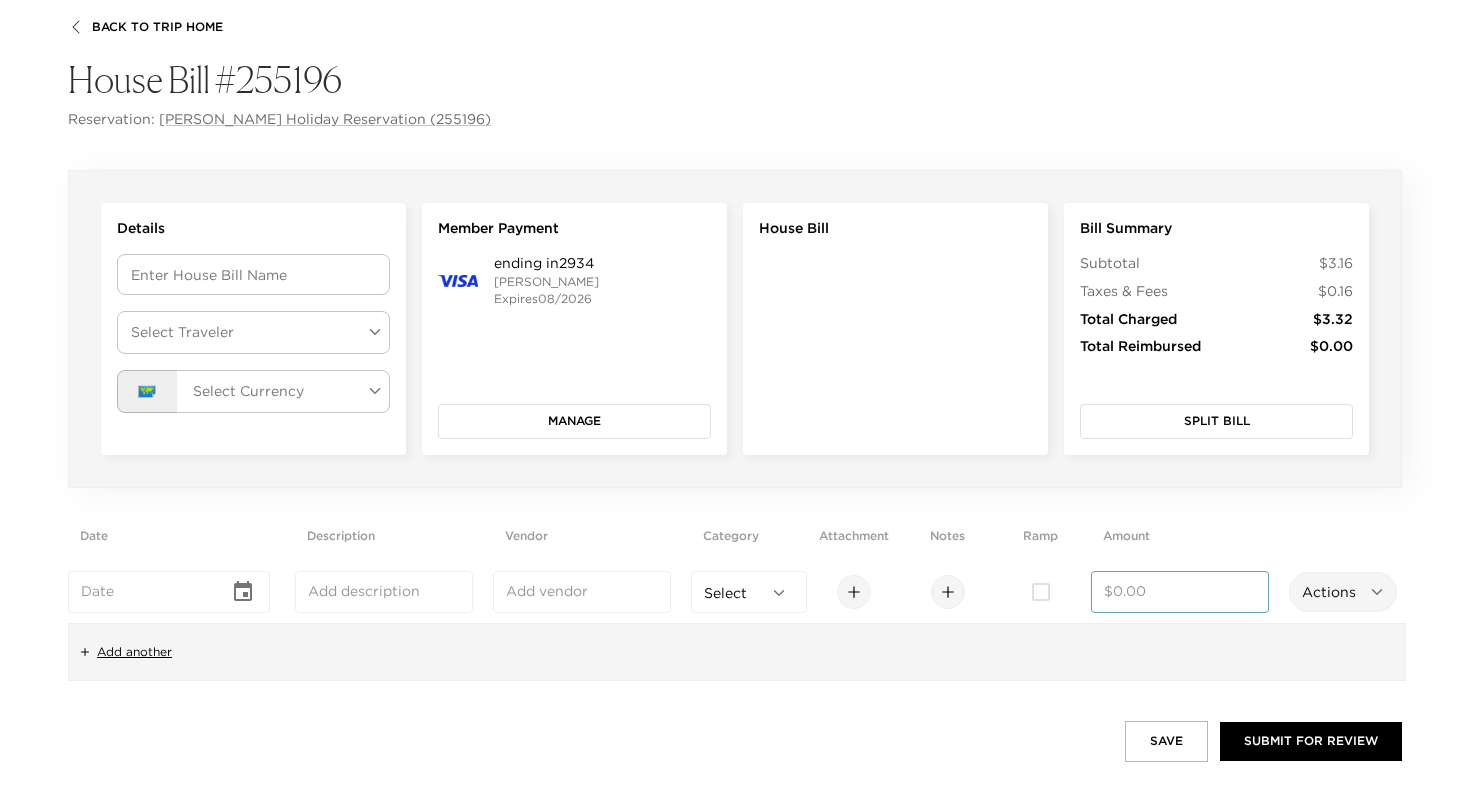 click at bounding box center (1180, 592) 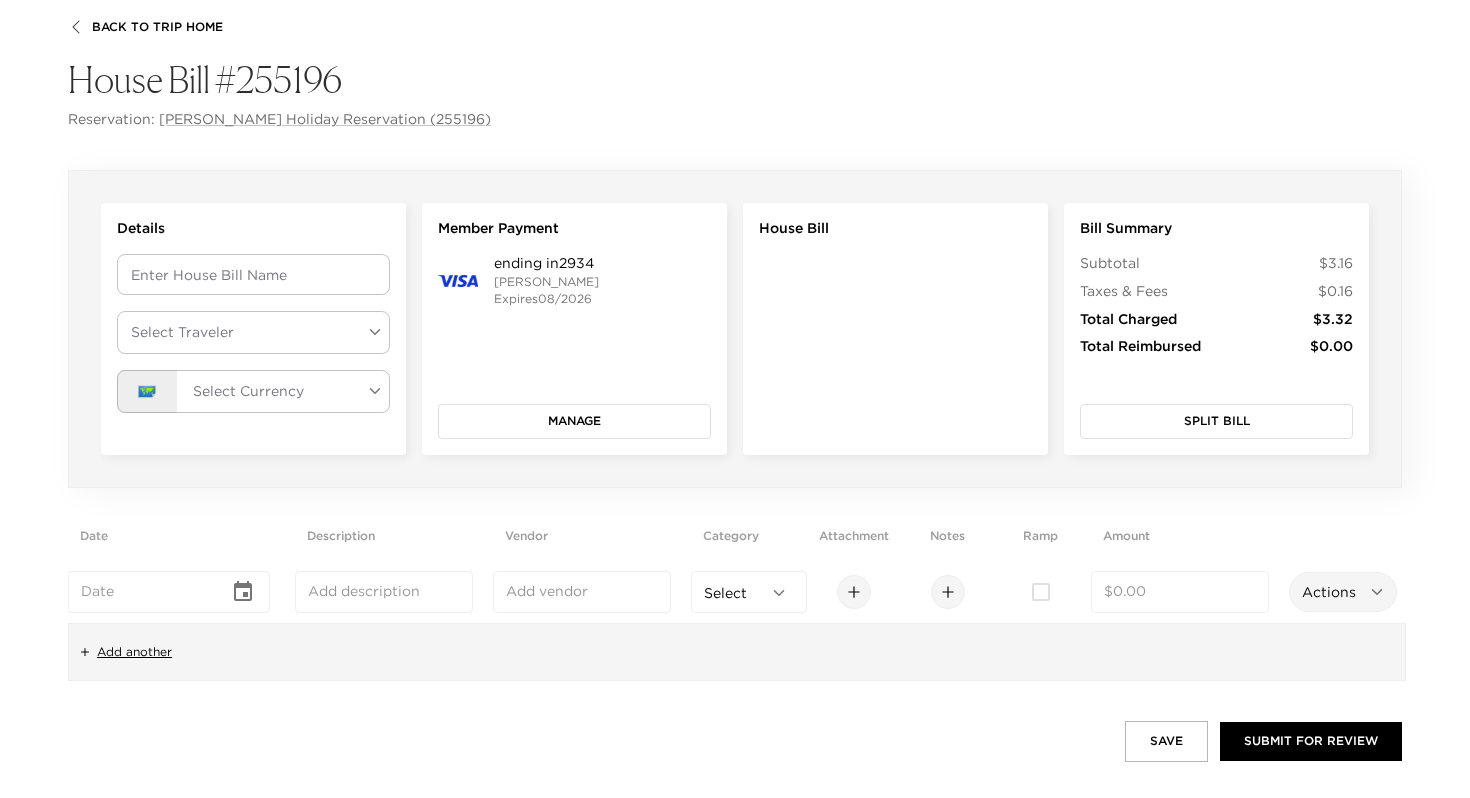 click on "Save Submit for review" at bounding box center (735, 741) 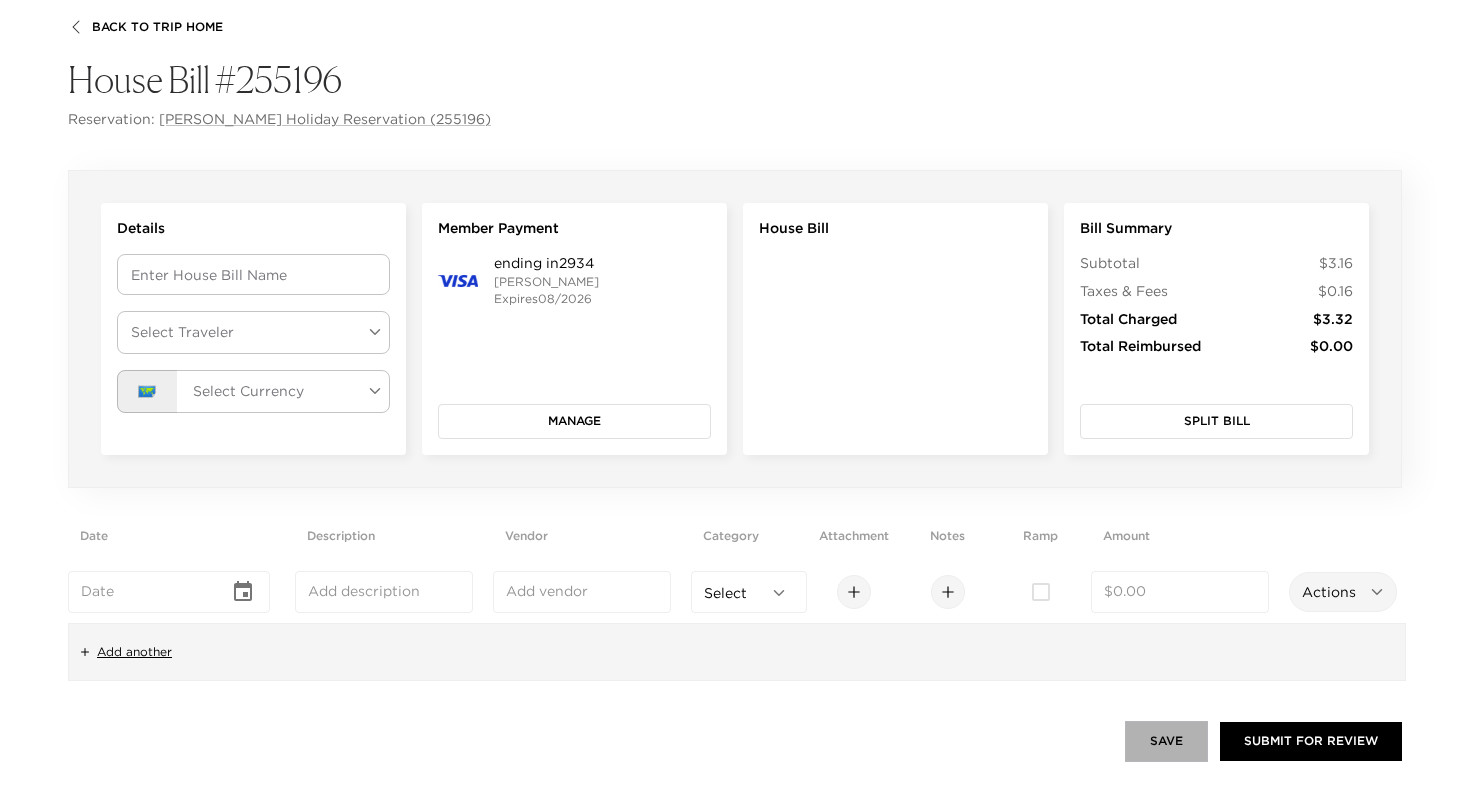 click on "Save" at bounding box center (1166, 741) 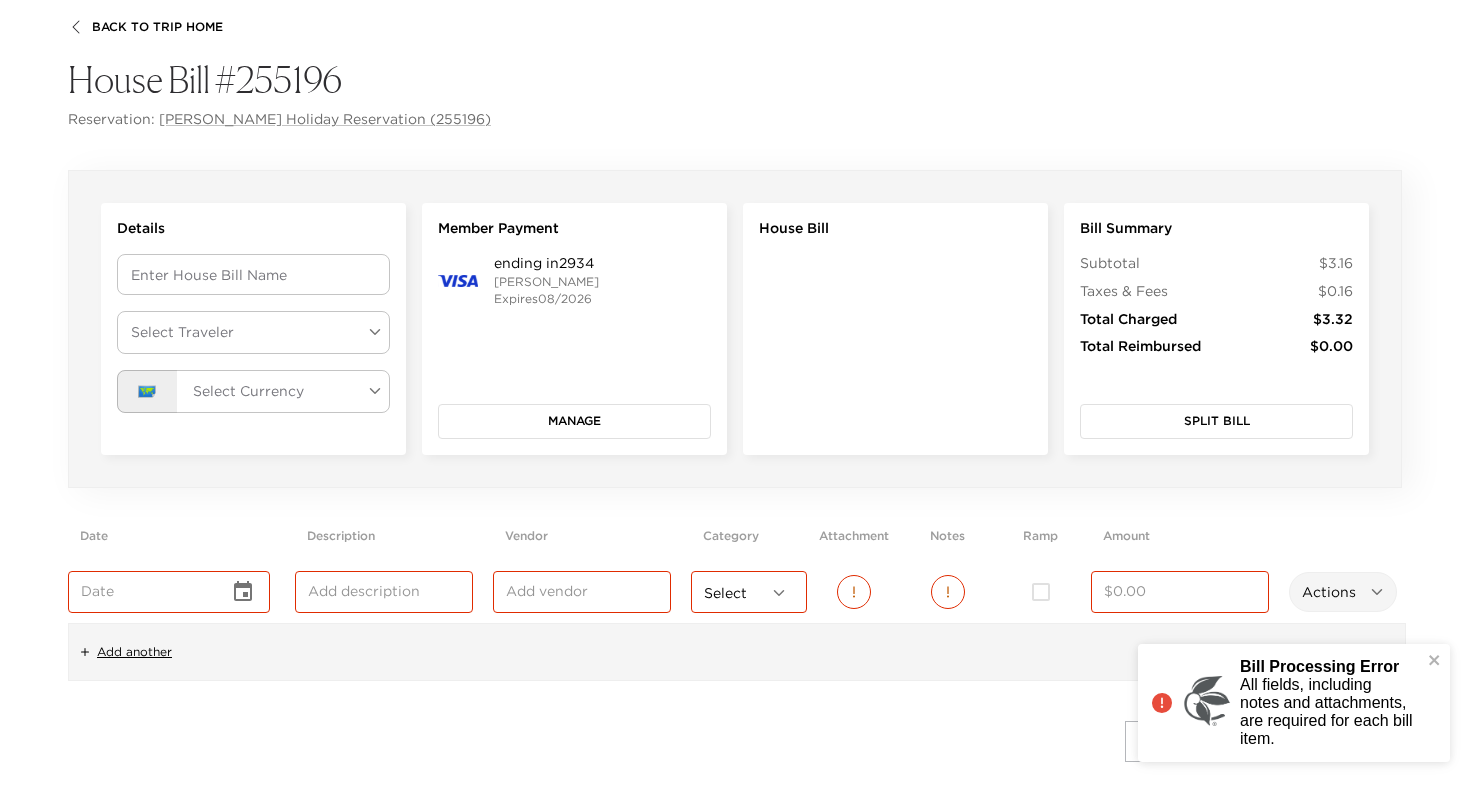 click at bounding box center (1180, 592) 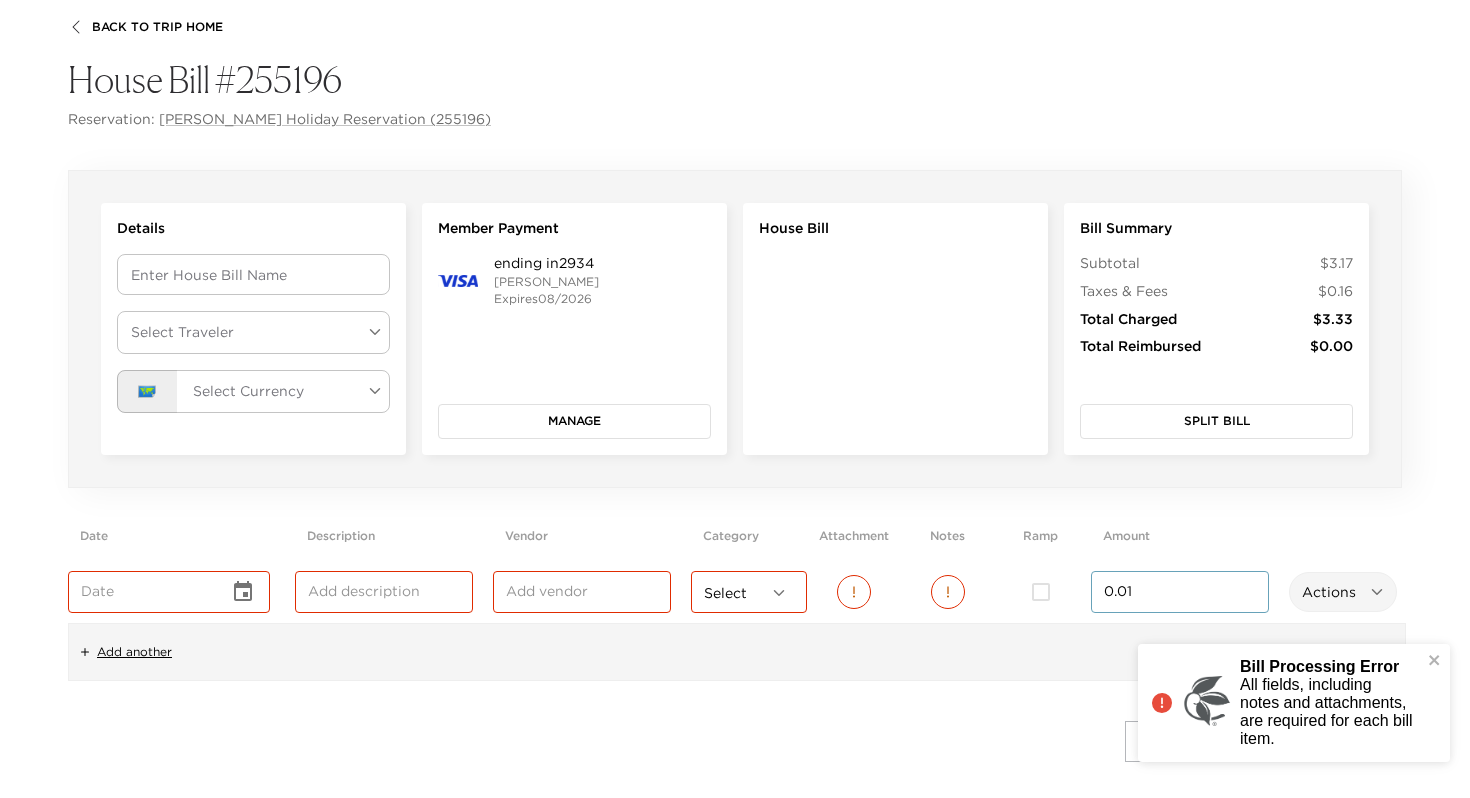 type on "0.01" 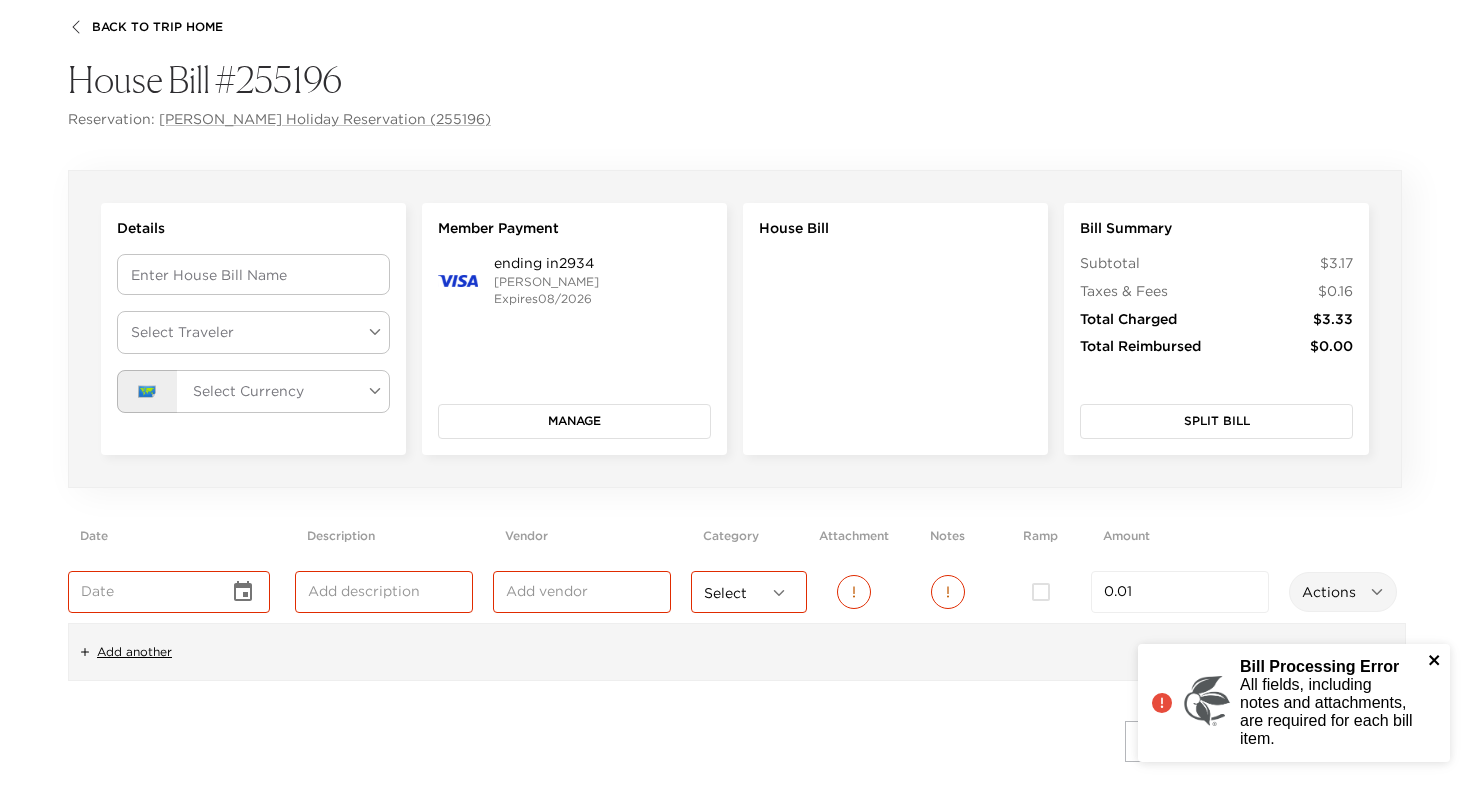 click 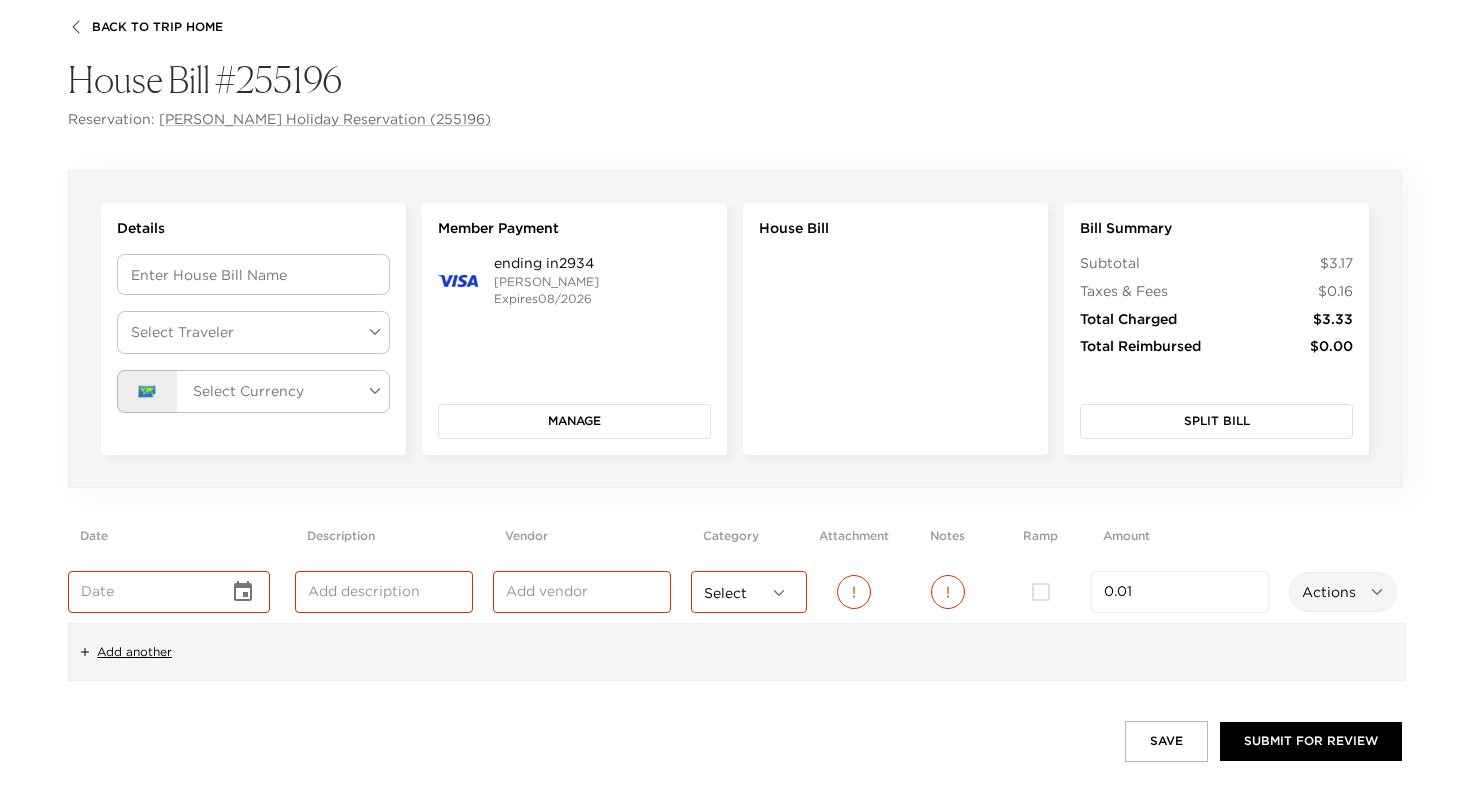click on "Bill Processing Error All fields, including notes and attachments, are required for each bill item." at bounding box center [1294, 711] 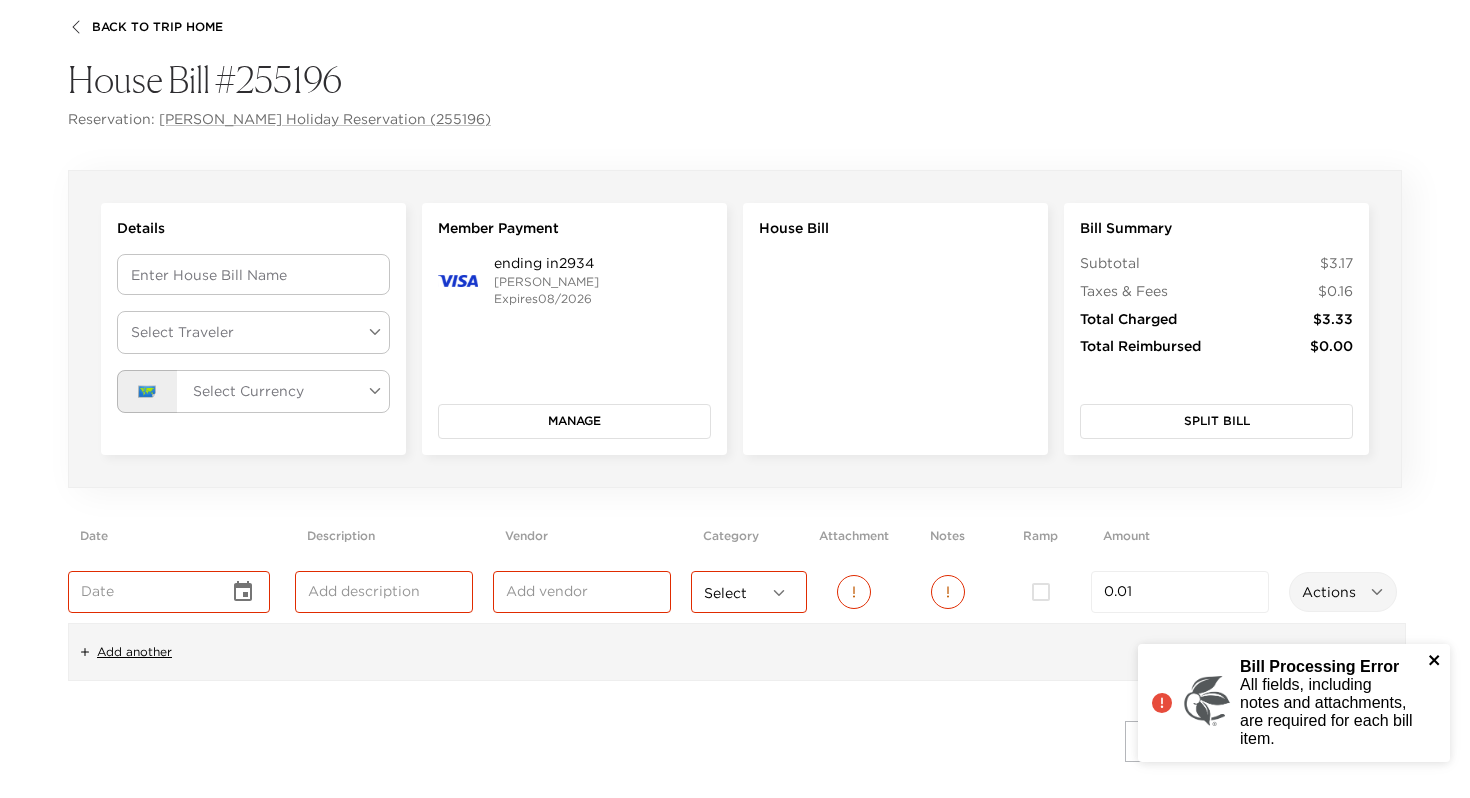 click 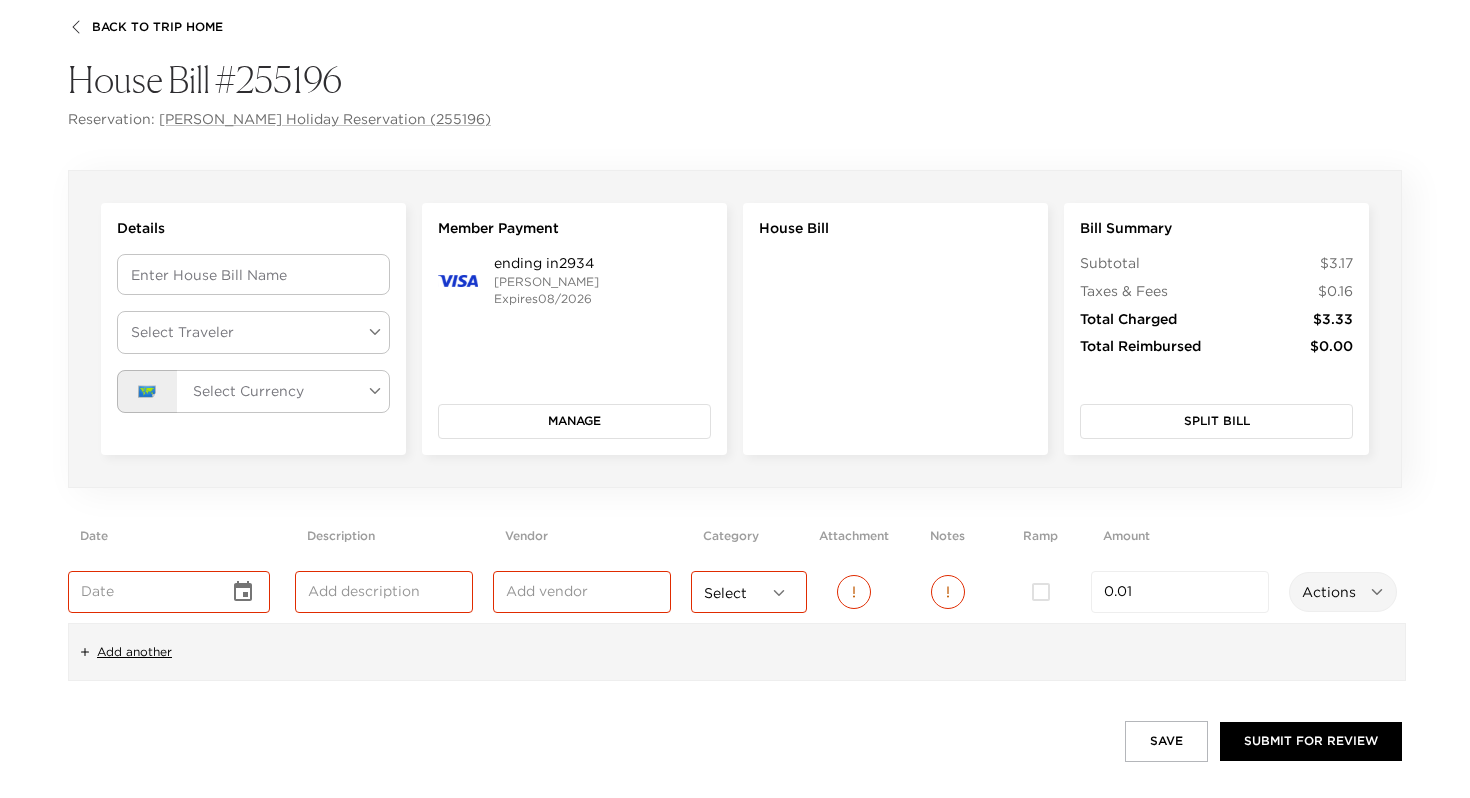 click on "Back To Trip Home House Bill # 255196 Reservation: [PERSON_NAME] Holiday Reservation (255196) Details Enter House Bill Name Enter House Bill Name Select Traveler ​ Select Traveler 🗺️ Select Currency ​ Member Payment ending in  2934 [PERSON_NAME] Expires  08/2026 Manage House Bill Bill Summary Subtotal $3.17 Taxes & Fees $0.16 Total Charged $3.33 Total Reimbursed $0.00 Split Bill Date Description Vendor Category Attachment Notes Ramp Amount ​ ​ ​ Select ​ 0.01 ​ Actions ​ Add another Save Submit for review" at bounding box center (735, 384) 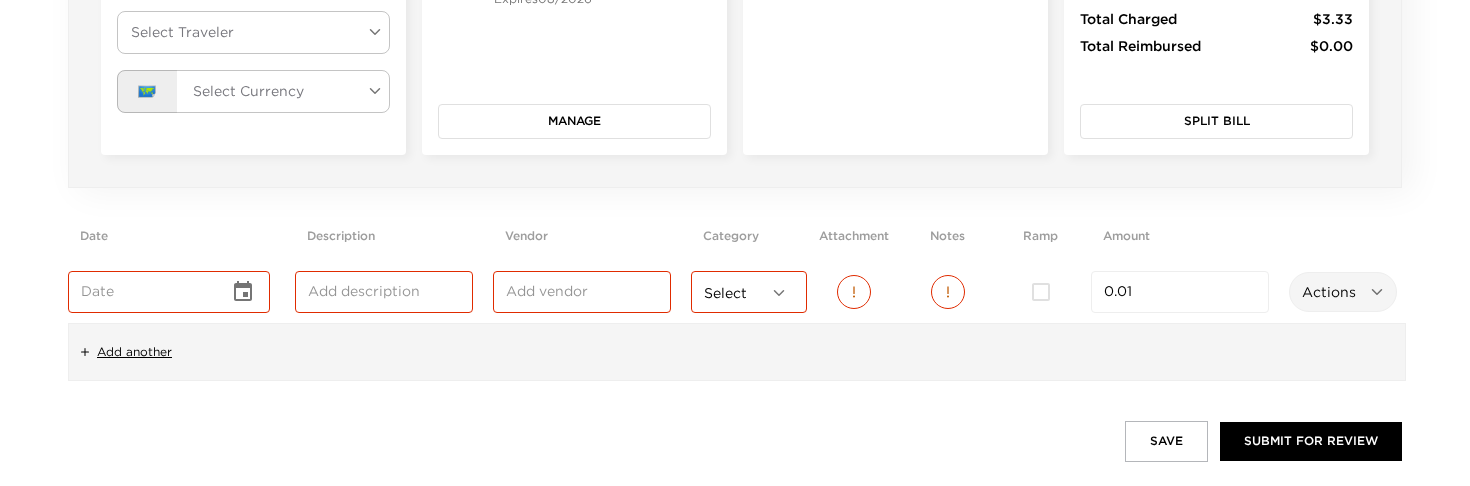 scroll, scrollTop: 437, scrollLeft: 0, axis: vertical 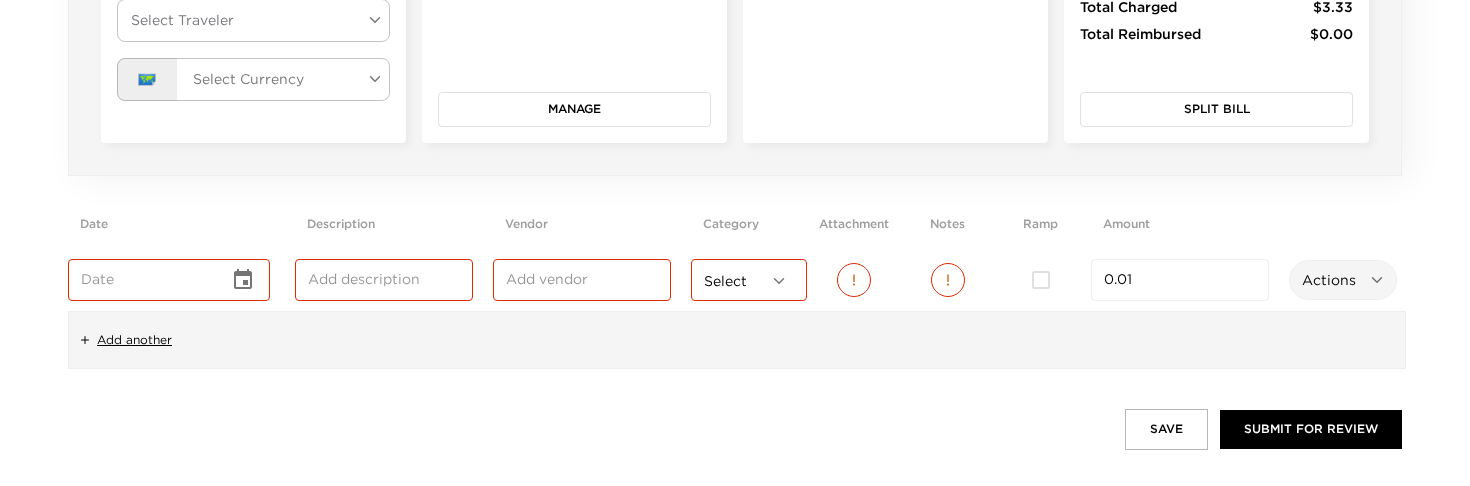 type on "MMMM DD" 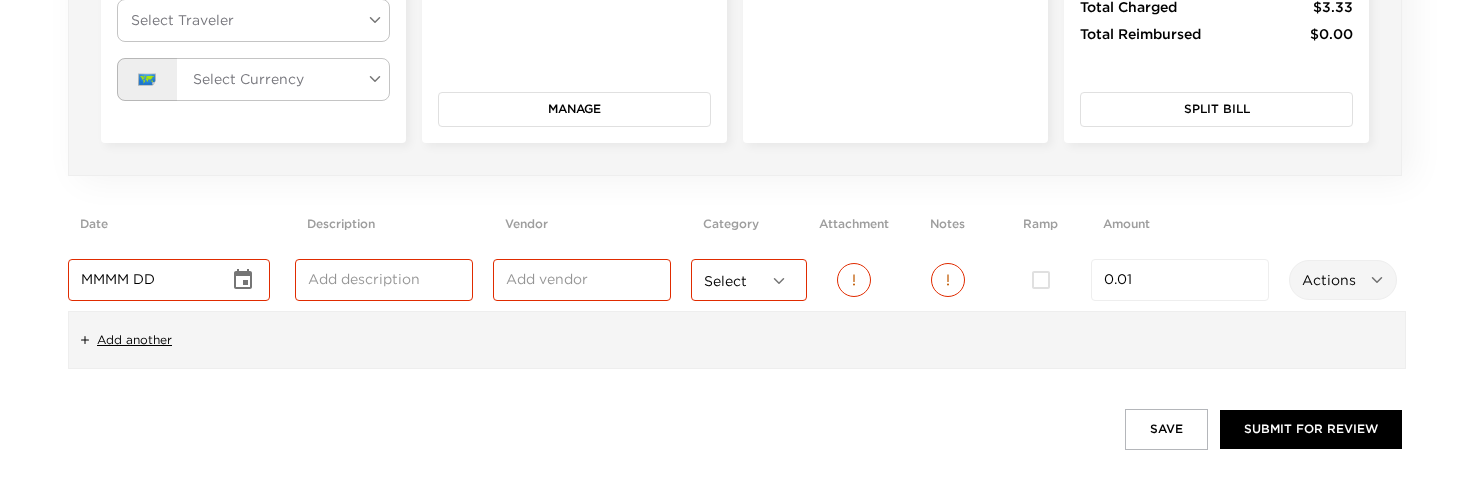 click on "MMMM DD" at bounding box center [155, 280] 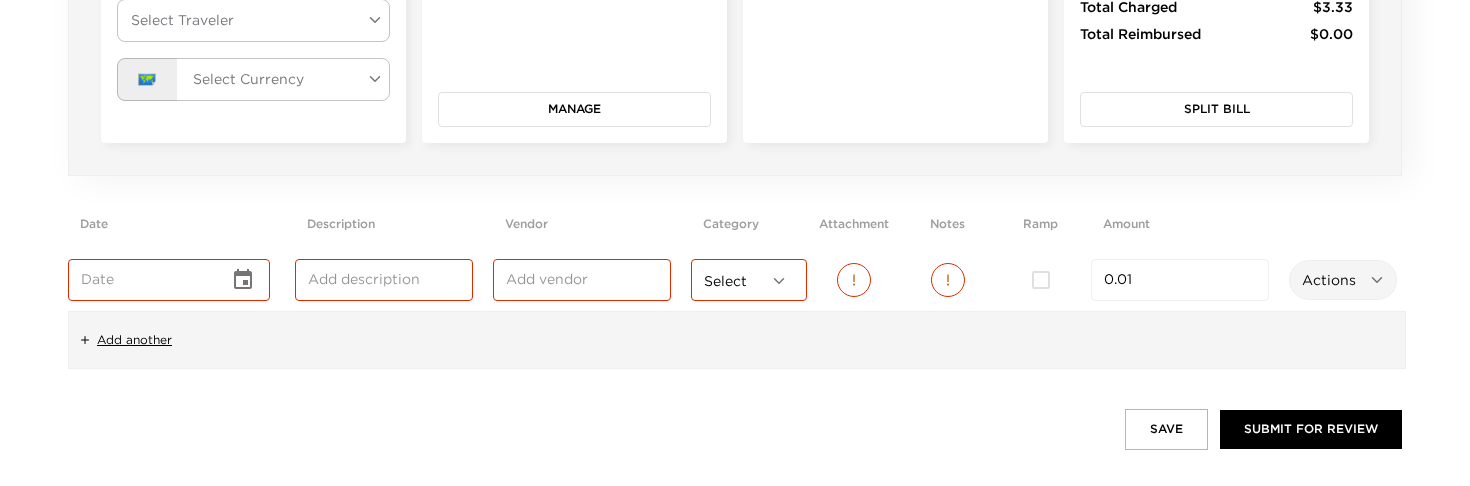click 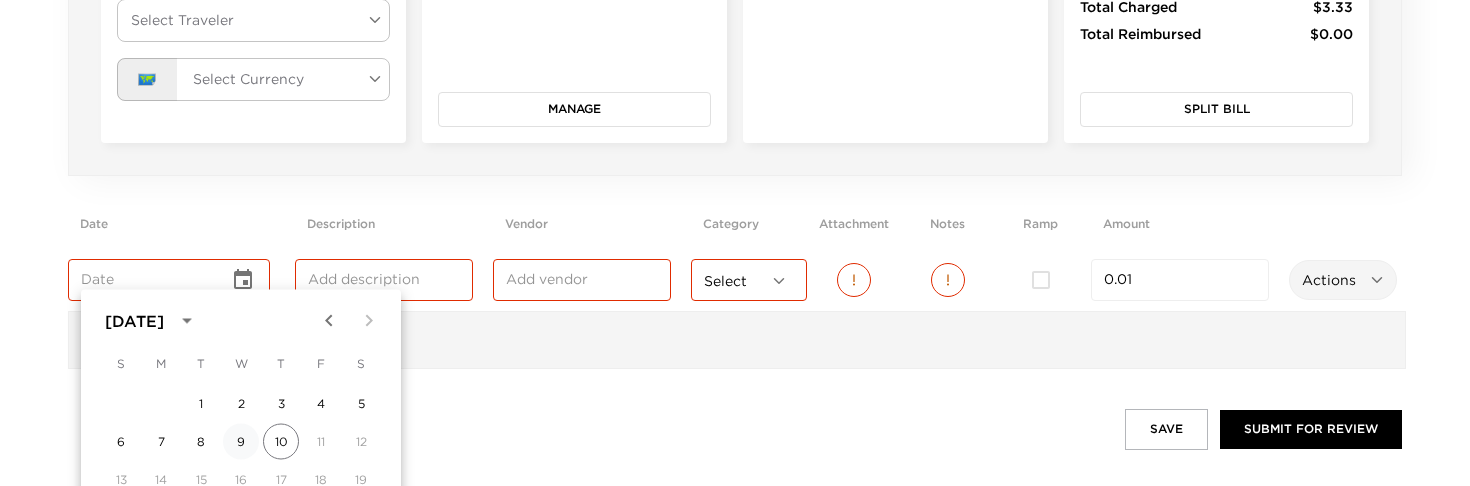 click on "9" at bounding box center (241, 442) 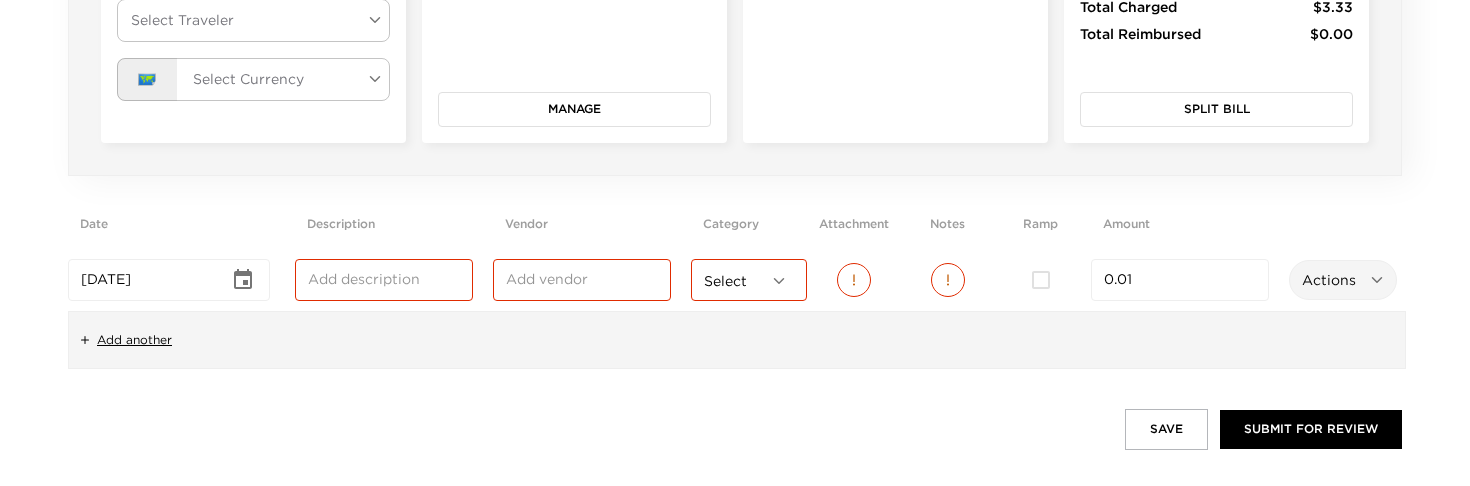click on "​" at bounding box center [384, 280] 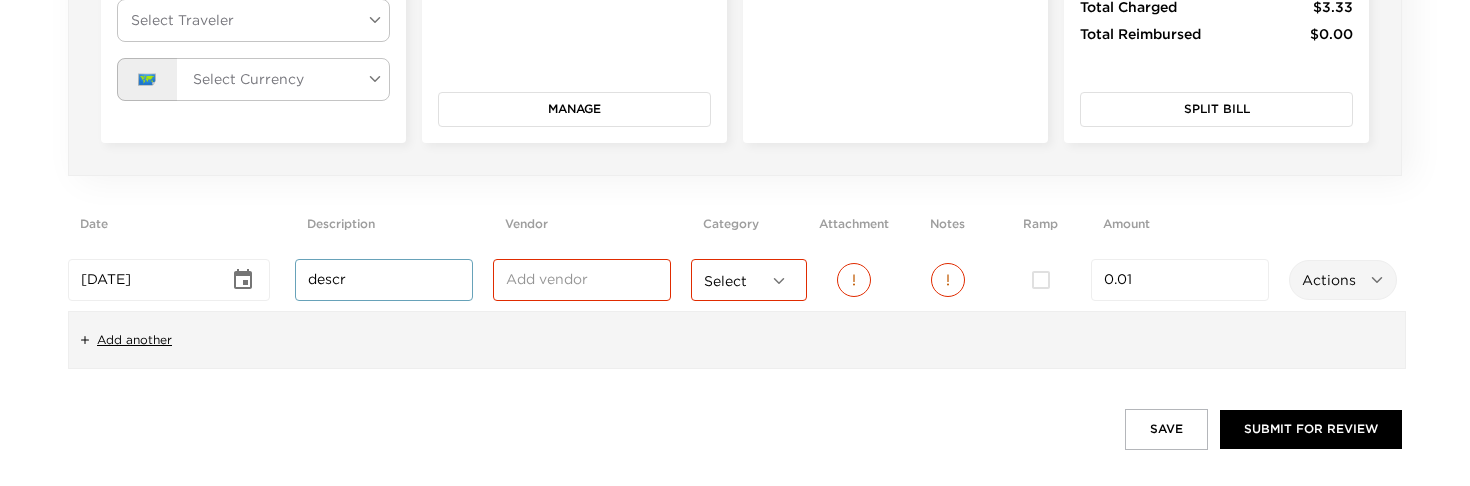 type on "descr" 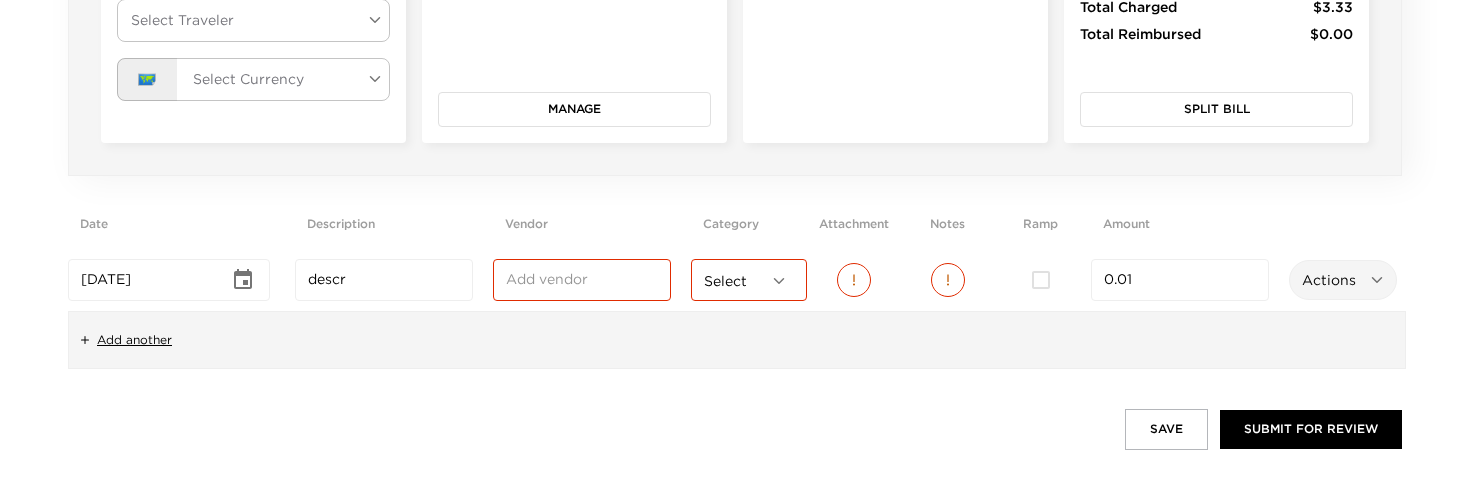 click at bounding box center [582, 280] 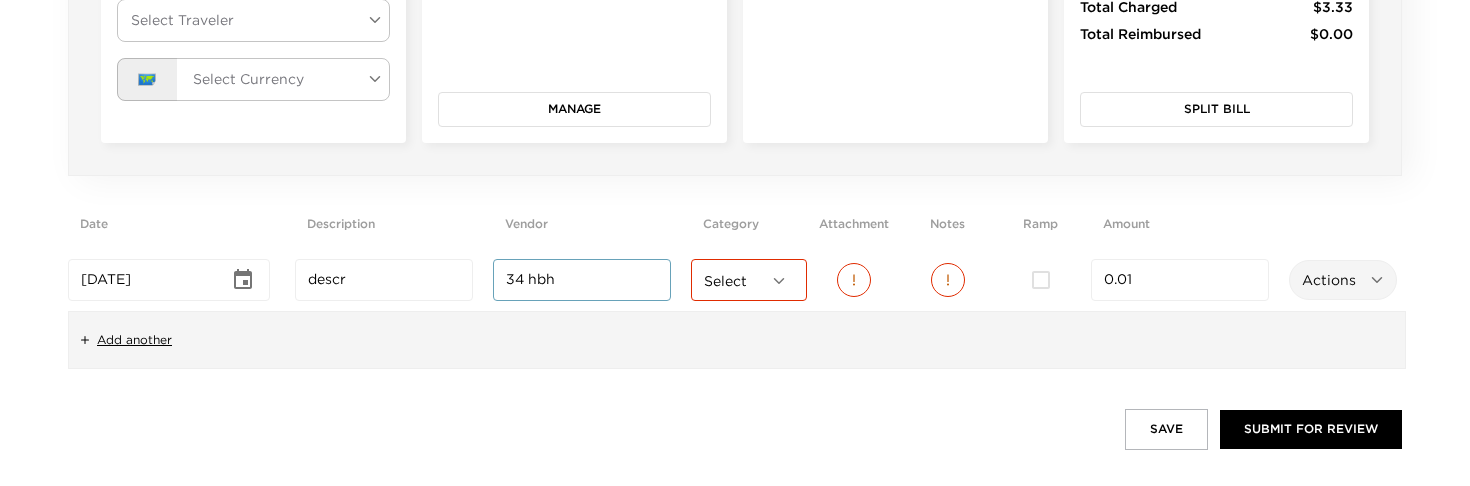 type on "34 hbh" 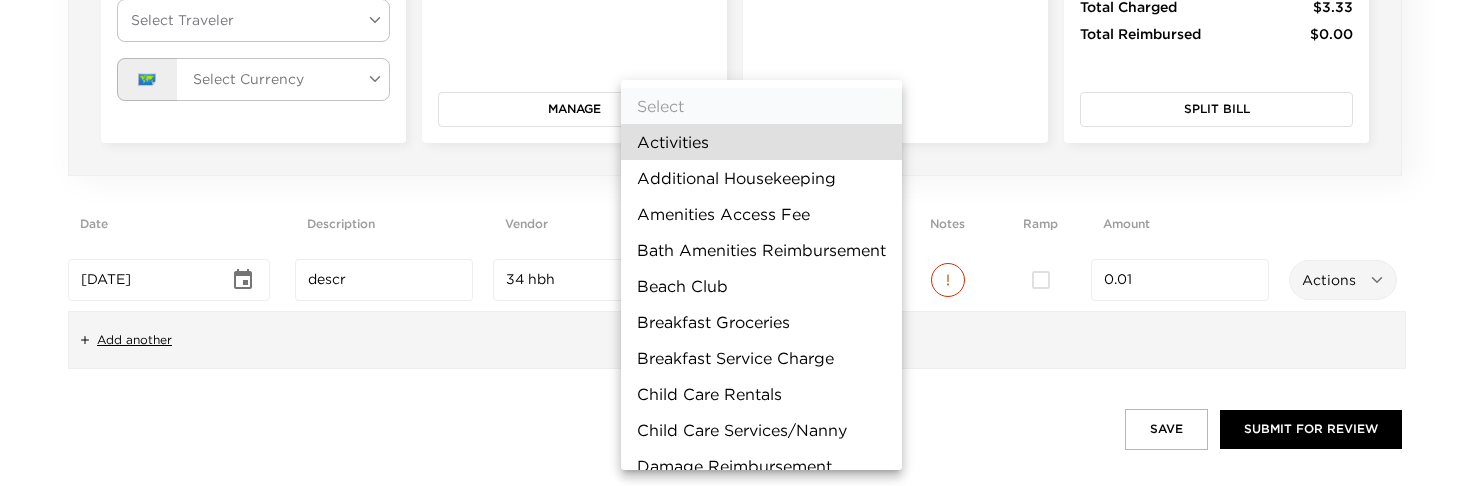 click on "Front Desk Back To Trip Home House Bill # 255196 Reservation: [PERSON_NAME] Holiday Reservation (255196) Details Enter House Bill Name Enter House Bill Name Select Traveler ​ Select Traveler 🗺️ Select Currency ​ Member Payment ending in  2934 [PERSON_NAME] Expires  08/2026 Manage House Bill Bill Summary Subtotal $3.17 Taxes & Fees $0.16 Total Charged $3.33 Total Reimbursed $0.00 Split Bill Date Description Vendor Category Attachment Notes Ramp Amount [DATE] ​ descr ​ 34 hbh ​ Select ​ 0.01 ​ Actions ​ Add another Save Submit for review
Select Activities Additional Housekeeping Amenities Access Fee Bath Amenities Reimbursement Beach Club Breakfast Groceries Breakfast Service Charge Child Care Rentals Child Care Services/Nanny Damage Reimbursement Destination Cellars ER Revenue F&B Revenue Gifts Gratuity Groceries/Beverages House Bill Credit Lift Tickets Misc/Other Charges Private Chef Rental Fees Runner Fees Shipping Spa Services Transportation" at bounding box center (735, -194) 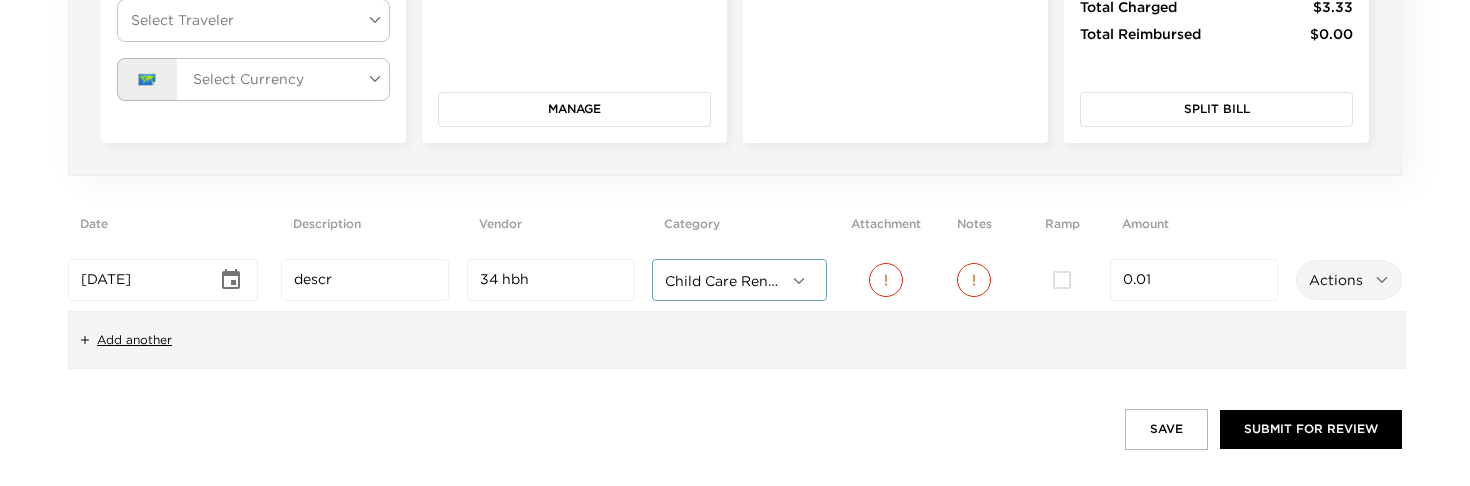 click at bounding box center (1062, 280) 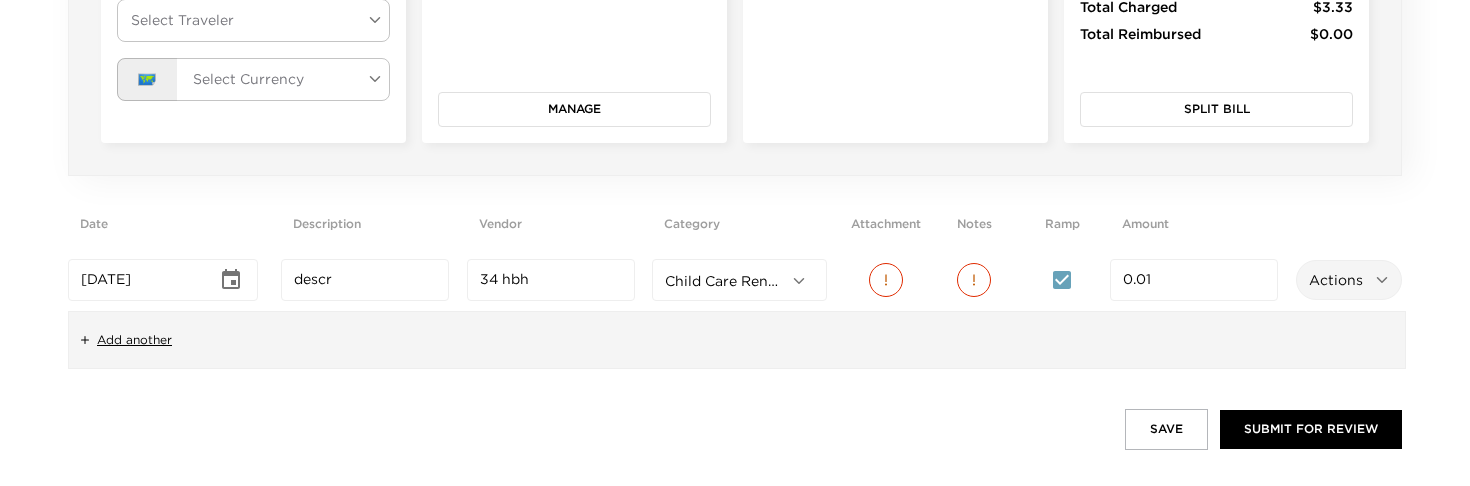 click at bounding box center [1062, 280] 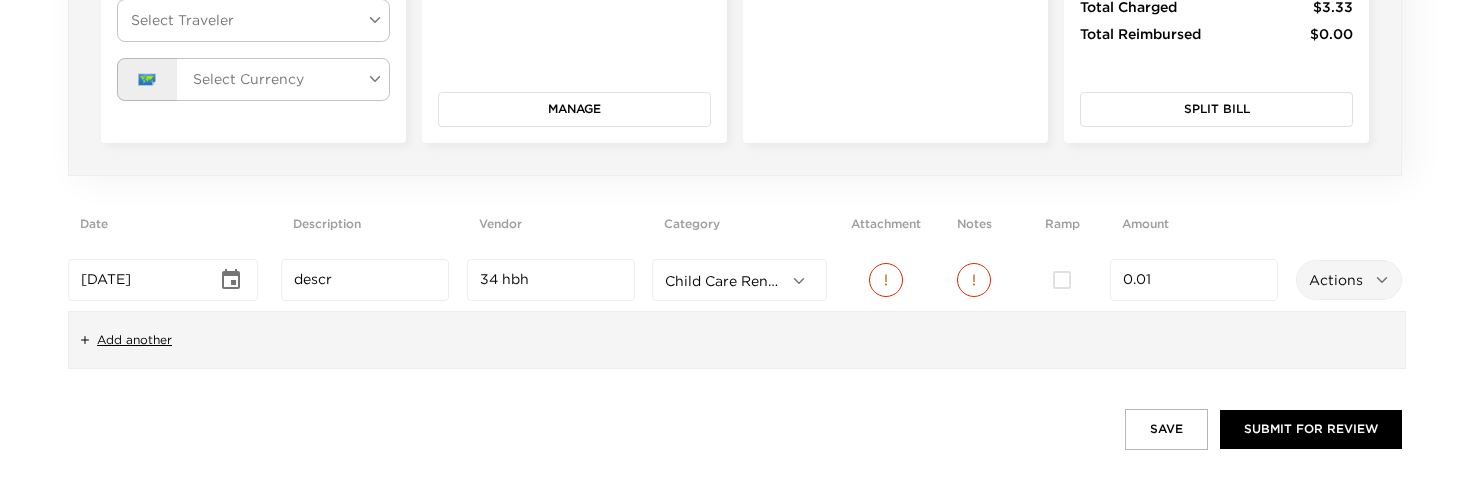 click at bounding box center [1062, 280] 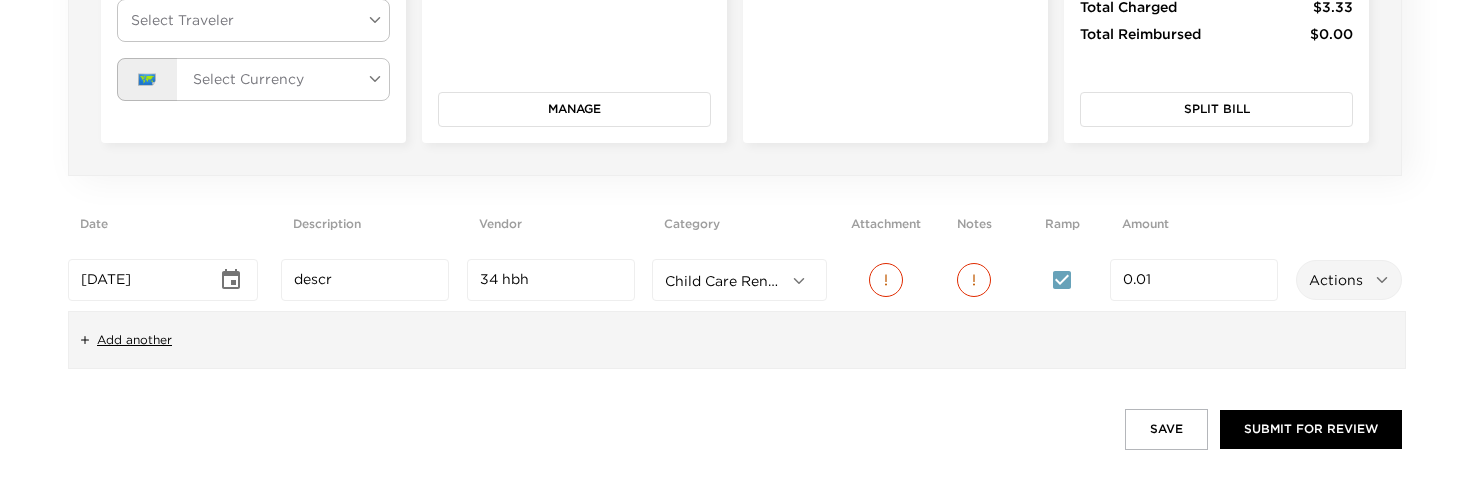 click on "Save" at bounding box center [1166, 429] 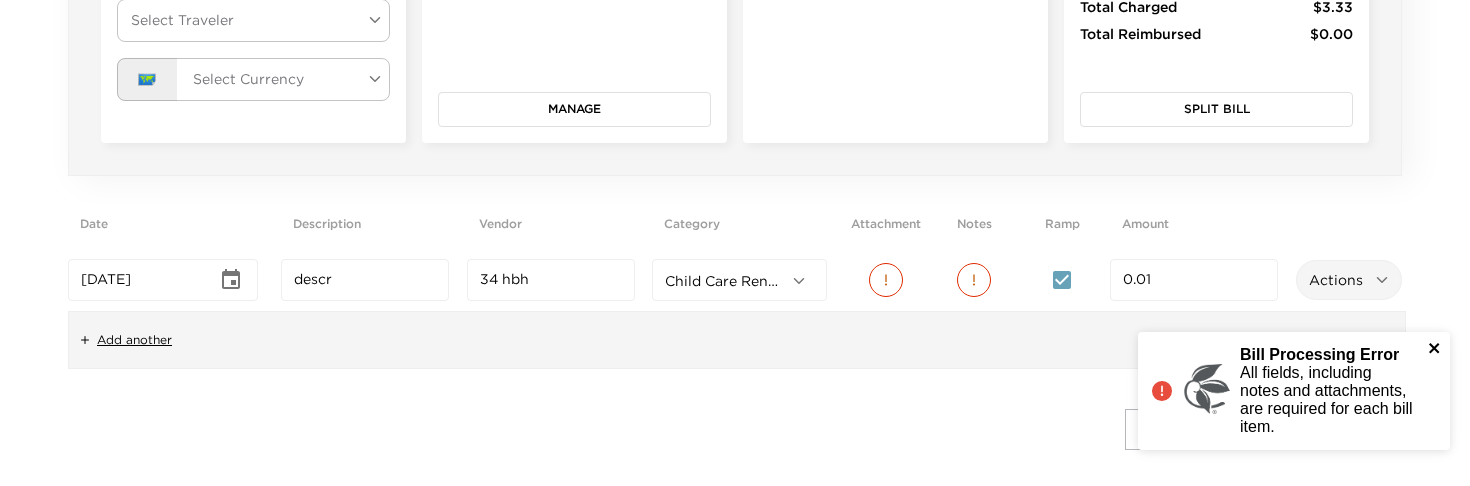click 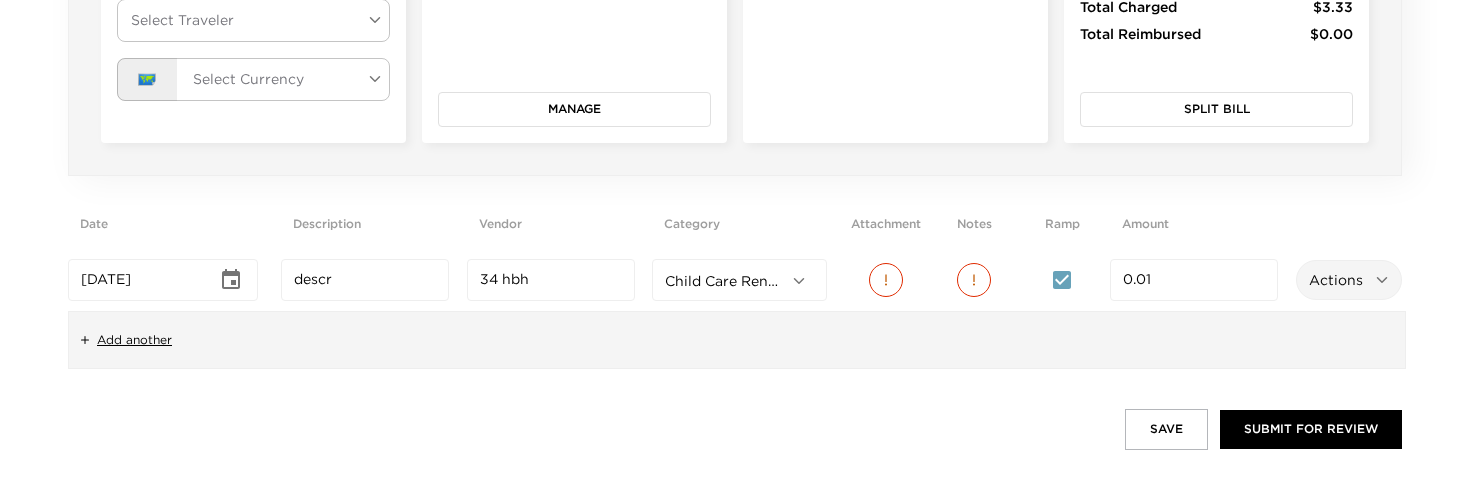 click at bounding box center [886, 280] 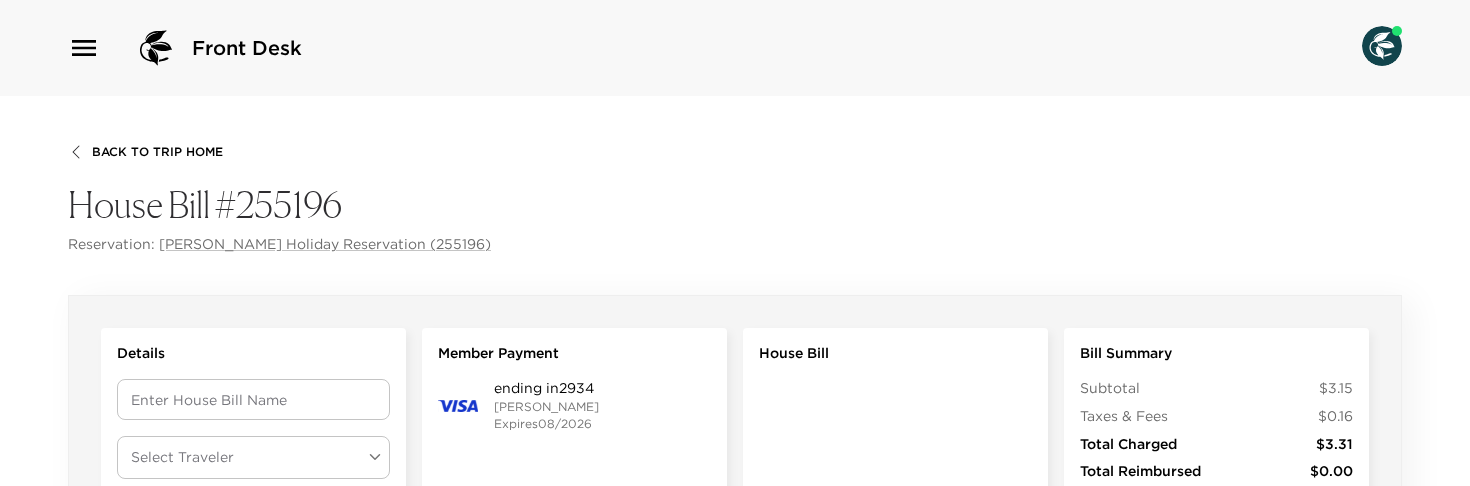 scroll, scrollTop: 0, scrollLeft: 0, axis: both 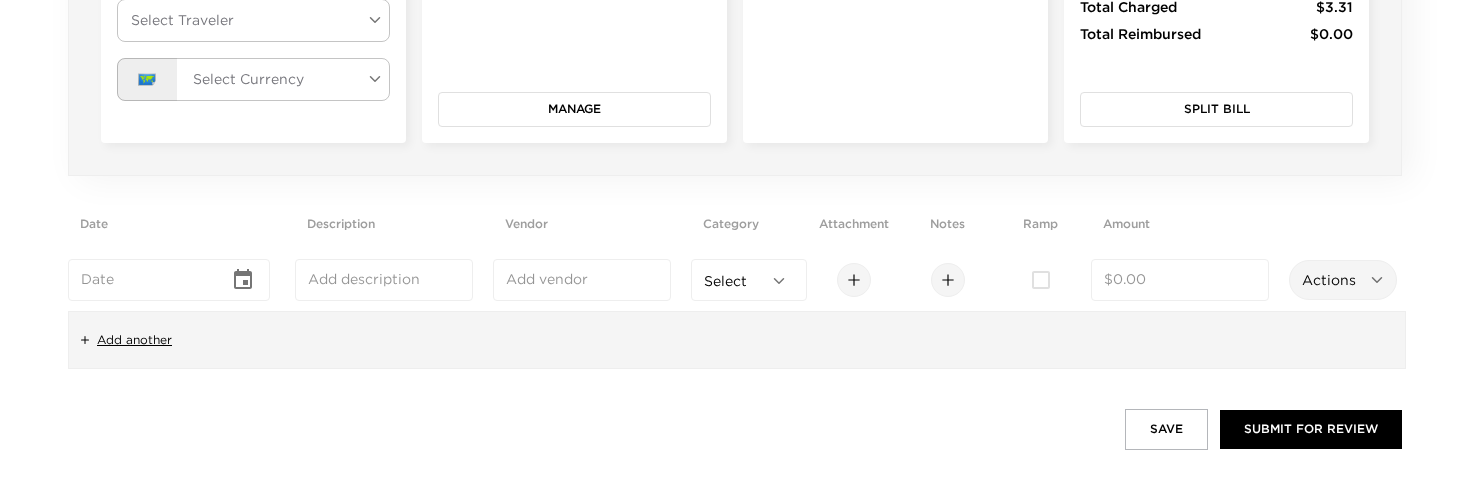 click on "Save" at bounding box center (1166, 429) 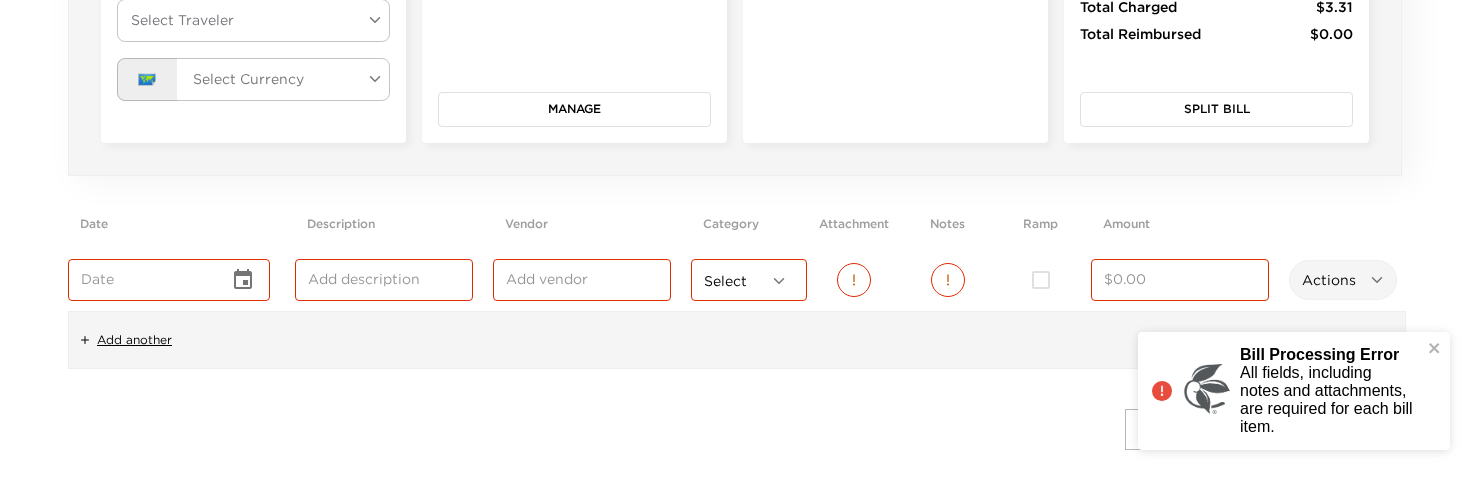 click 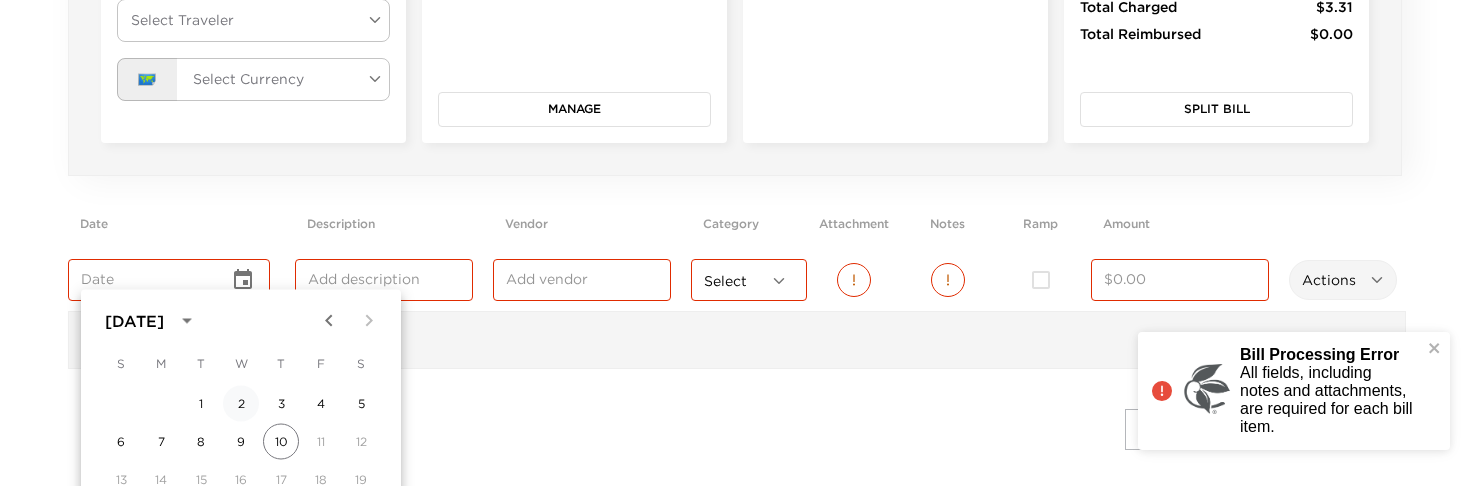 click on "2" at bounding box center (241, 404) 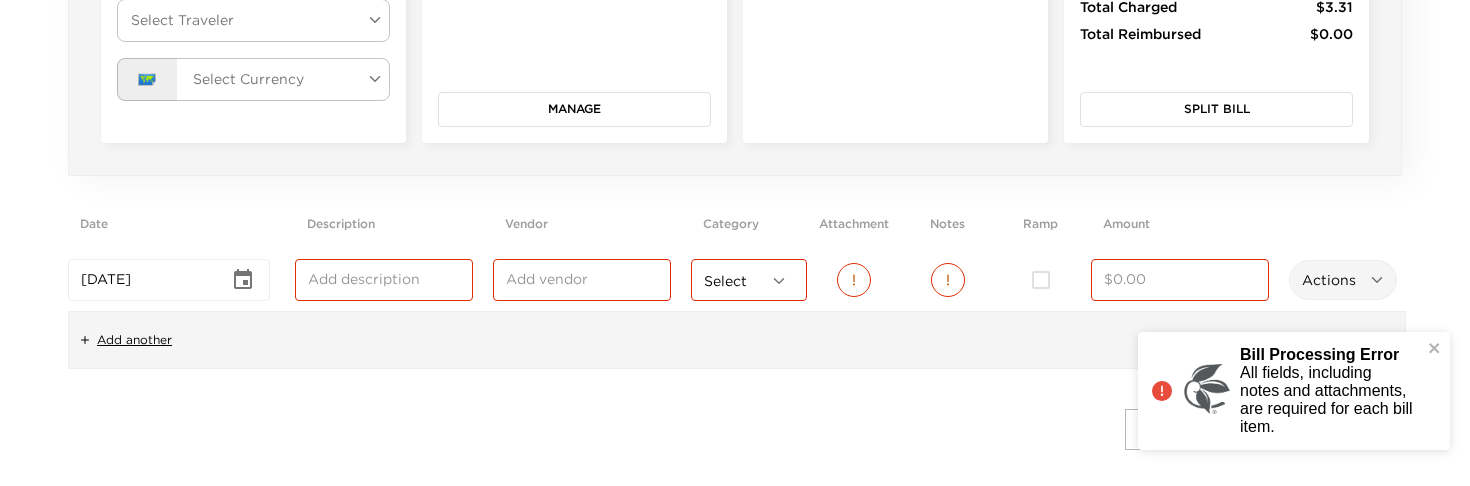 click on "​" at bounding box center (390, 280) 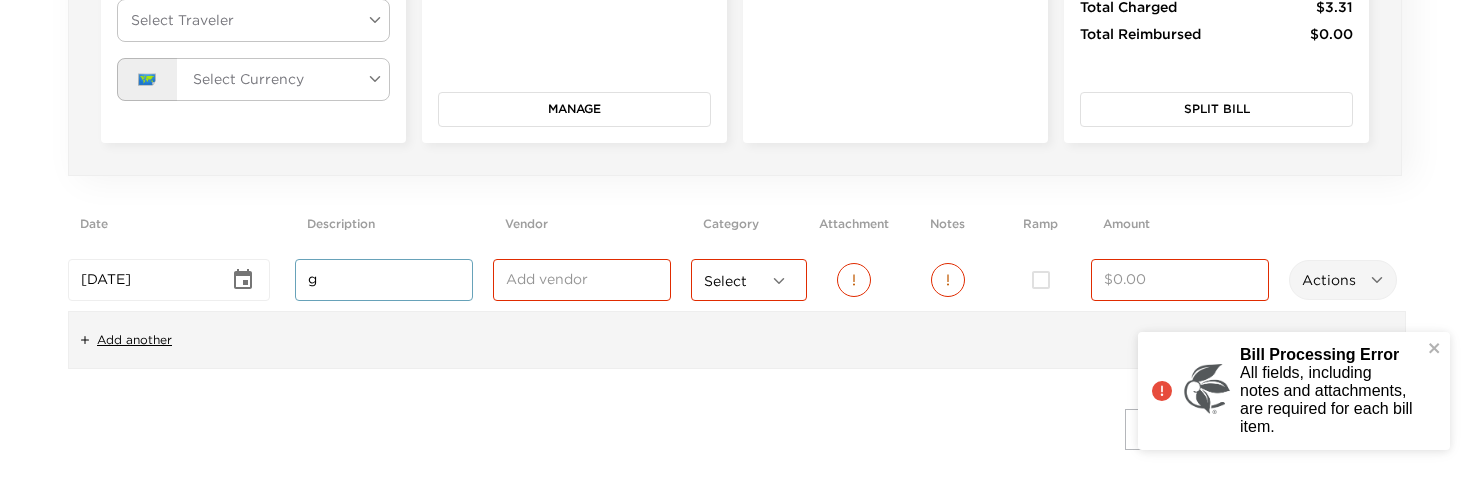 type on "g" 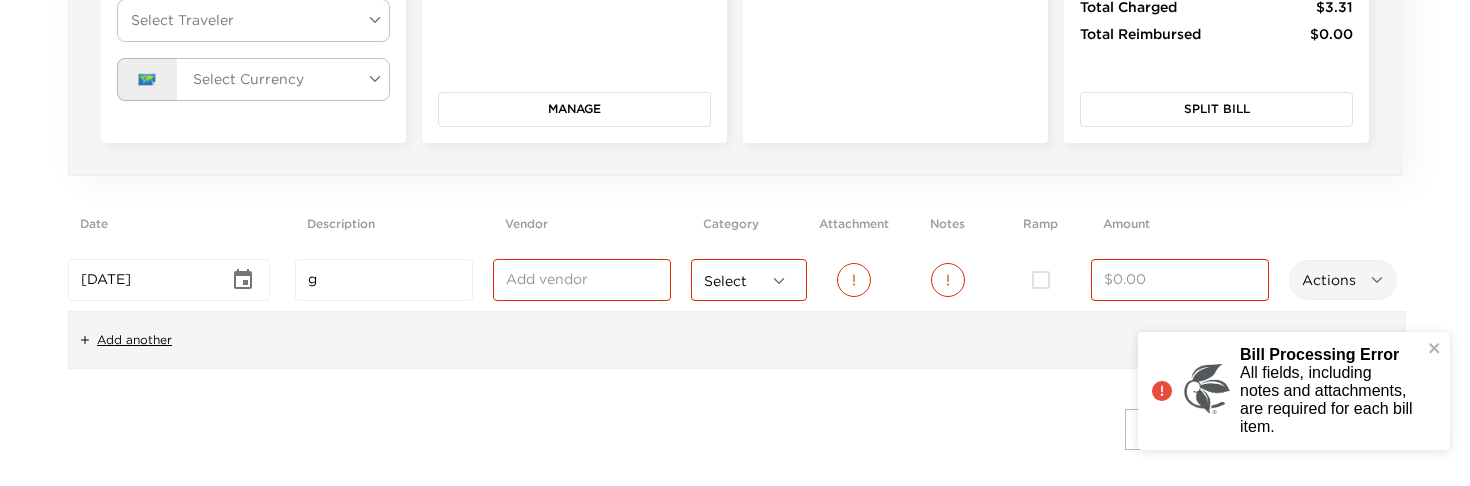 click at bounding box center [582, 280] 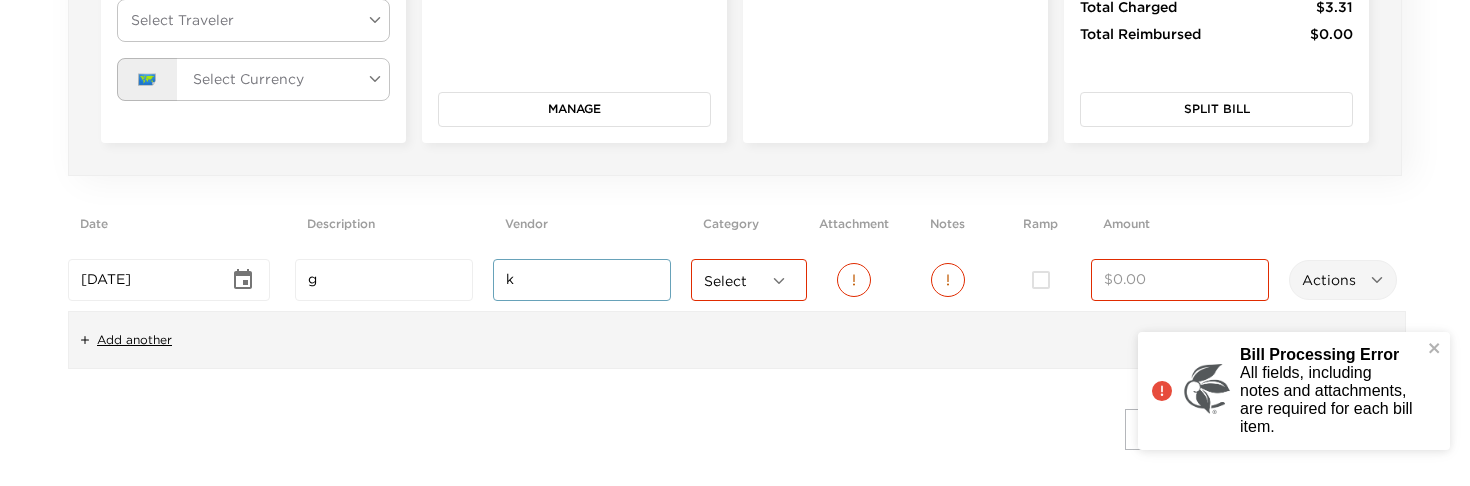 type on "k" 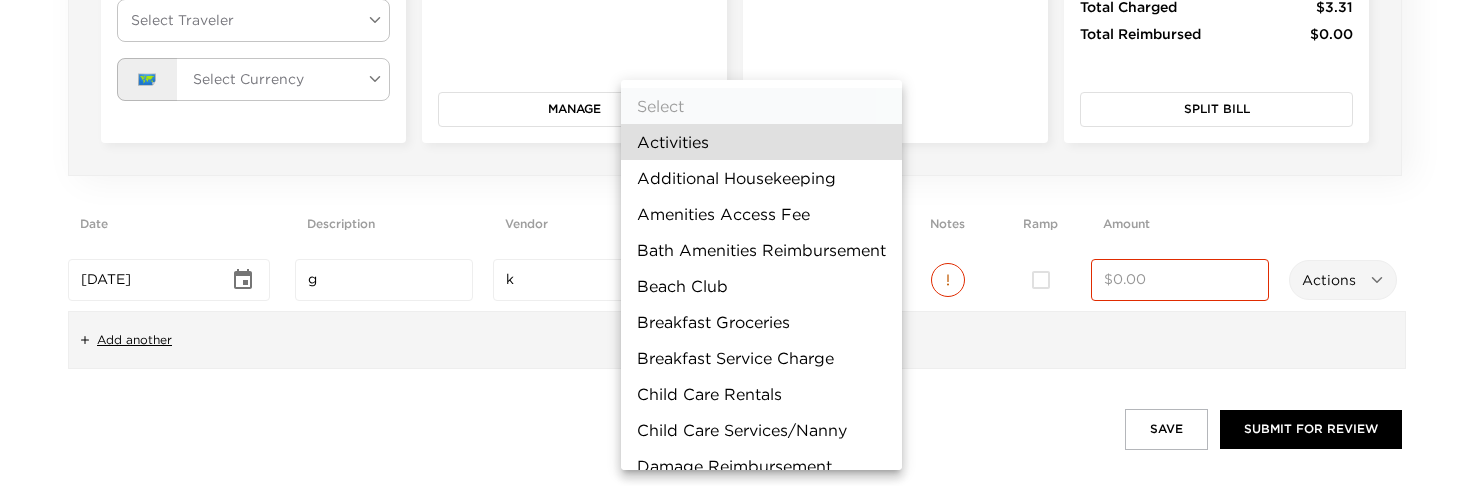click on "Child Care Rentals" at bounding box center [761, 394] 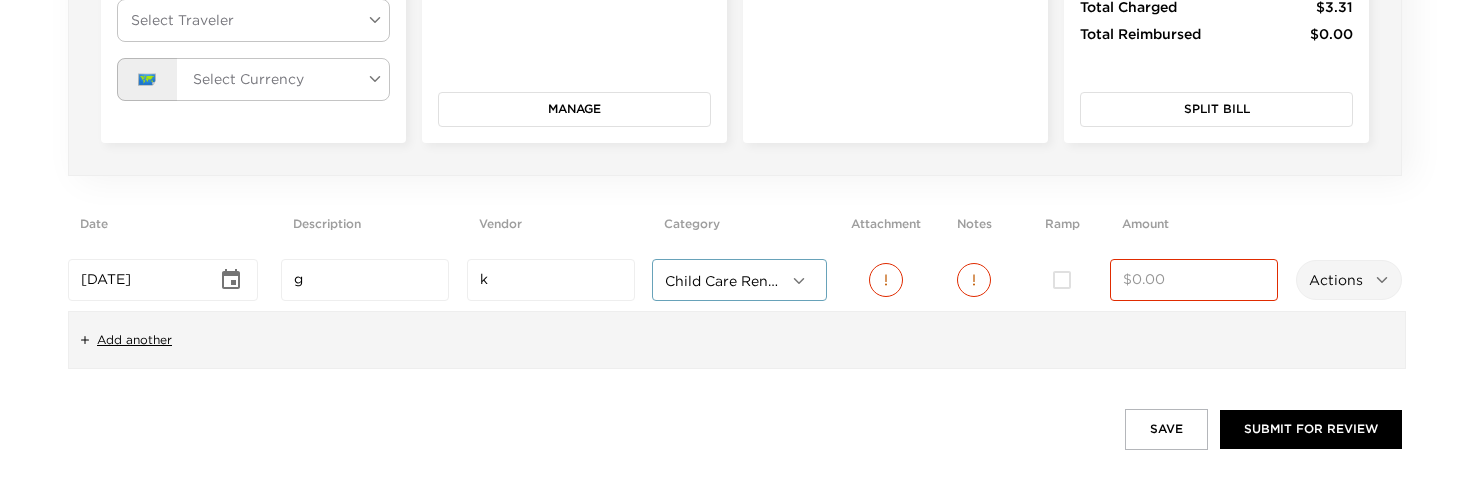 click at bounding box center (1194, 280) 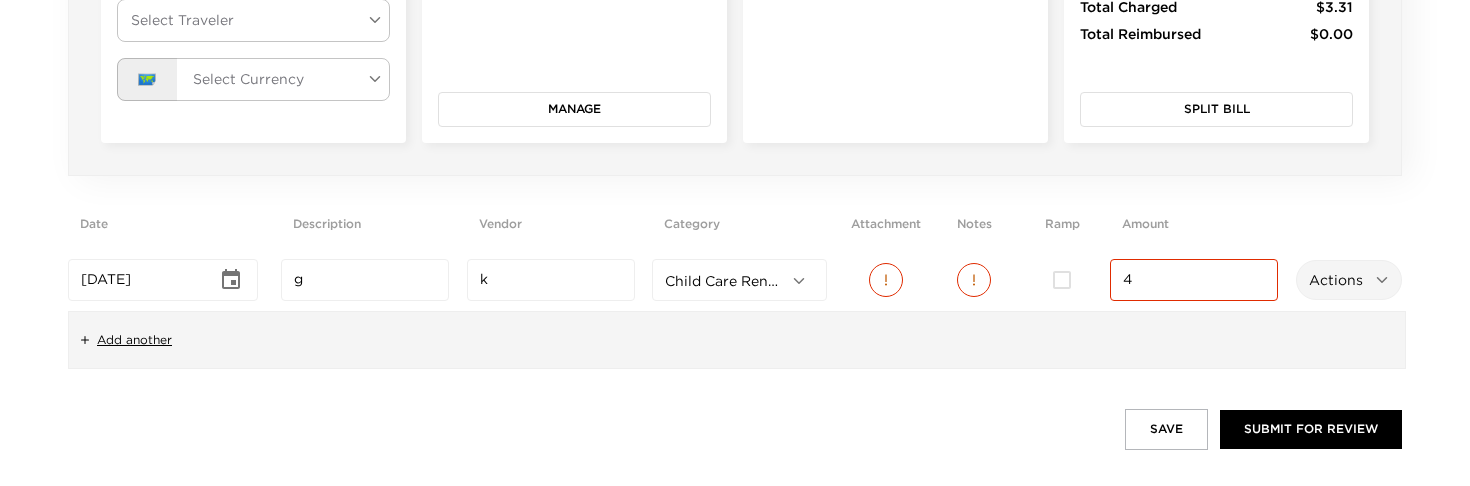 type on "45" 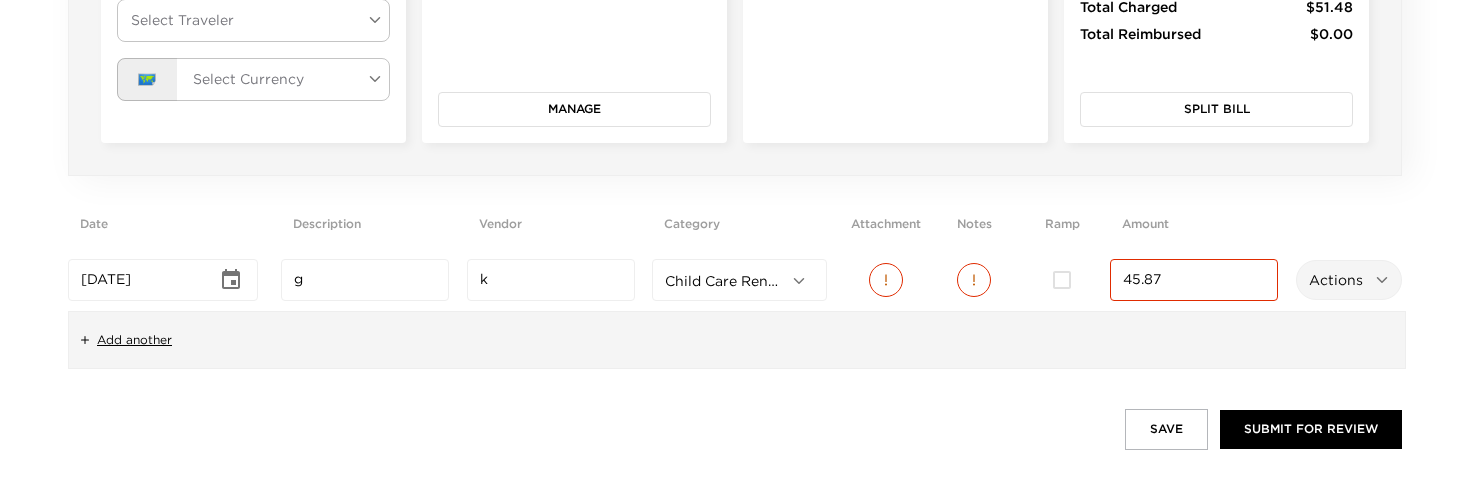type on "45.87" 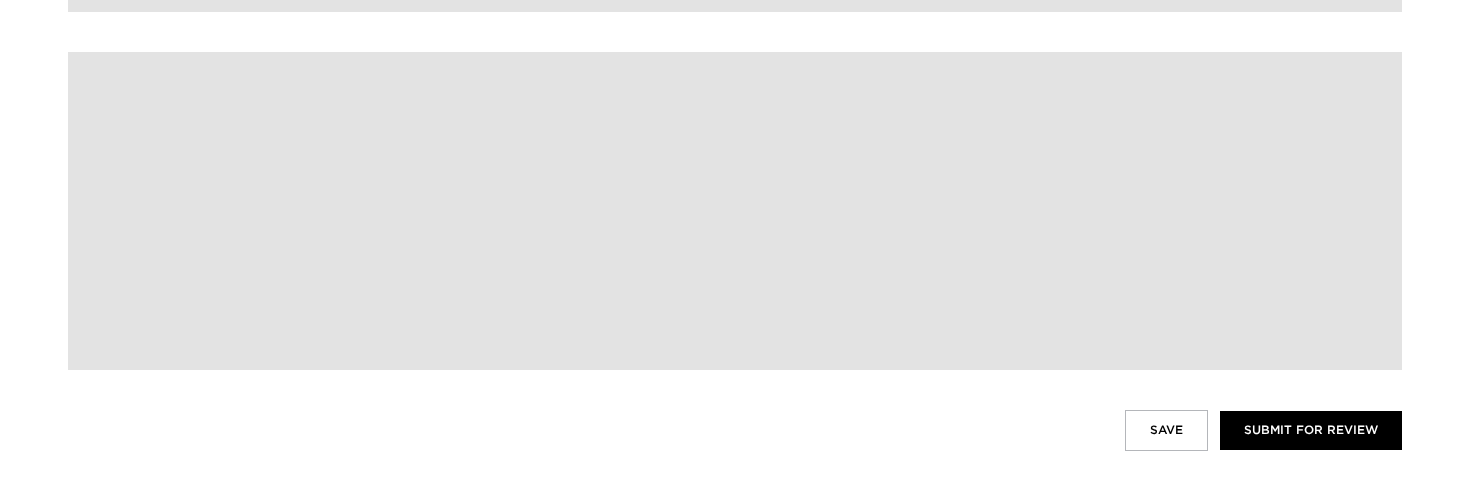 scroll, scrollTop: 437, scrollLeft: 0, axis: vertical 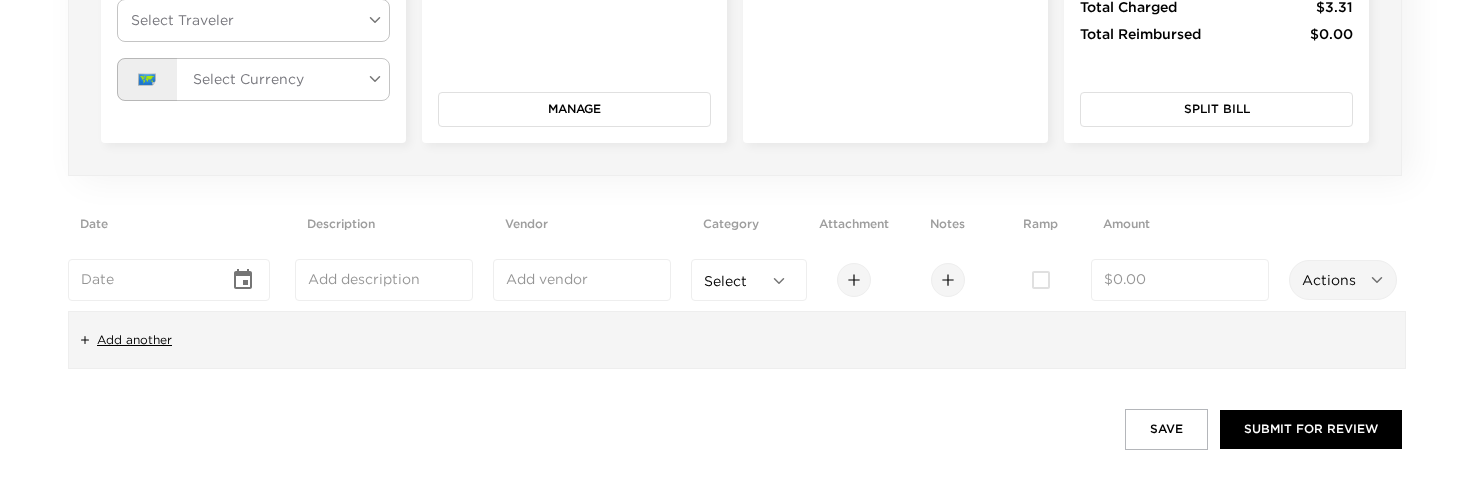 click on "Save" at bounding box center (1166, 429) 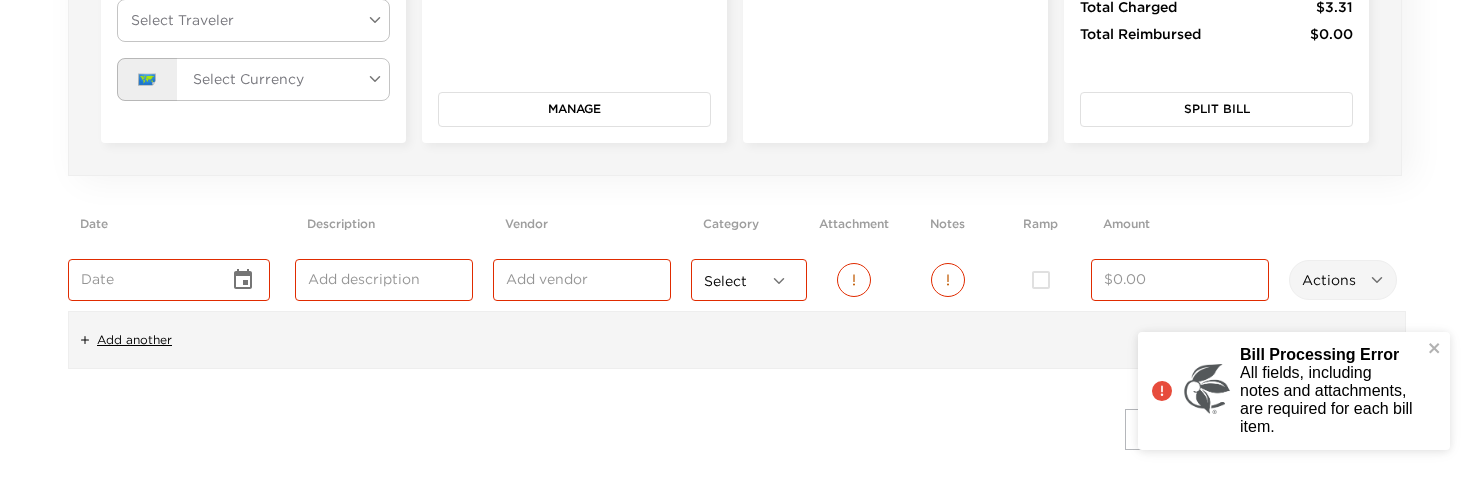 type on "MMMM DD" 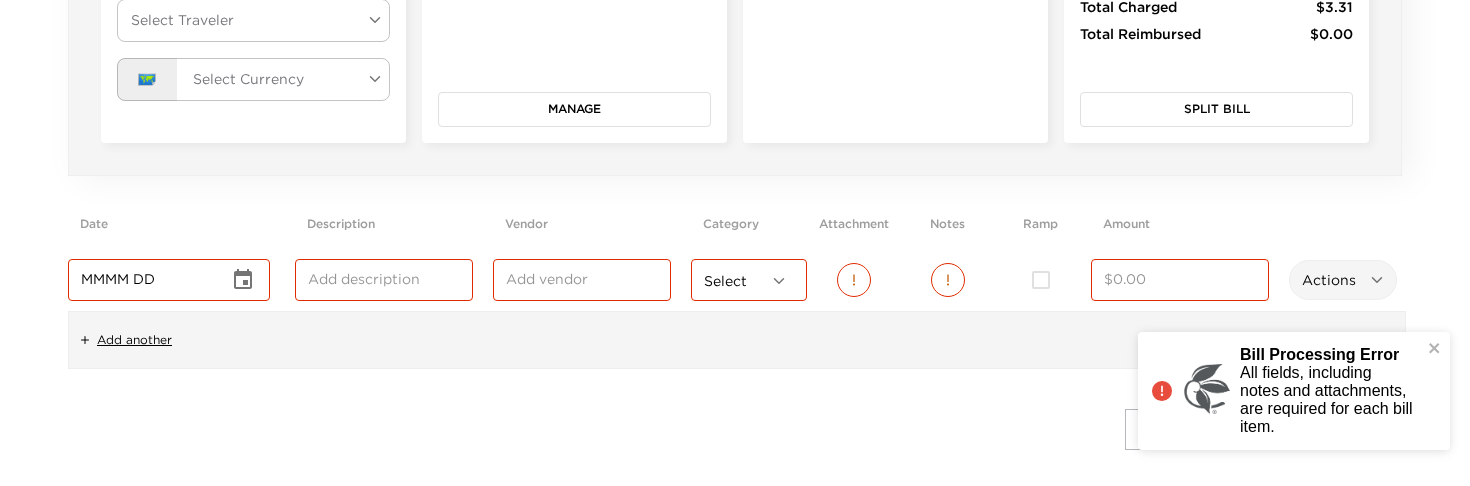 click on "MMMM DD" at bounding box center (155, 280) 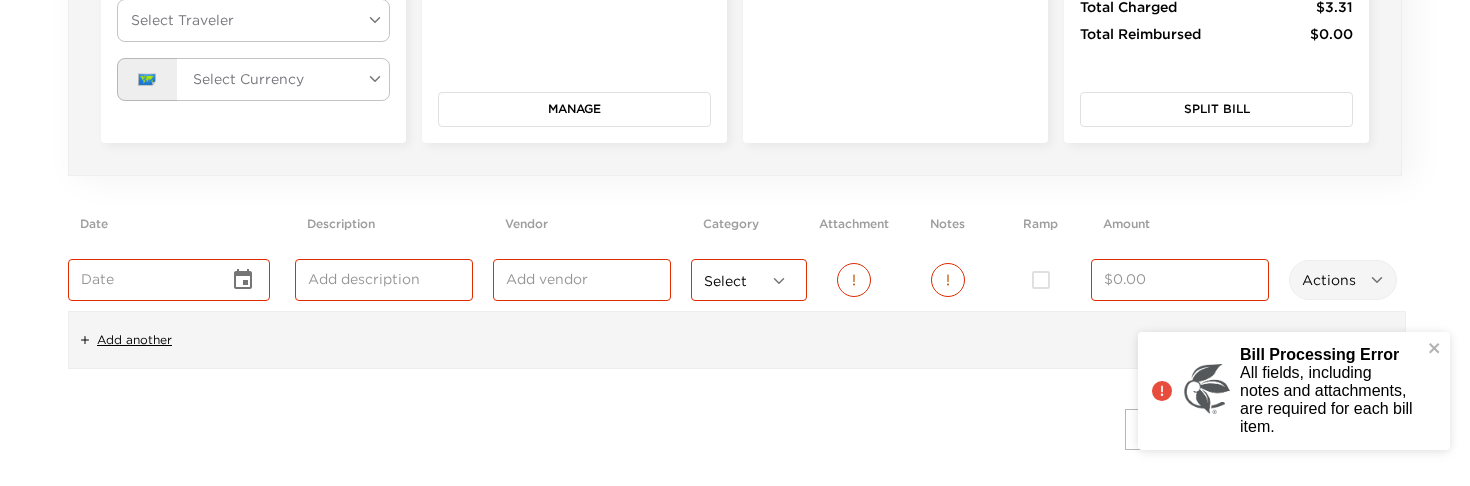 click 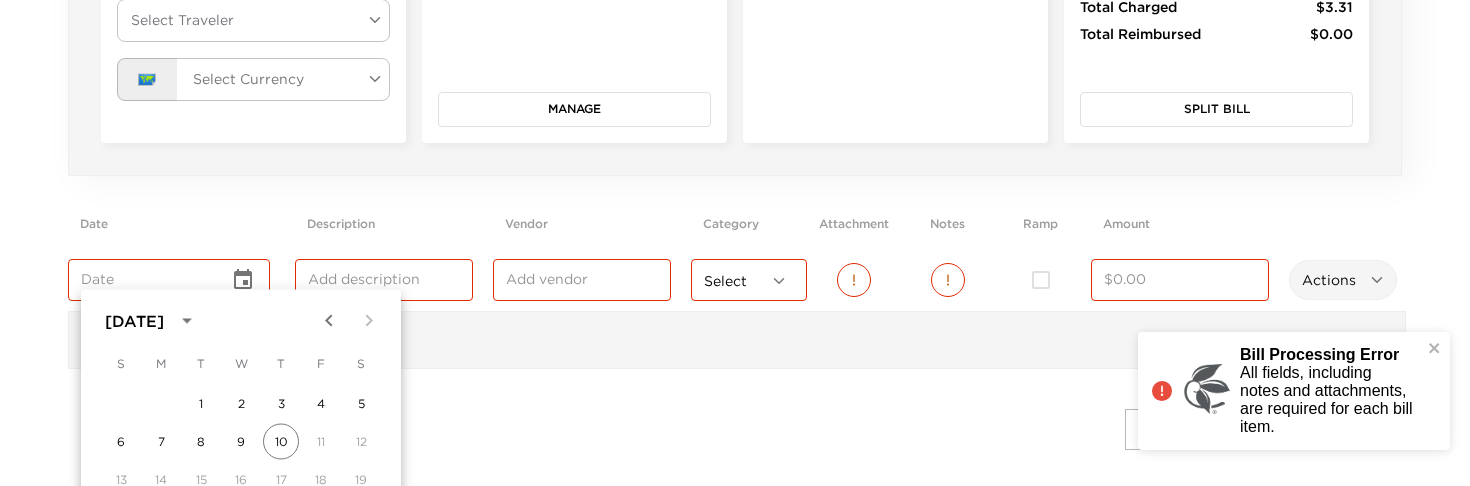 click on "6 7 8 9 10 11 12" at bounding box center (241, 442) 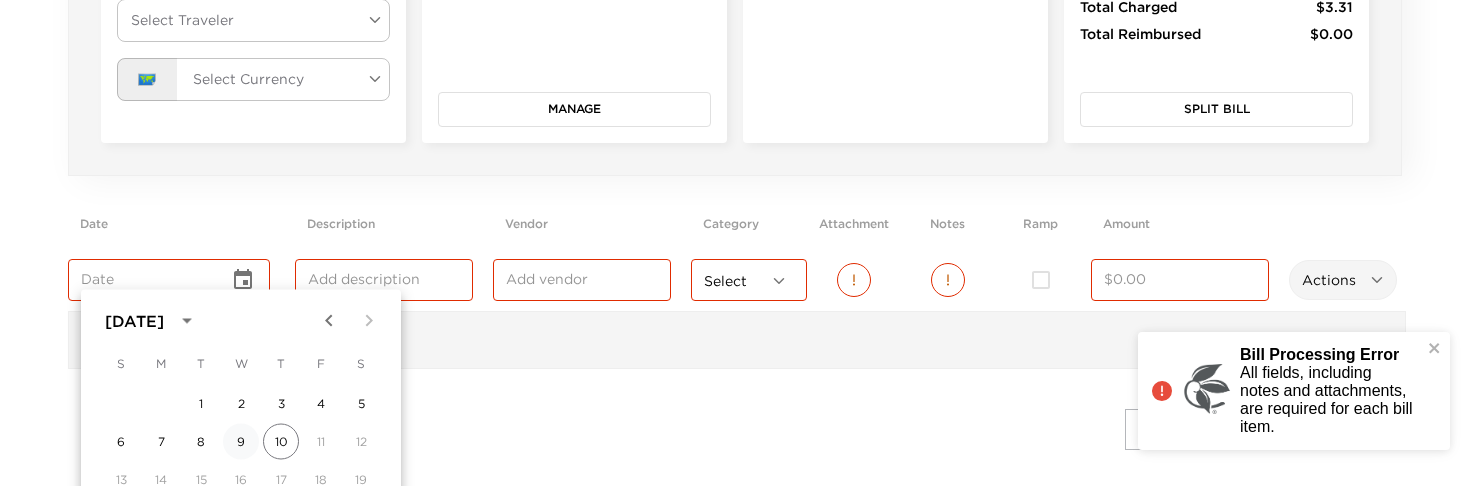 click on "9" at bounding box center (241, 442) 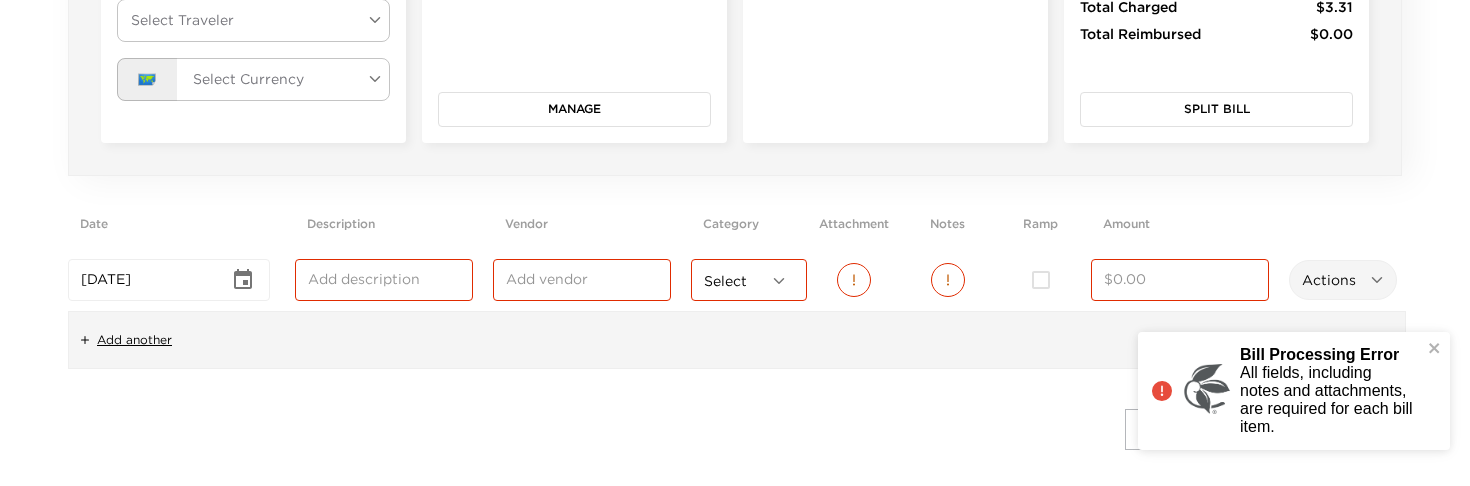 click on "​" at bounding box center (384, 280) 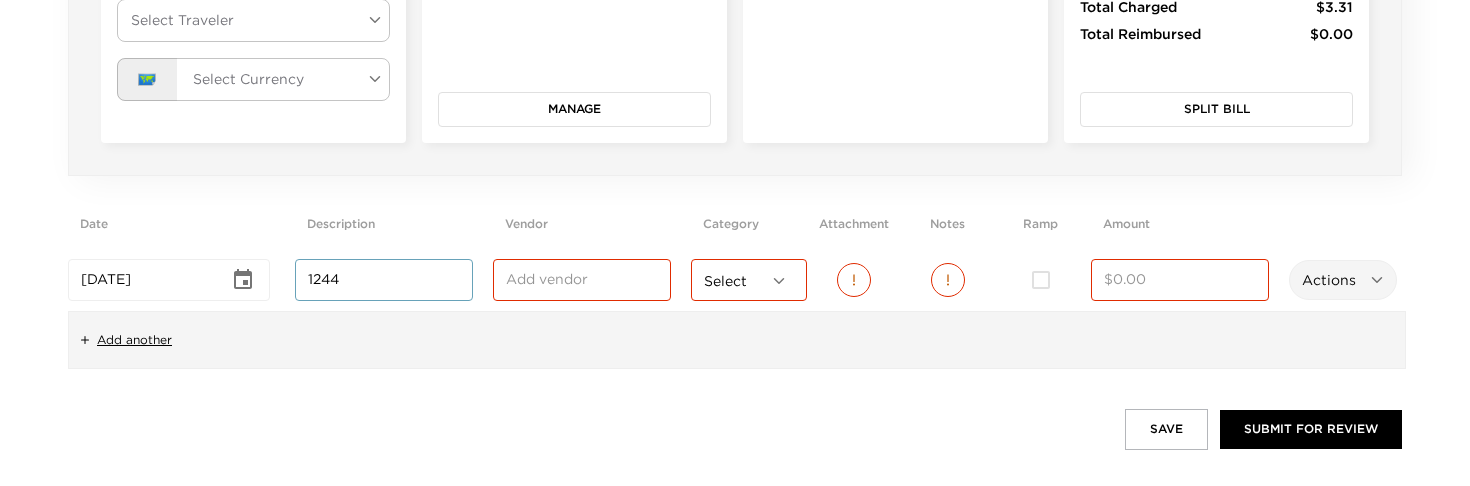 type on "1244" 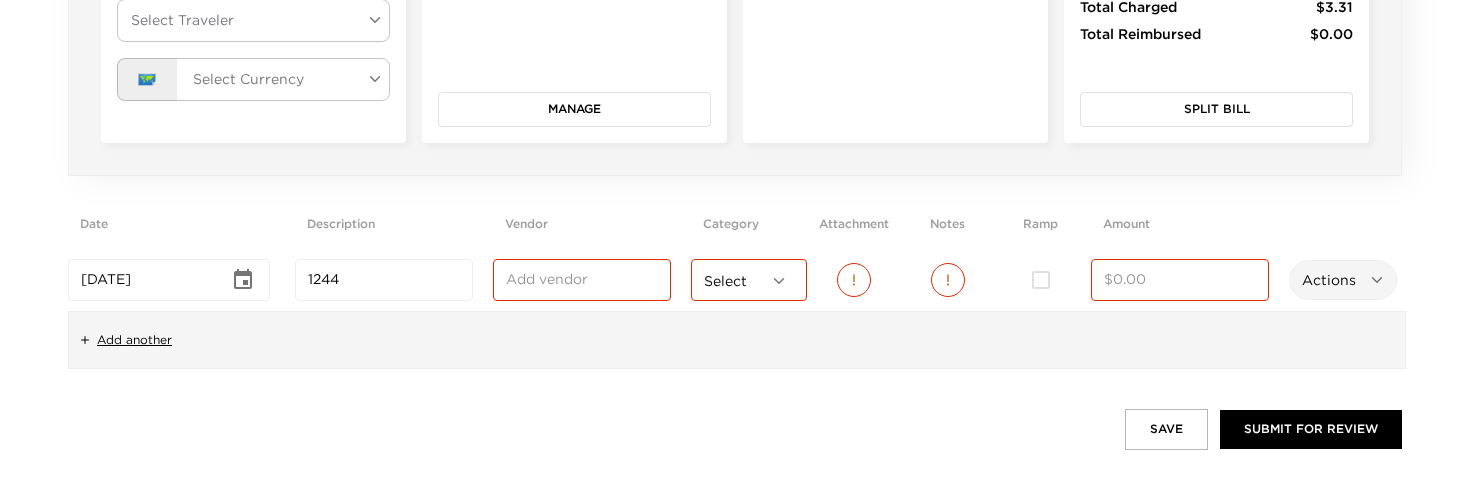 click at bounding box center (582, 280) 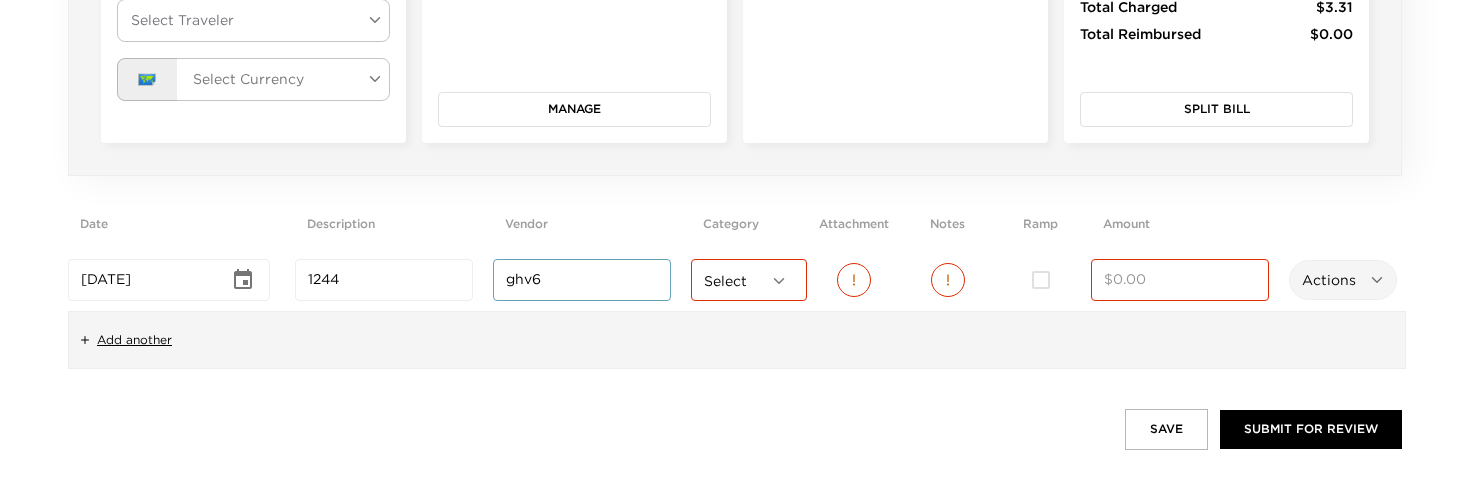 type on "ghv6" 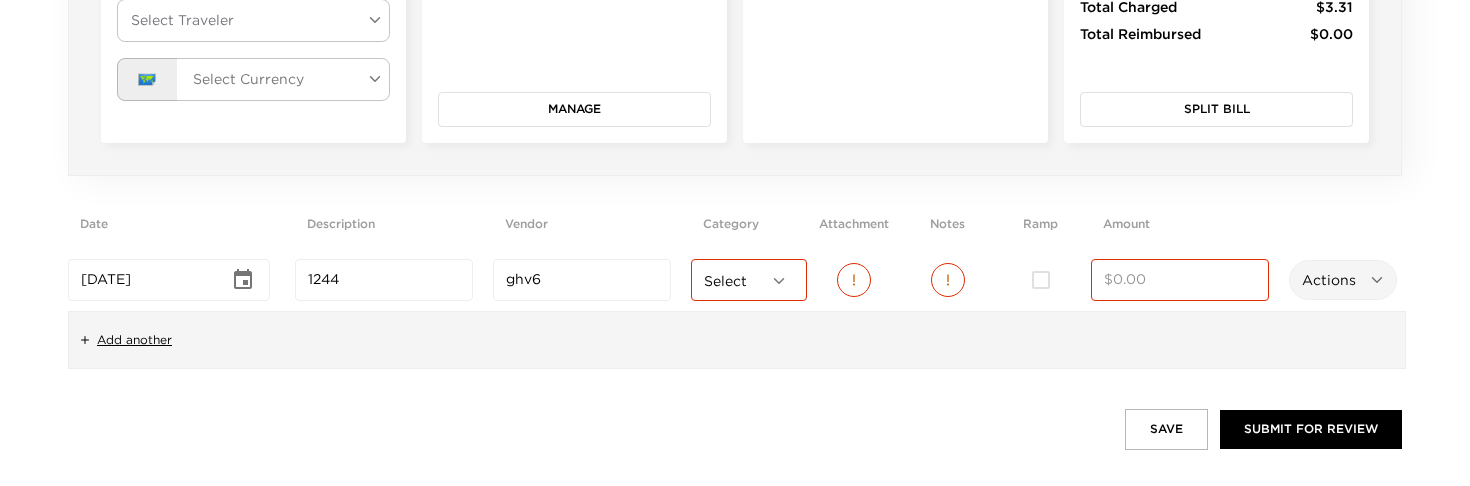 click on "1244" at bounding box center (384, 280) 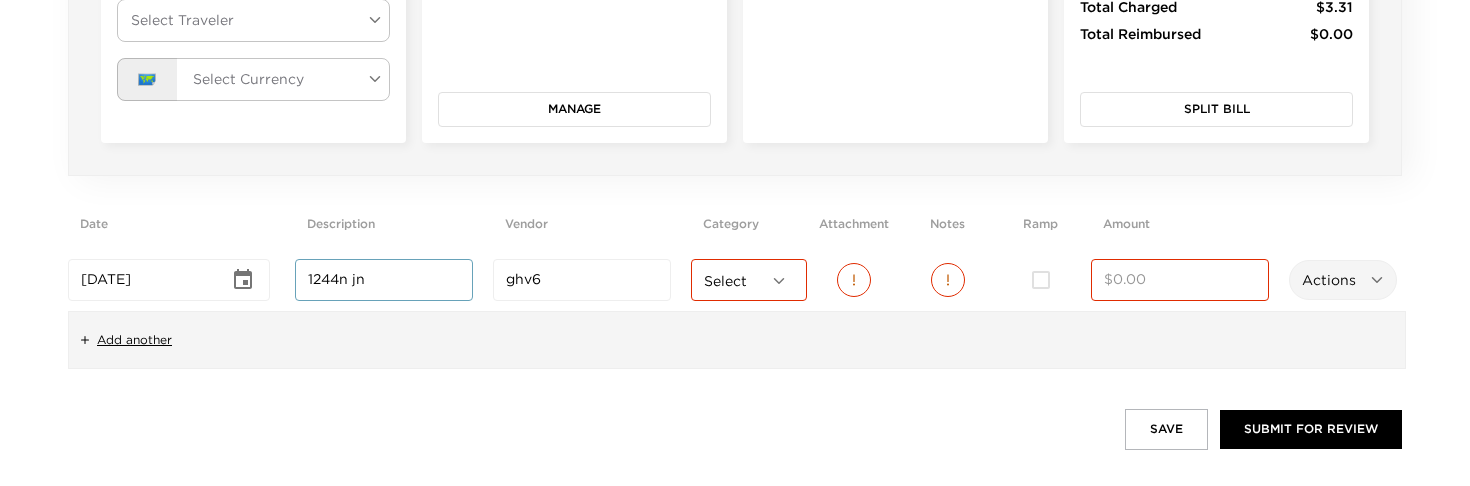 type on "1244n jn" 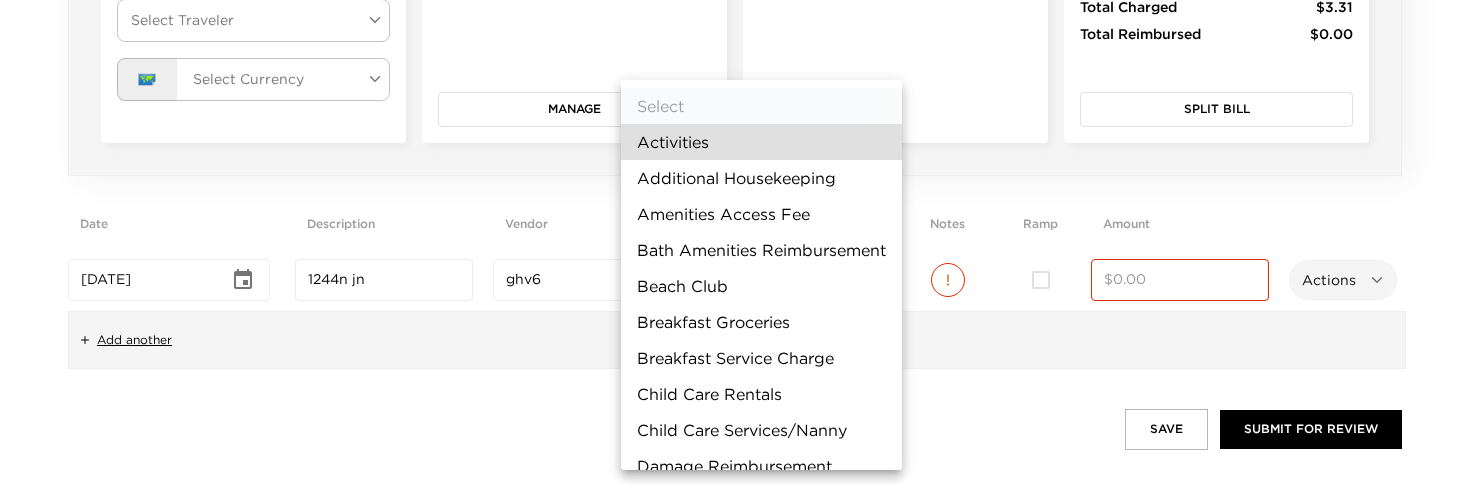 click on "Child Care Rentals" at bounding box center [761, 394] 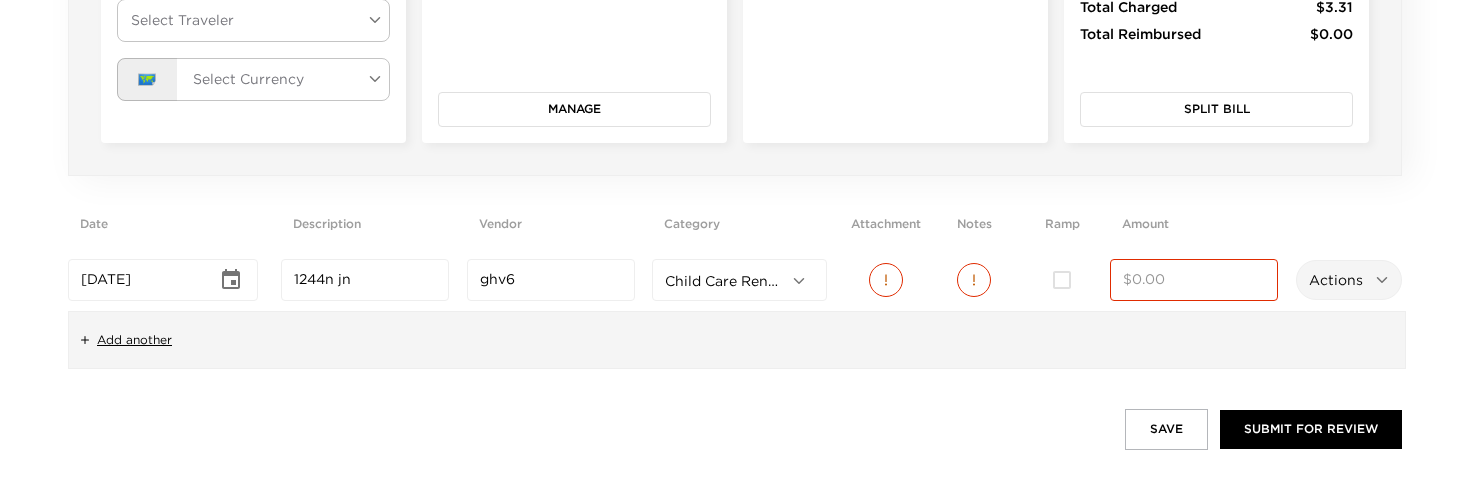 click at bounding box center [1194, 280] 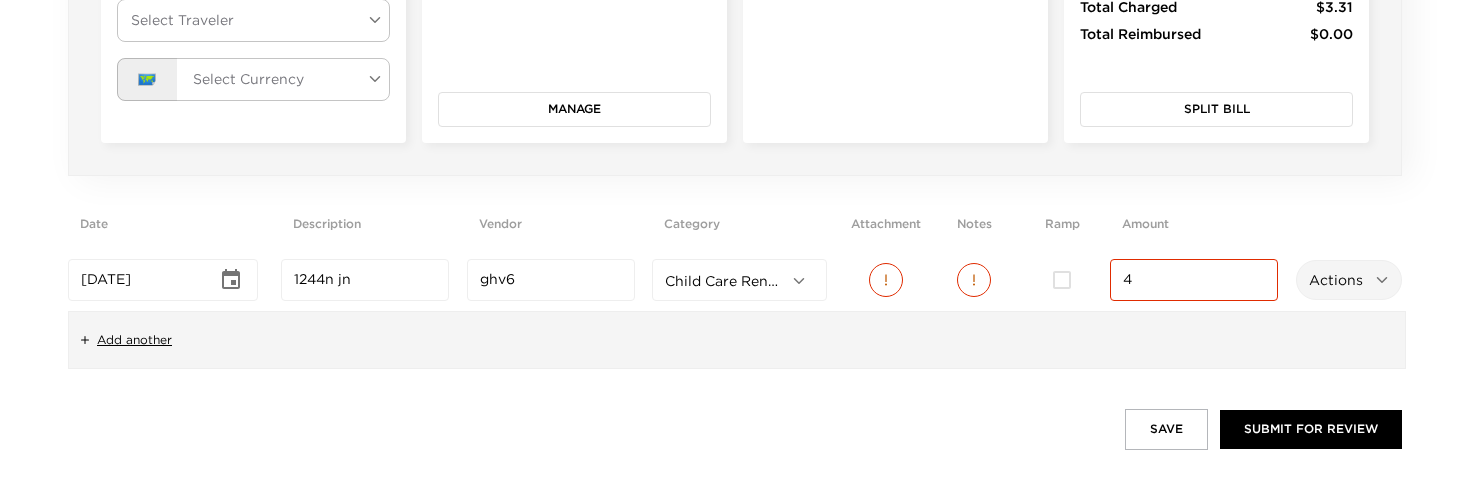 type on "45" 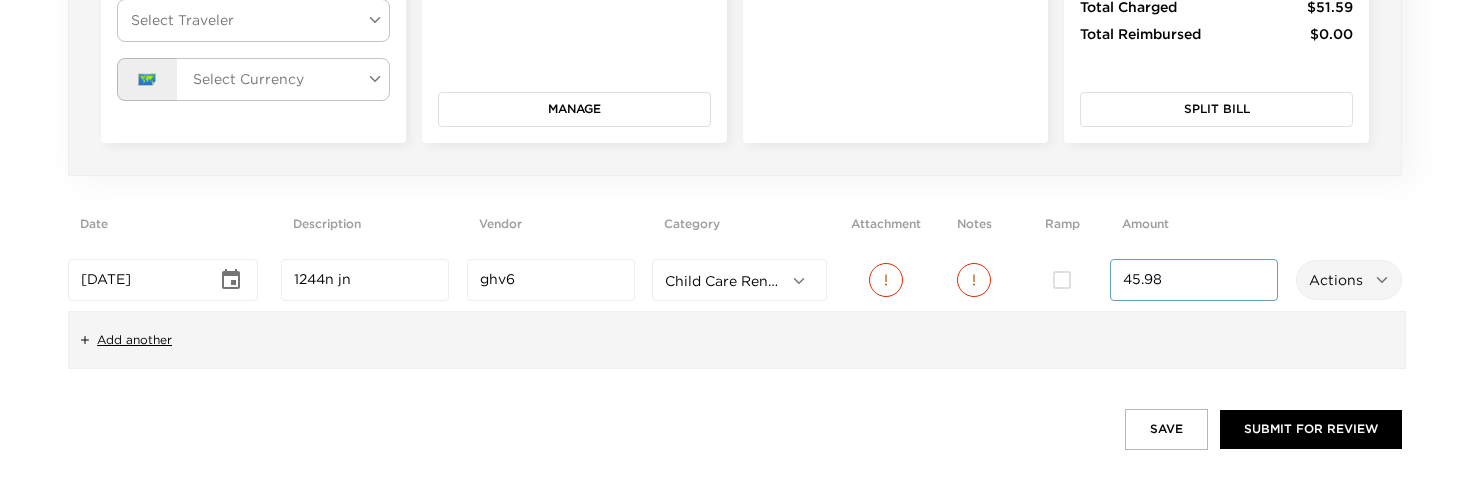 type on "45.98" 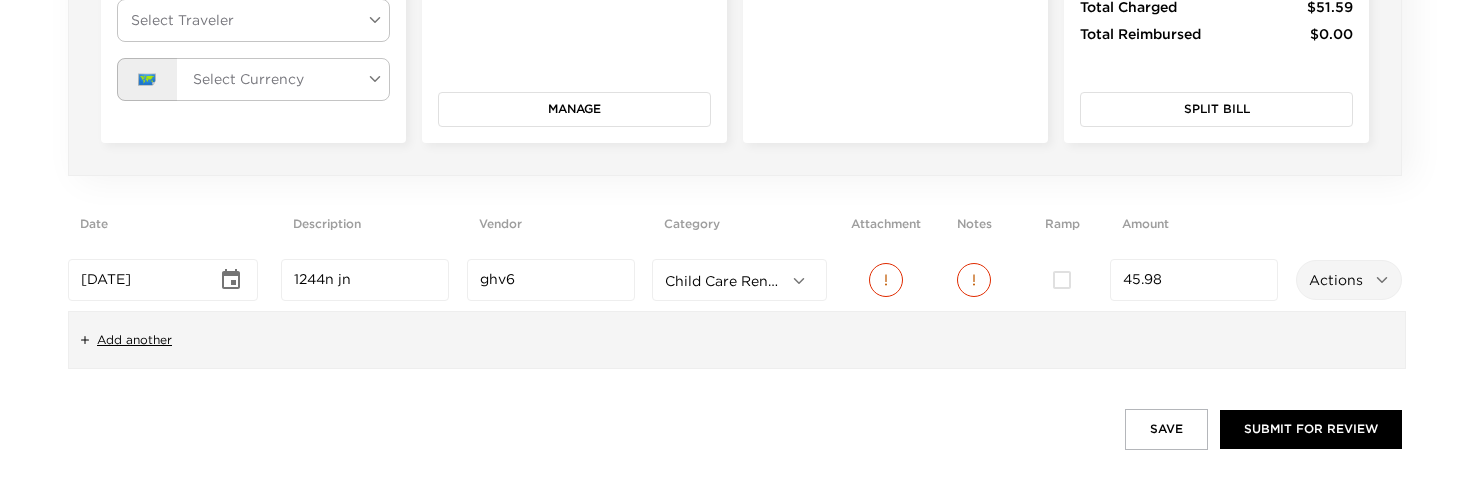 click on "Back To Trip Home House Bill # 255196 Reservation: Loren Holiday Reservation (255196) Details Enter House Bill Name Enter House Bill Name Select Traveler ​ Select Traveler 🗺️ Select Currency ​ Member Payment ending in  2934 Jane Doe Expires  08/2026 Manage House Bill Bill Summary Subtotal $49.13 Taxes & Fees $2.46 Total Charged $51.59 Total Reimbursed $0.00 Split Bill Date Description Vendor Category Attachment Notes Ramp Amount Jul 09 ​ 1244n jn ​ ghv6 ​ Child Care Rentals Child Care Rentals ​ 45.98 ​ Actions ​ Add another Save Submit for review" at bounding box center [735, 72] 